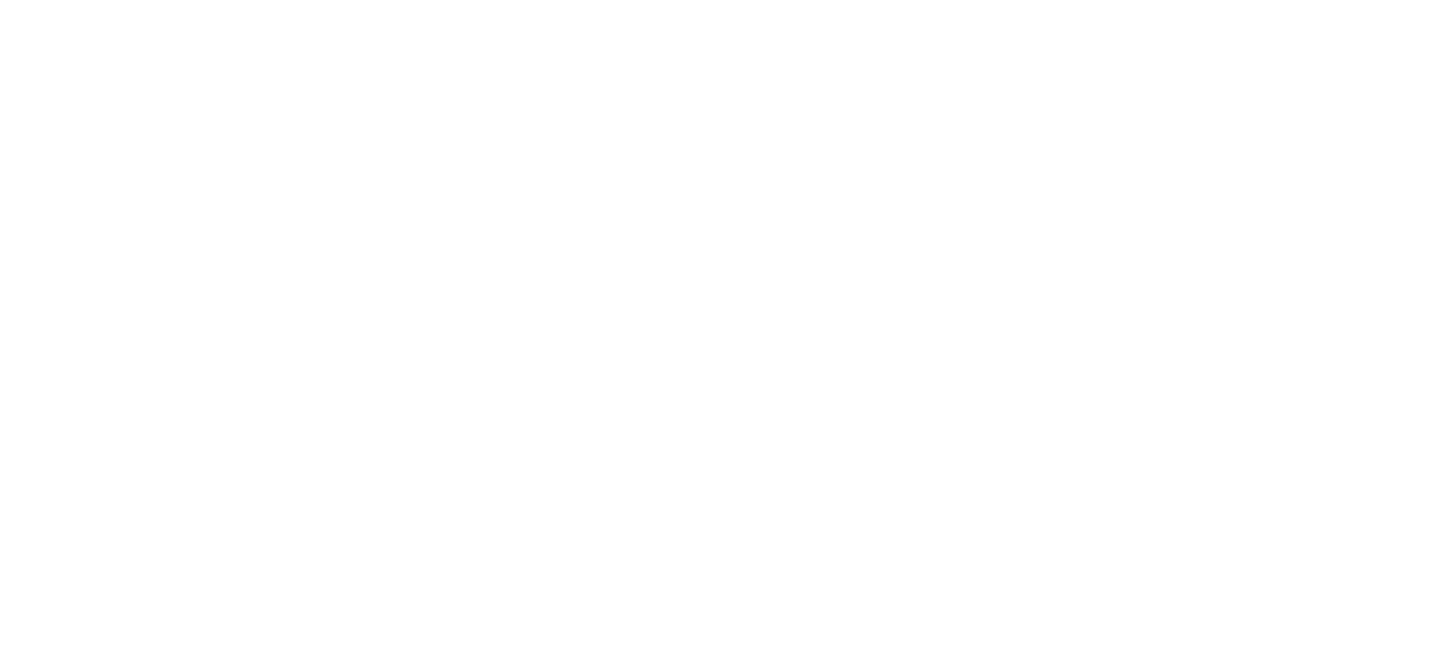 scroll, scrollTop: 0, scrollLeft: 0, axis: both 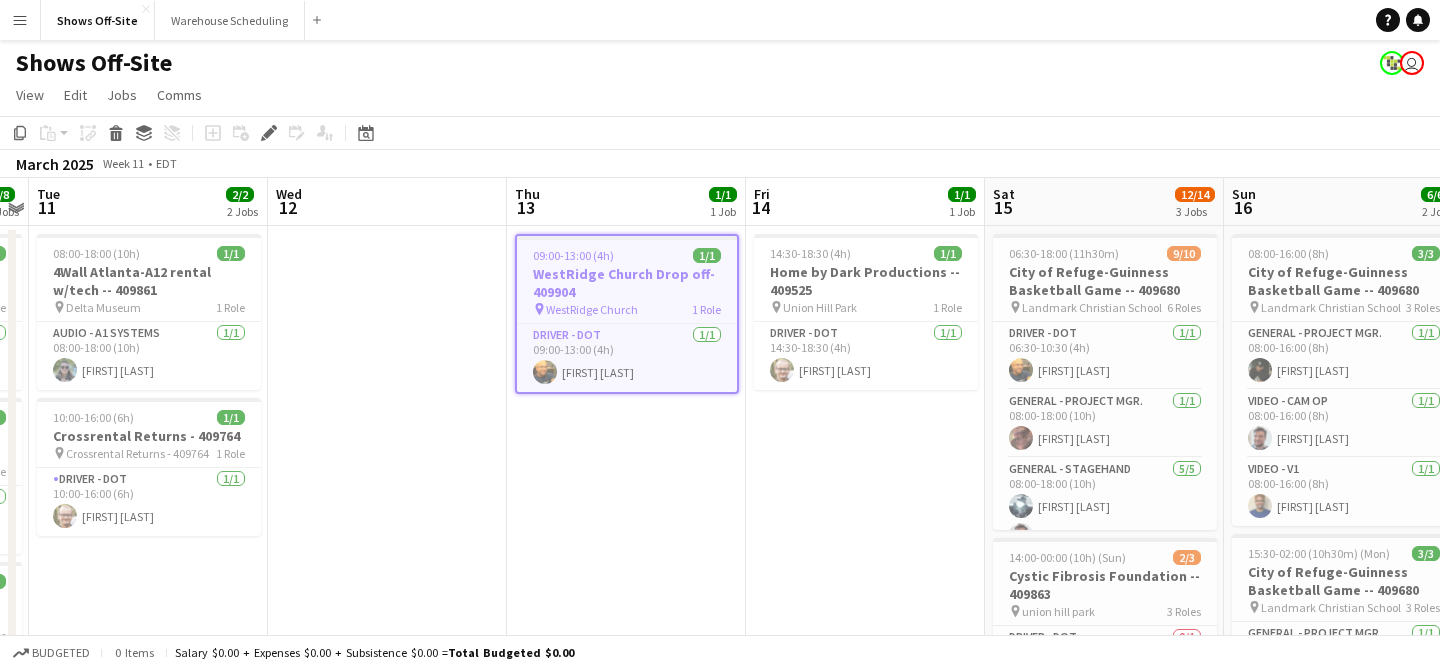 click on "Date picker
AUG 2025 AUG 2025 Monday M Tuesday T Wednesday W Thursday T Friday F Saturday S Sunday S  AUG   1   2   3   4   5   6   7   8   9   10   11   12   13   14   15   16   17   18   19   20   21   22   23   24   25   26   27   28   29   30   31
Comparison range
Comparison range
Today" 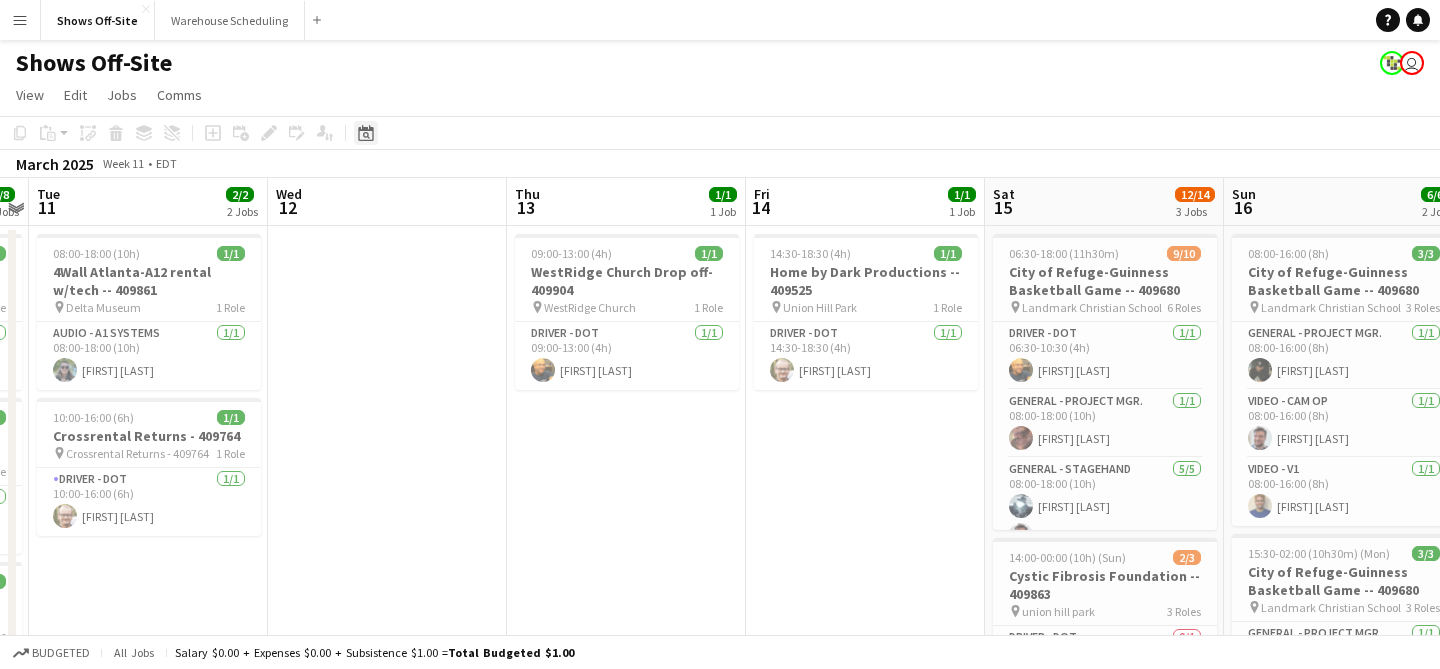 click on "Date picker" 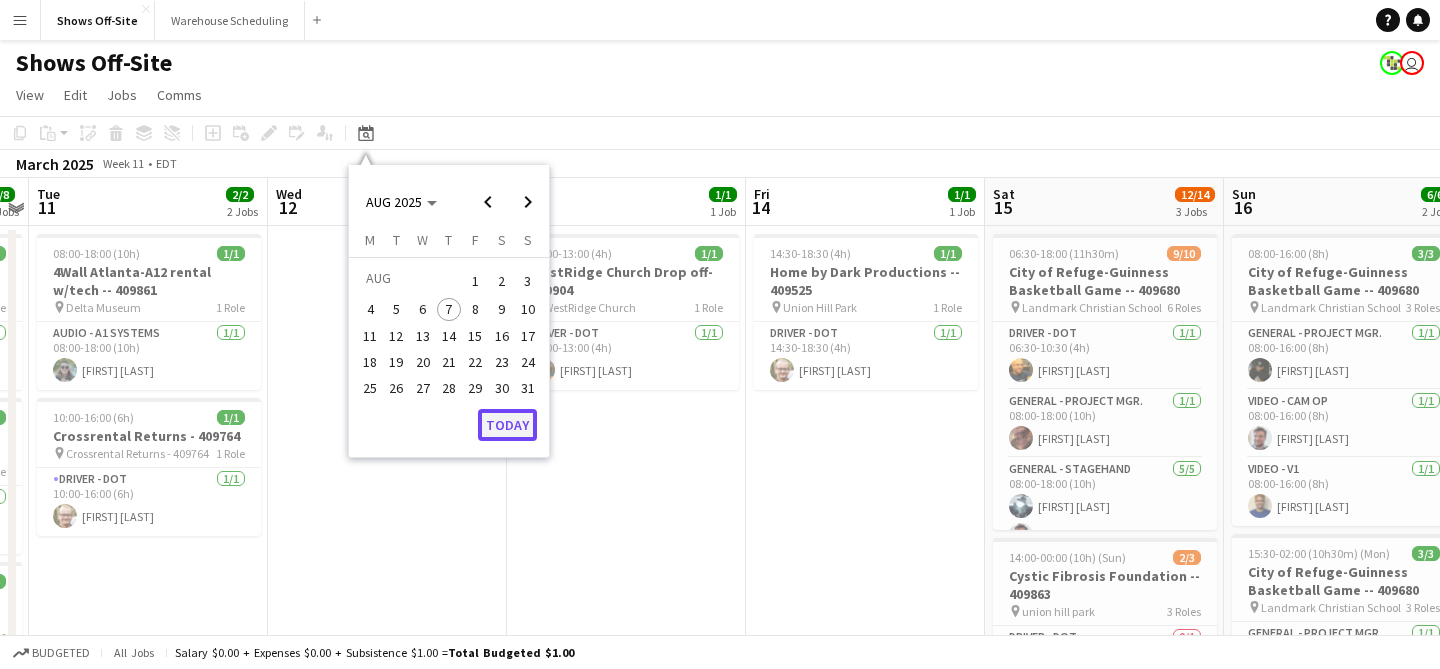 click on "Today" at bounding box center (507, 425) 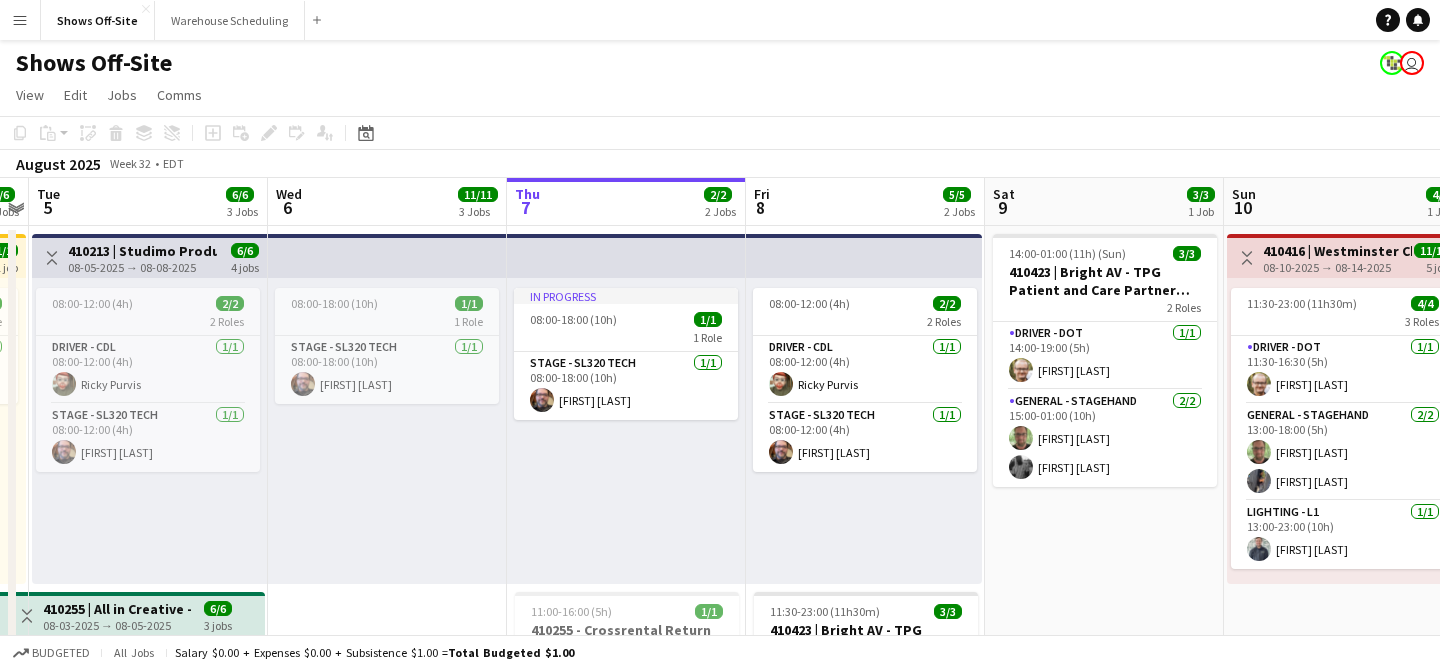 click on "Menu" at bounding box center (20, 20) 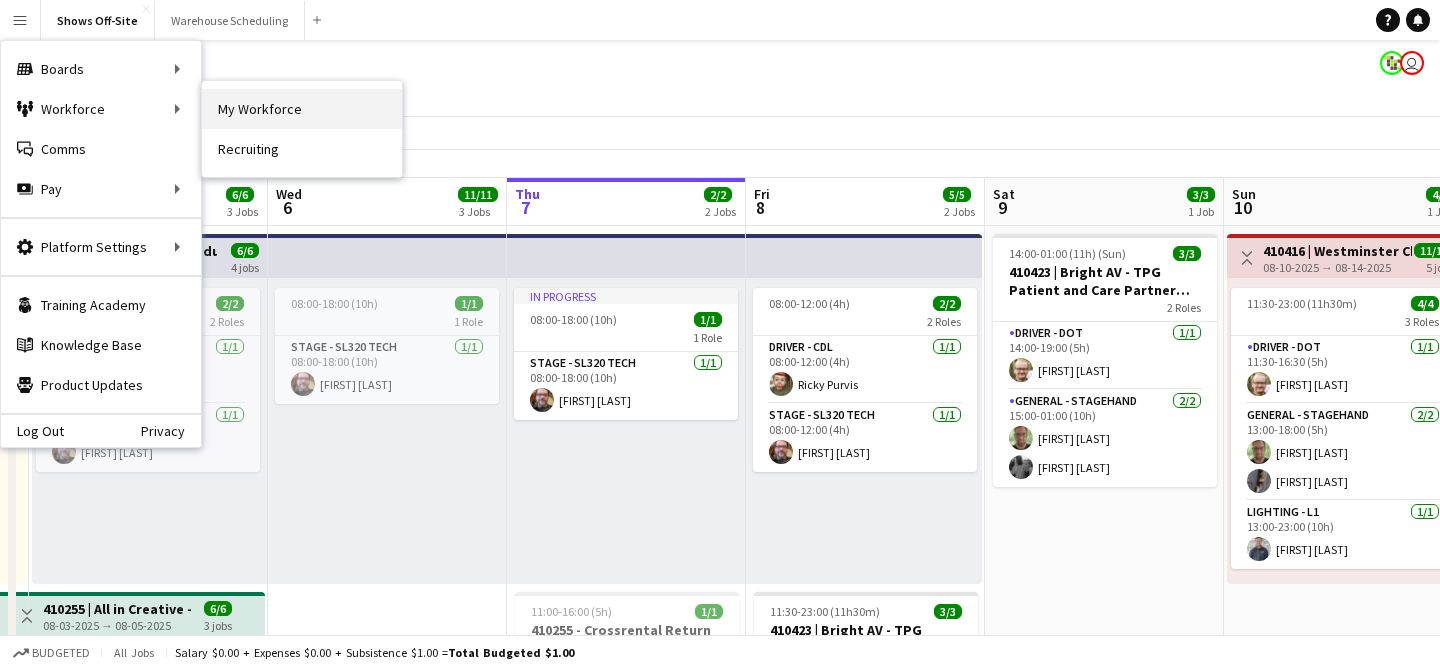 click on "My Workforce" at bounding box center [302, 109] 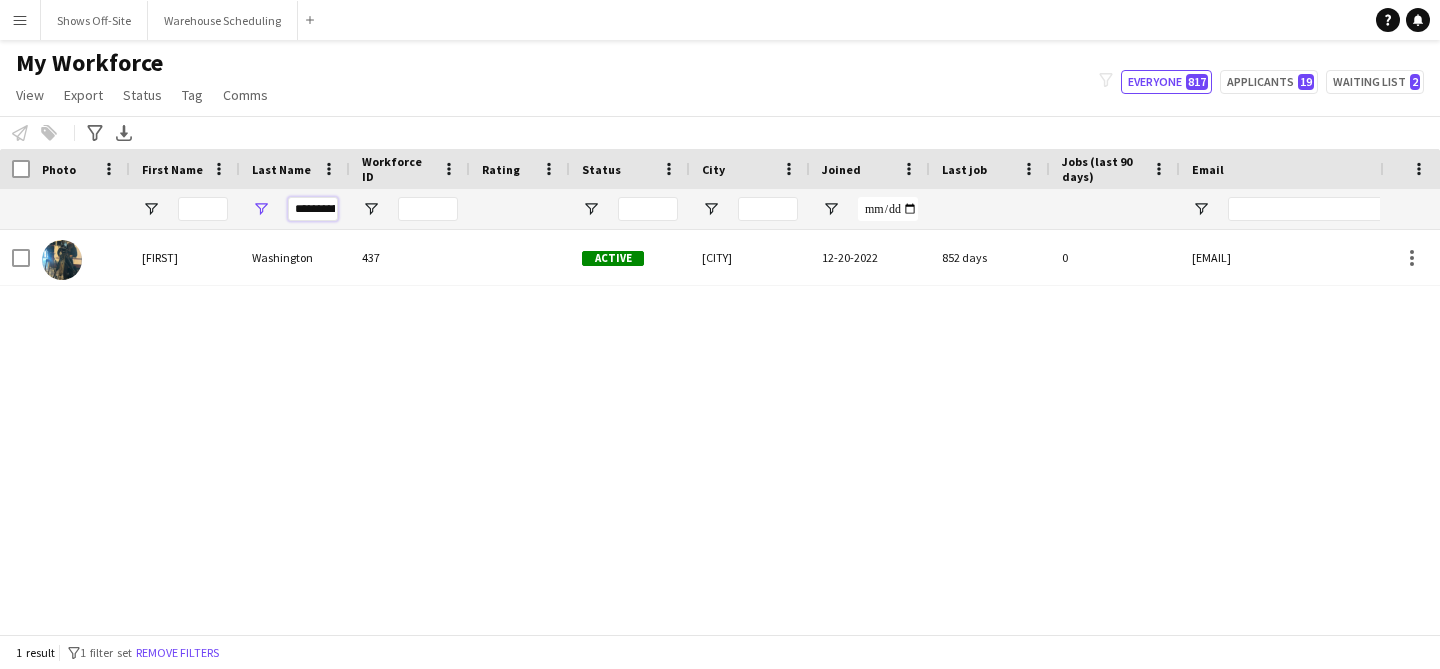 scroll, scrollTop: 0, scrollLeft: 18, axis: horizontal 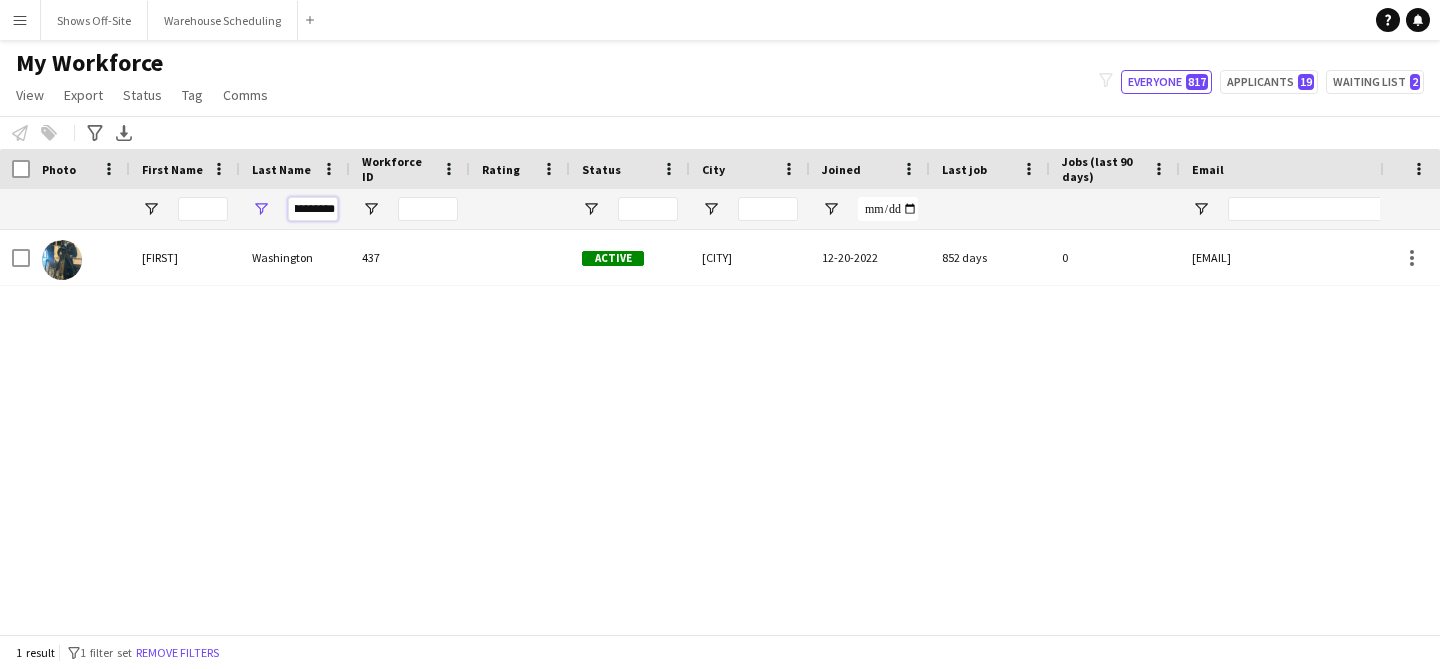 drag, startPoint x: 298, startPoint y: 209, endPoint x: 553, endPoint y: 235, distance: 256.32205 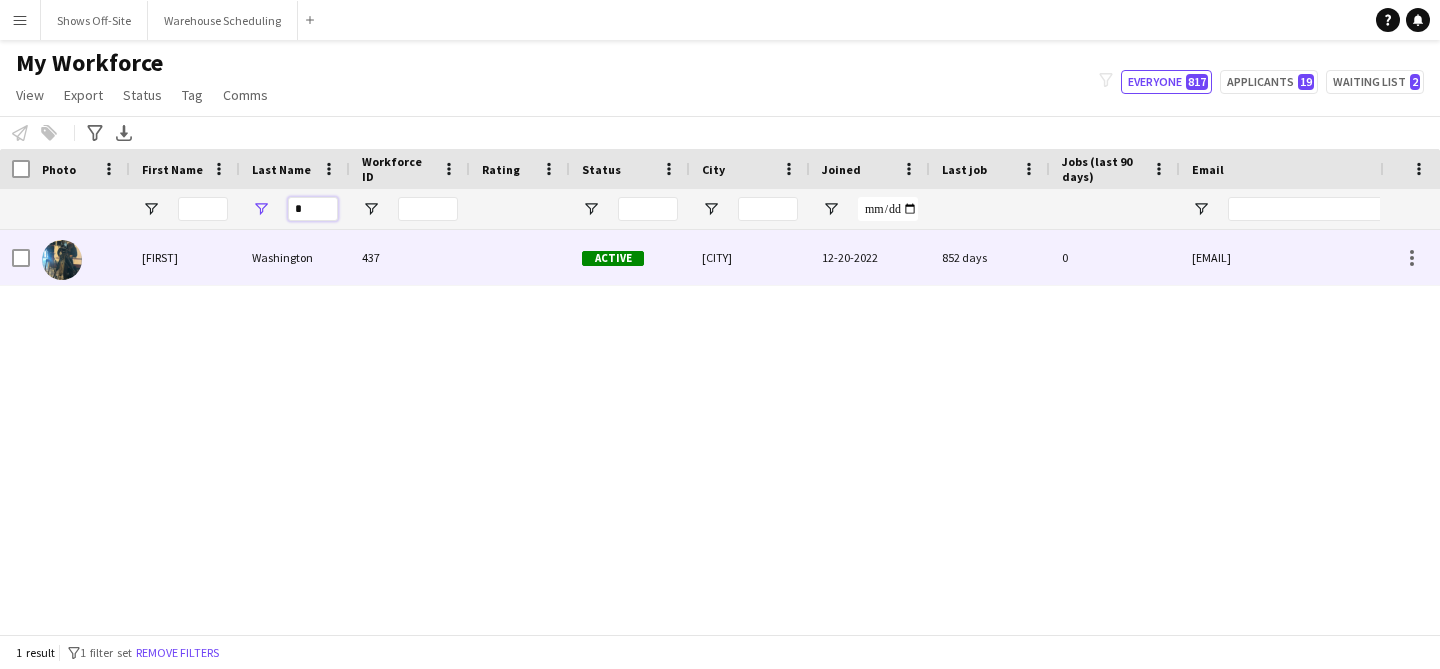 scroll, scrollTop: 0, scrollLeft: 0, axis: both 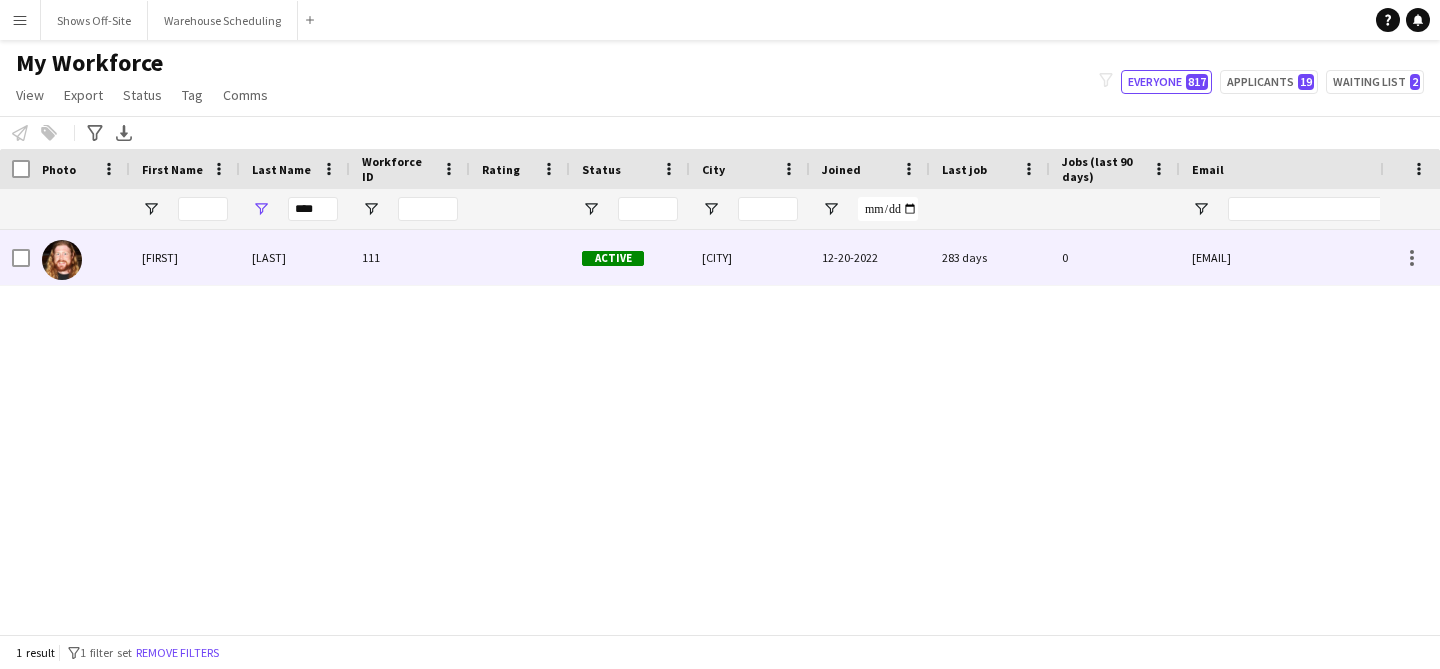 click on "111" at bounding box center (410, 257) 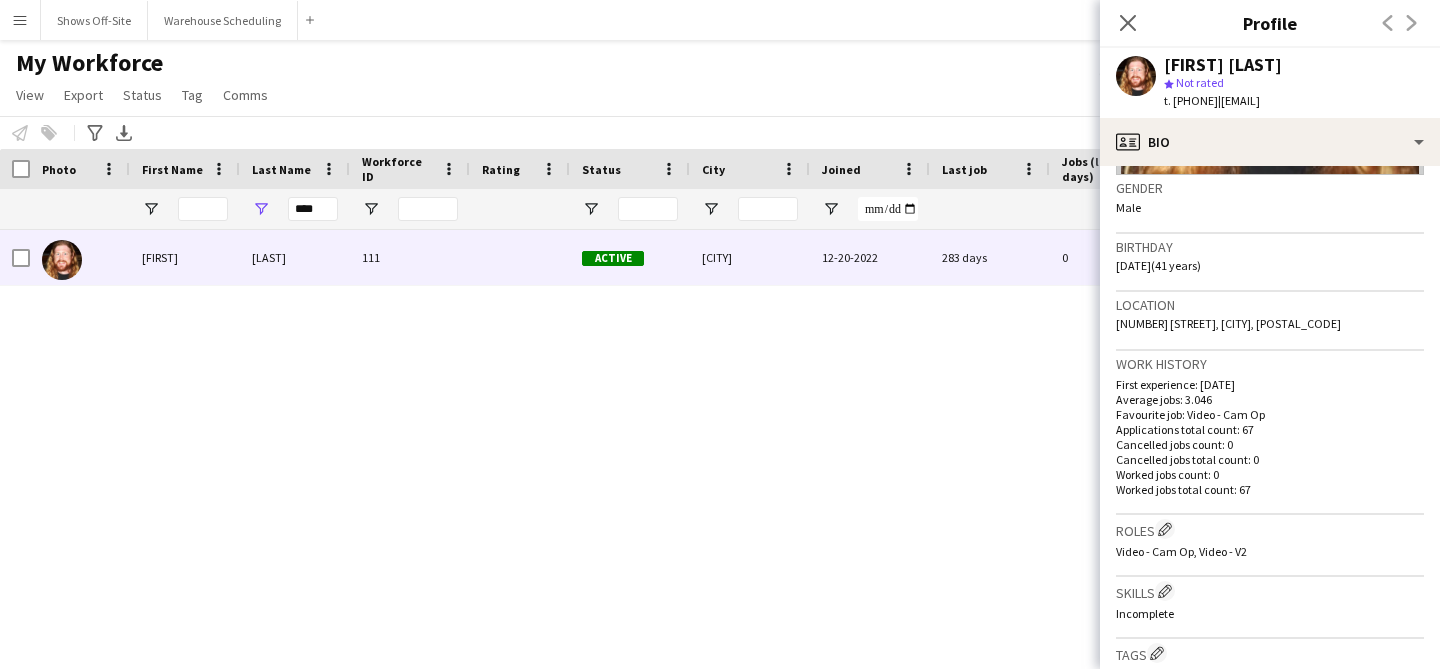 scroll, scrollTop: 310, scrollLeft: 0, axis: vertical 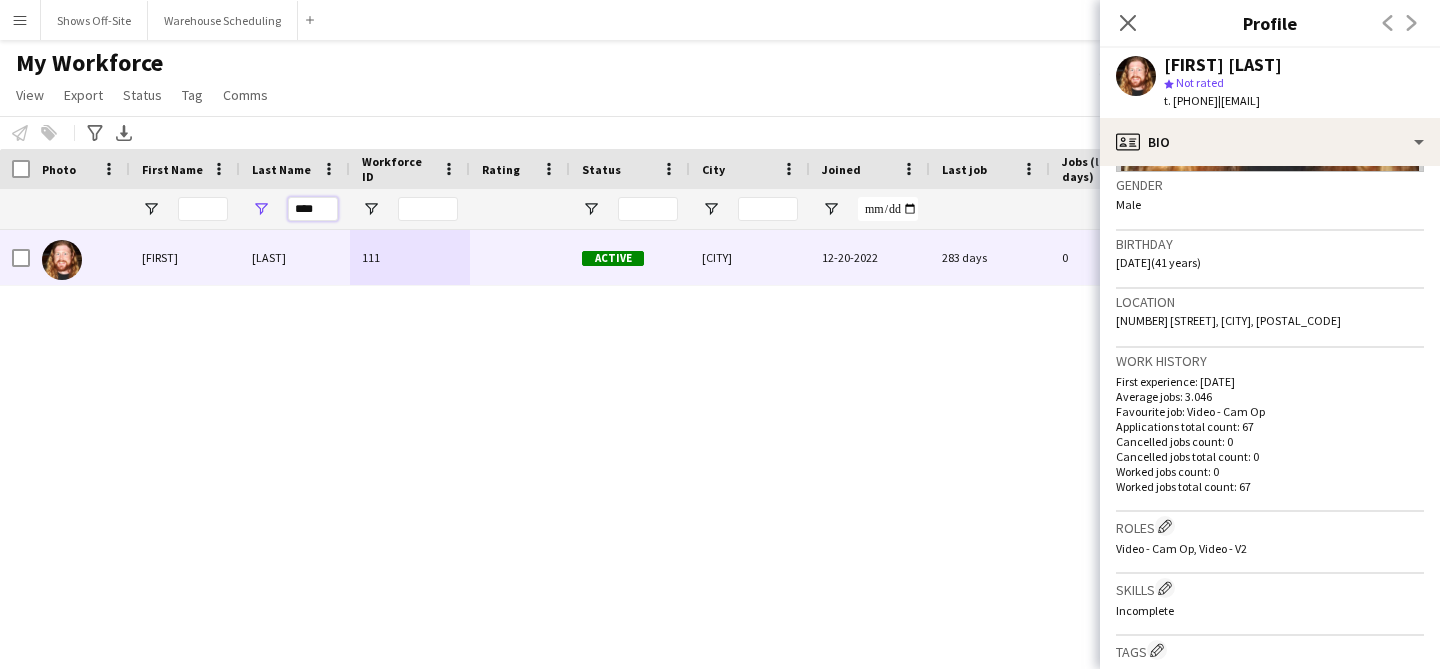 drag, startPoint x: 323, startPoint y: 209, endPoint x: 190, endPoint y: 209, distance: 133 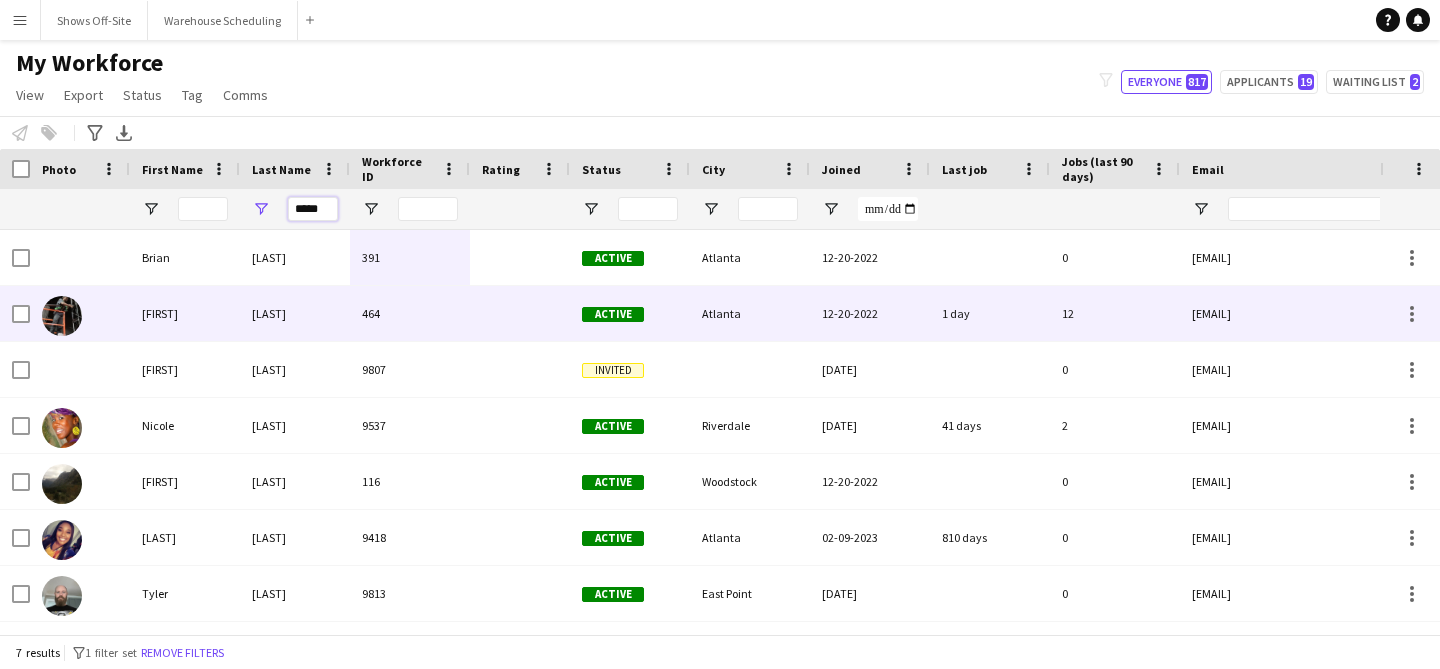 type on "*****" 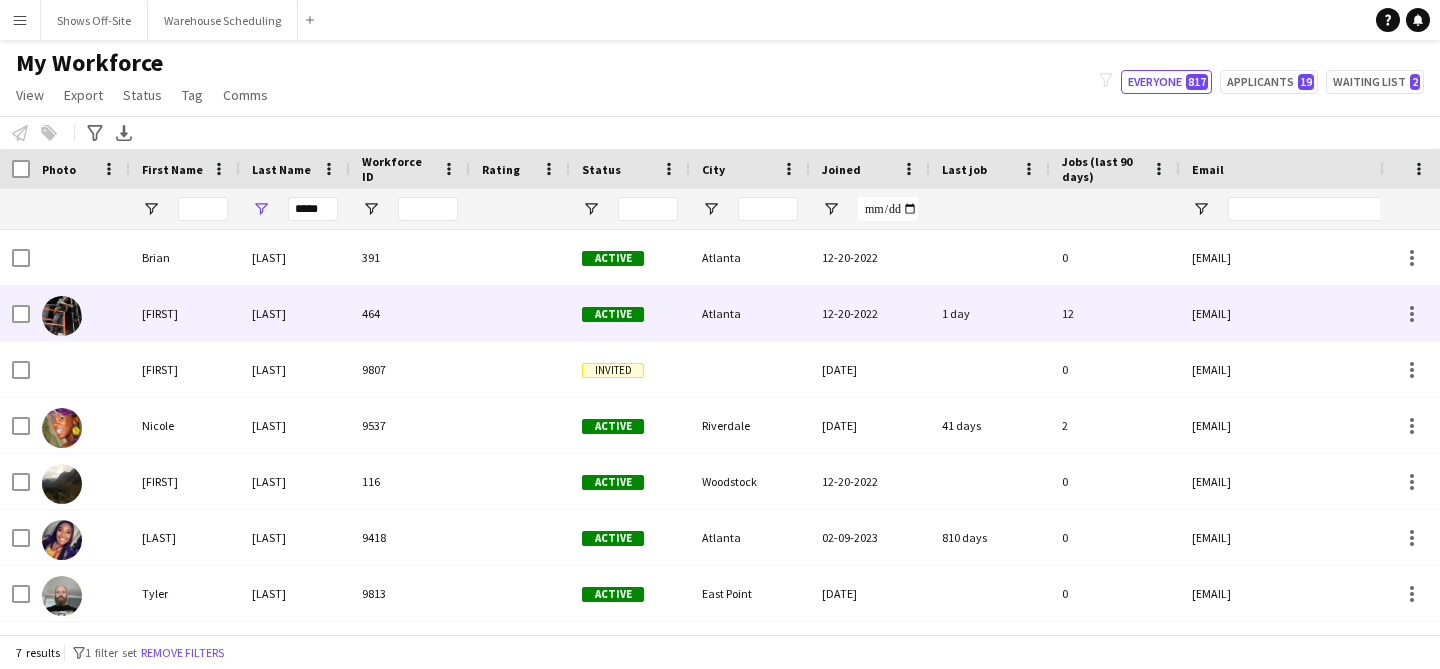 click on "Corey" at bounding box center (185, 313) 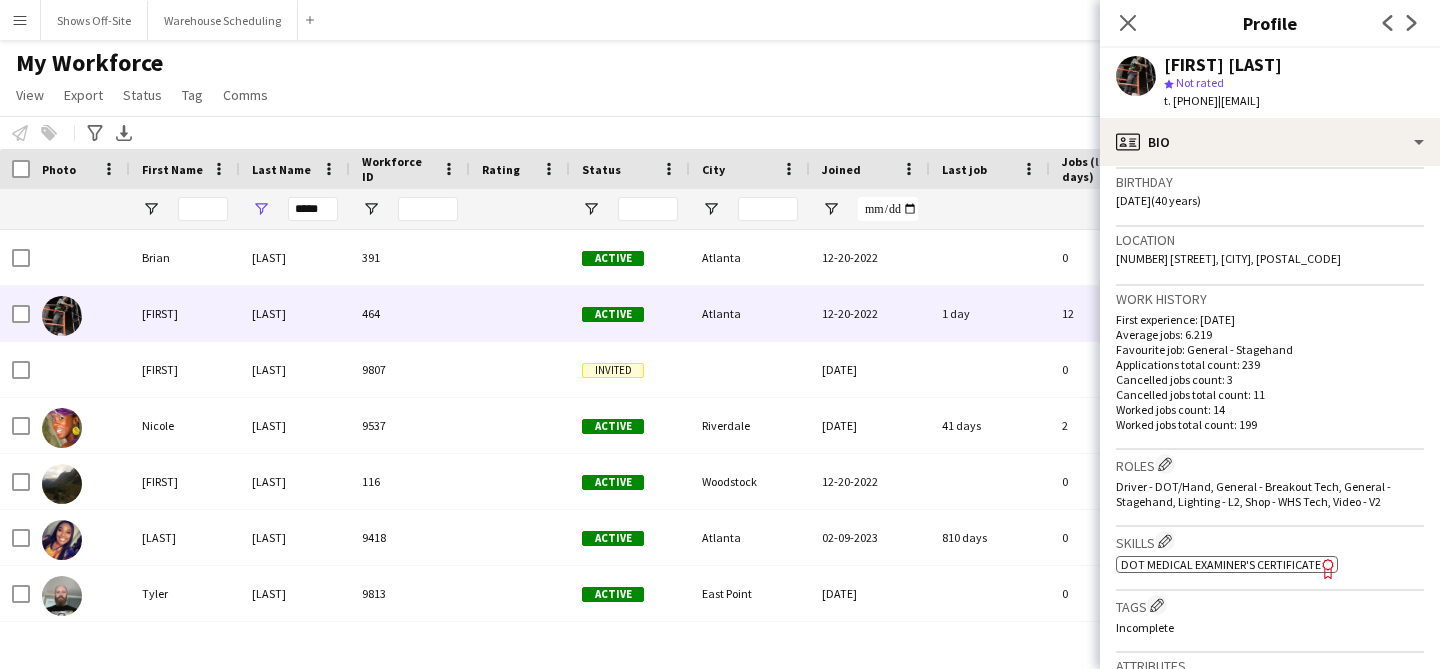 scroll, scrollTop: 374, scrollLeft: 0, axis: vertical 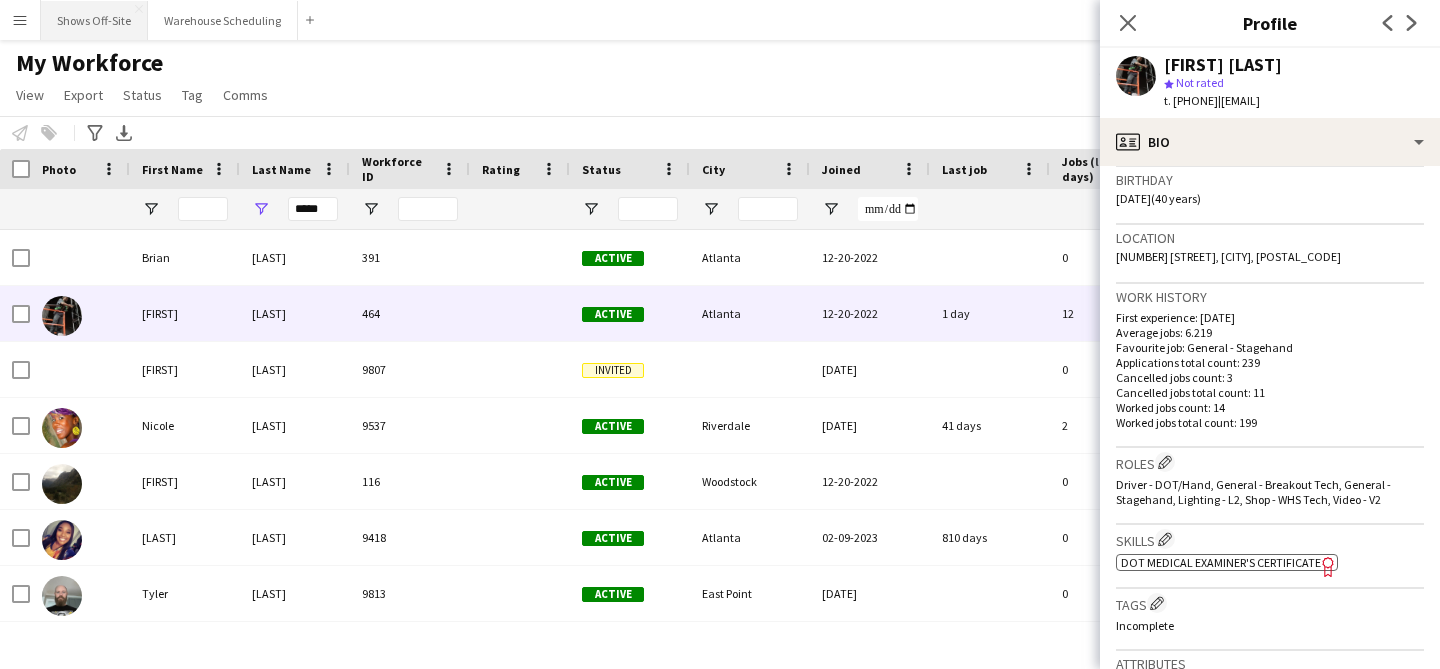 click on "Shows Off-Site
Close" at bounding box center (94, 20) 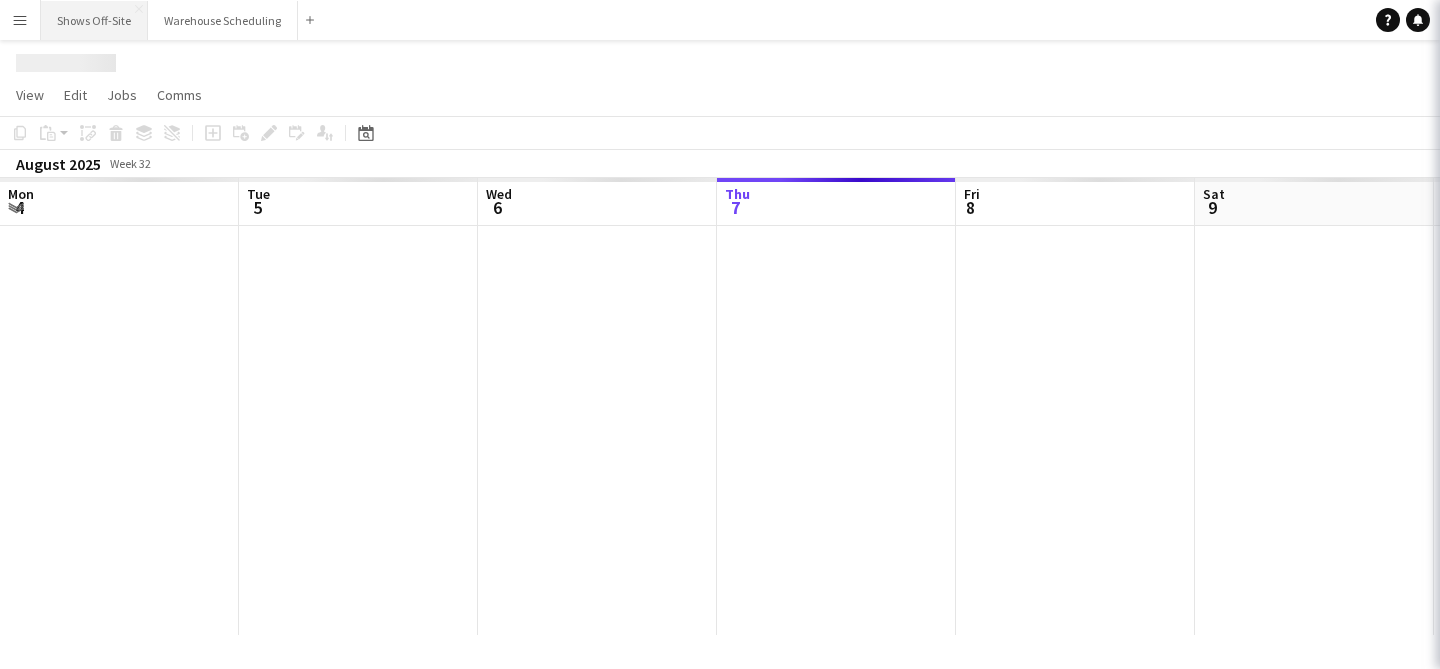 scroll, scrollTop: 0, scrollLeft: 478, axis: horizontal 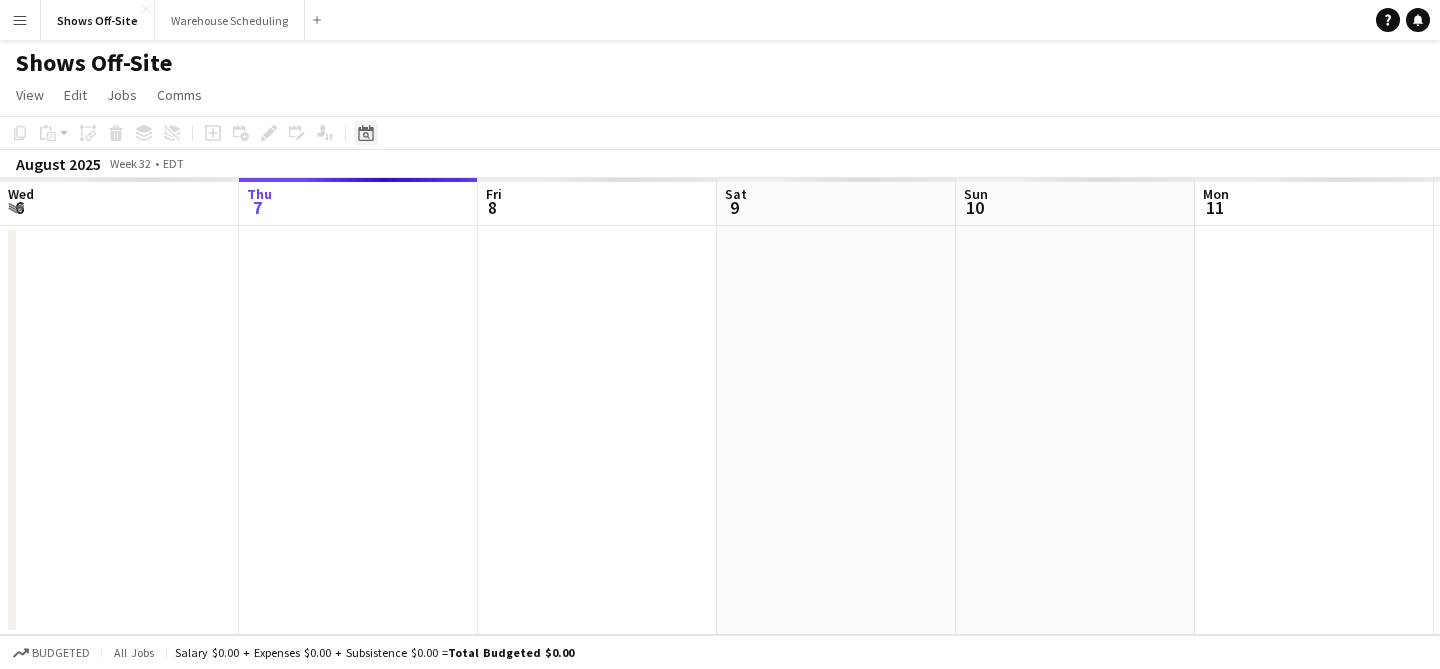 click 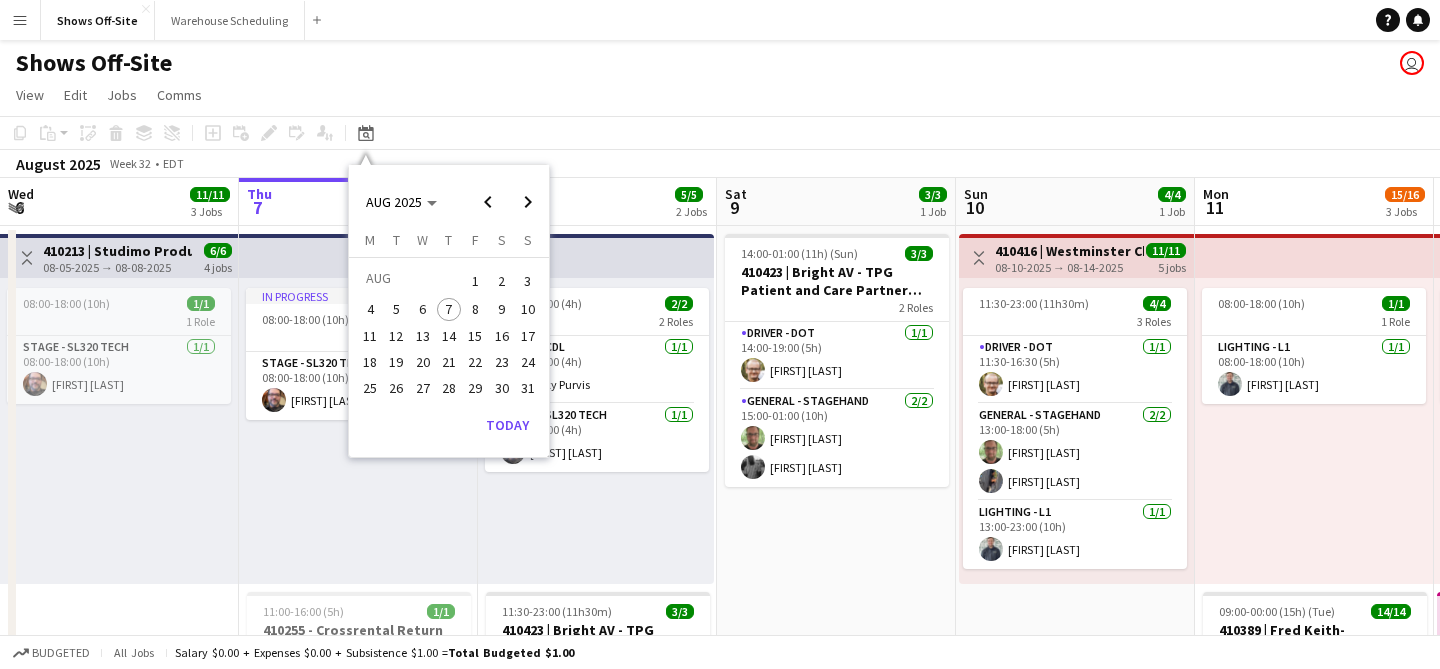 click on "30" at bounding box center (502, 388) 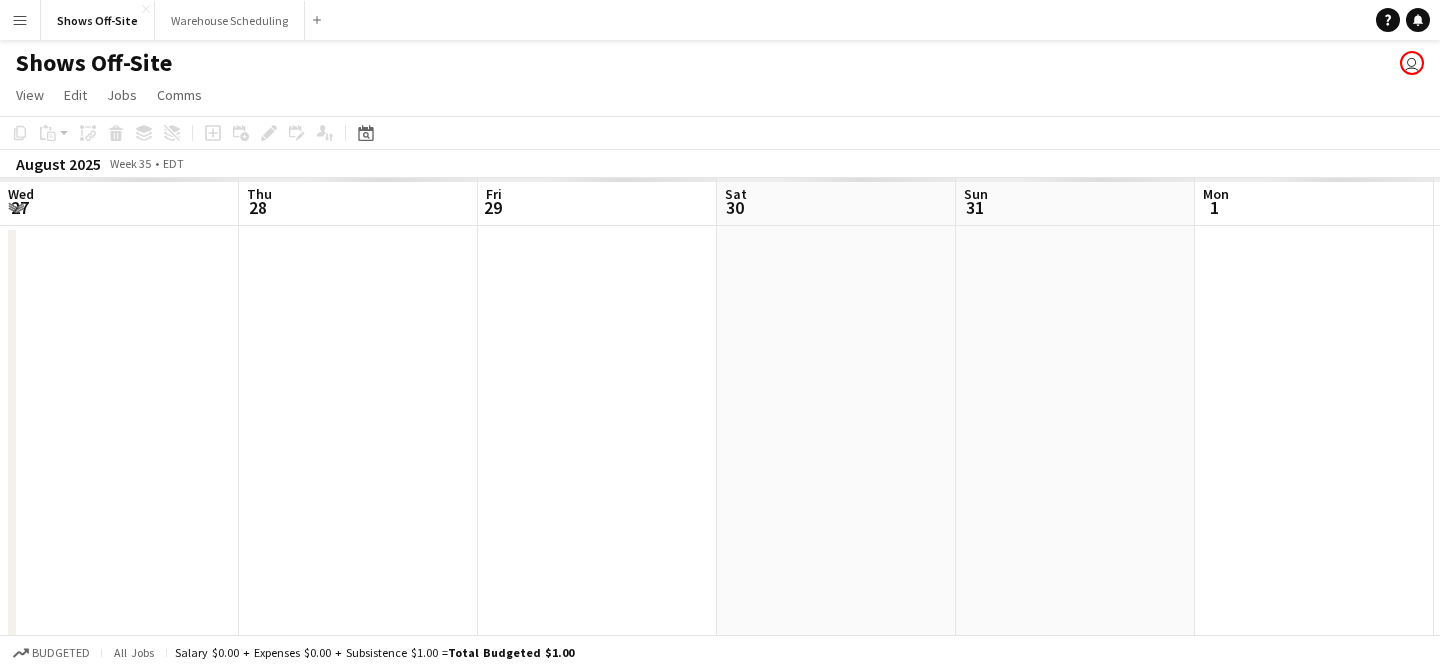 scroll, scrollTop: 0, scrollLeft: 688, axis: horizontal 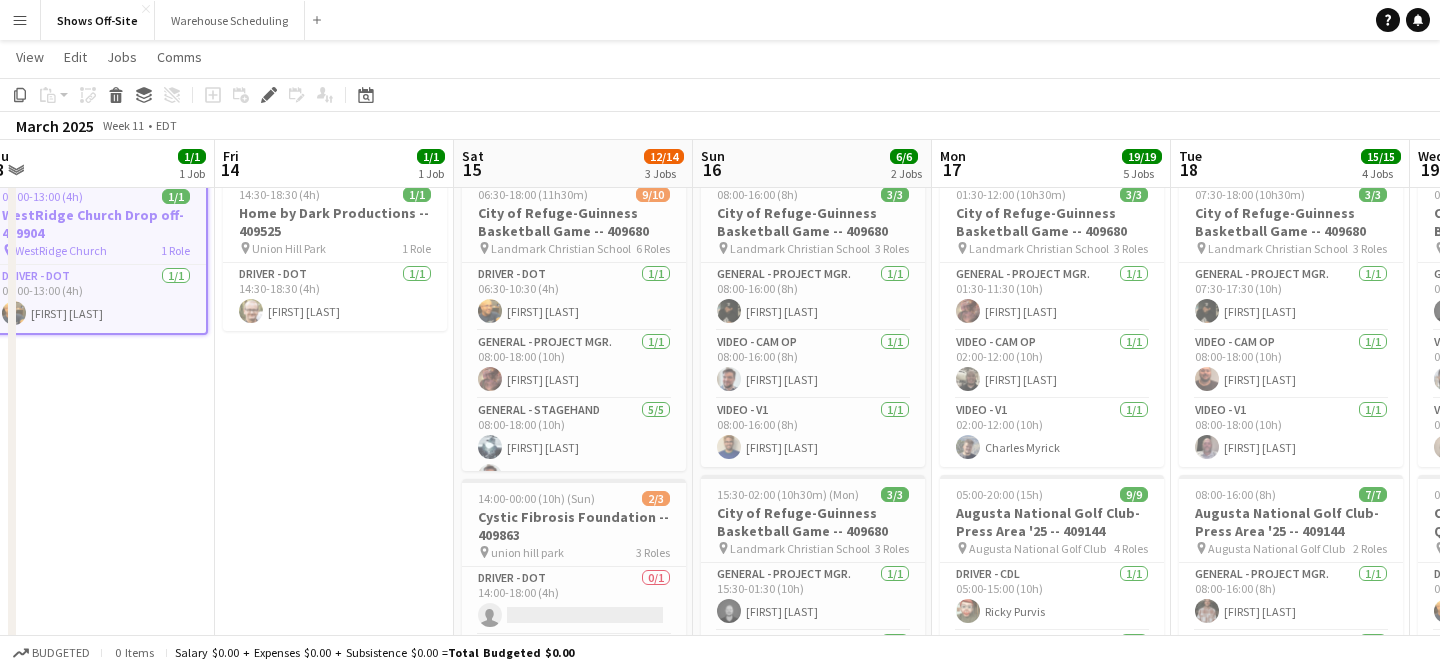 click on "Copy
Paste
Paste
Command
V Paste with crew
Command
Shift
V
Paste linked Job
Delete
Group
Ungroup
Add job
Add linked Job
Edit
Edit linked Job
Applicants
Date picker
AUG 2025 AUG 2025 Monday M Tuesday T Wednesday W Thursday T Friday F Saturday S Sunday S  AUG   1   2   3   4   5   6   7   8   9   10   11   12   13   14   15   16   17   18   19   20   21   22   23   24   25" 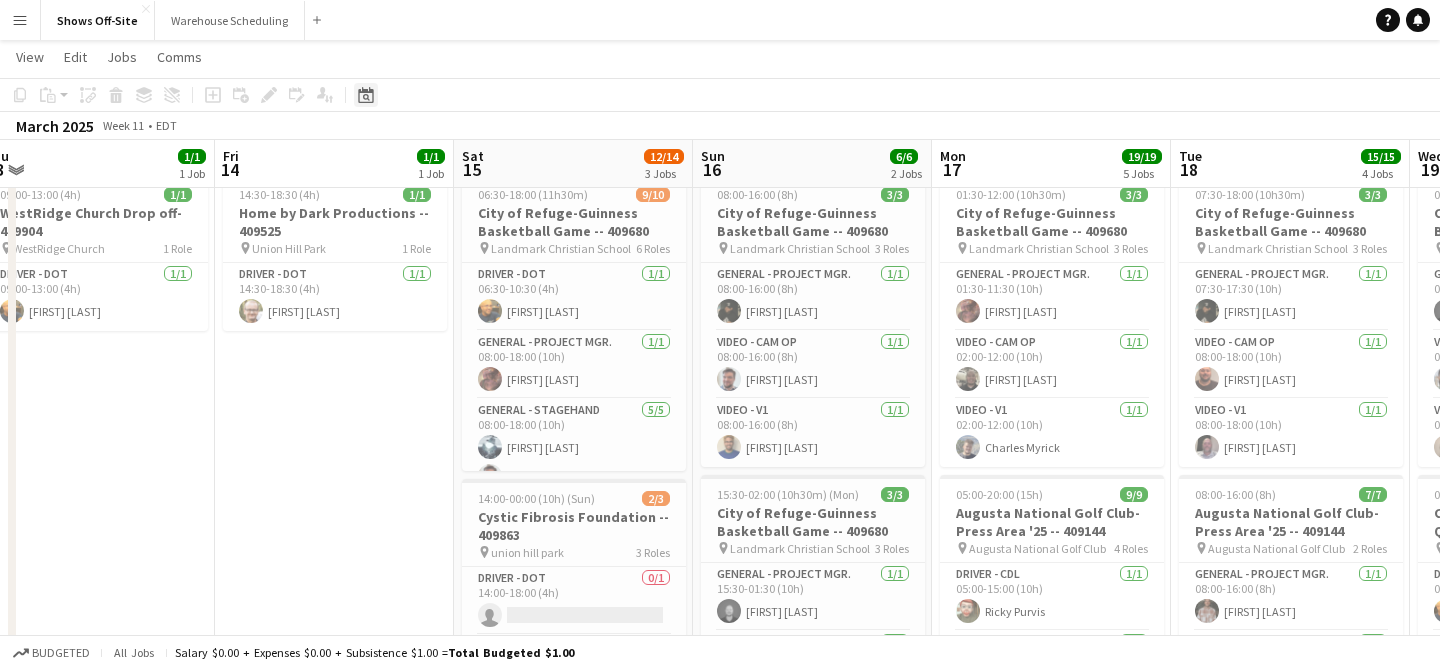 click 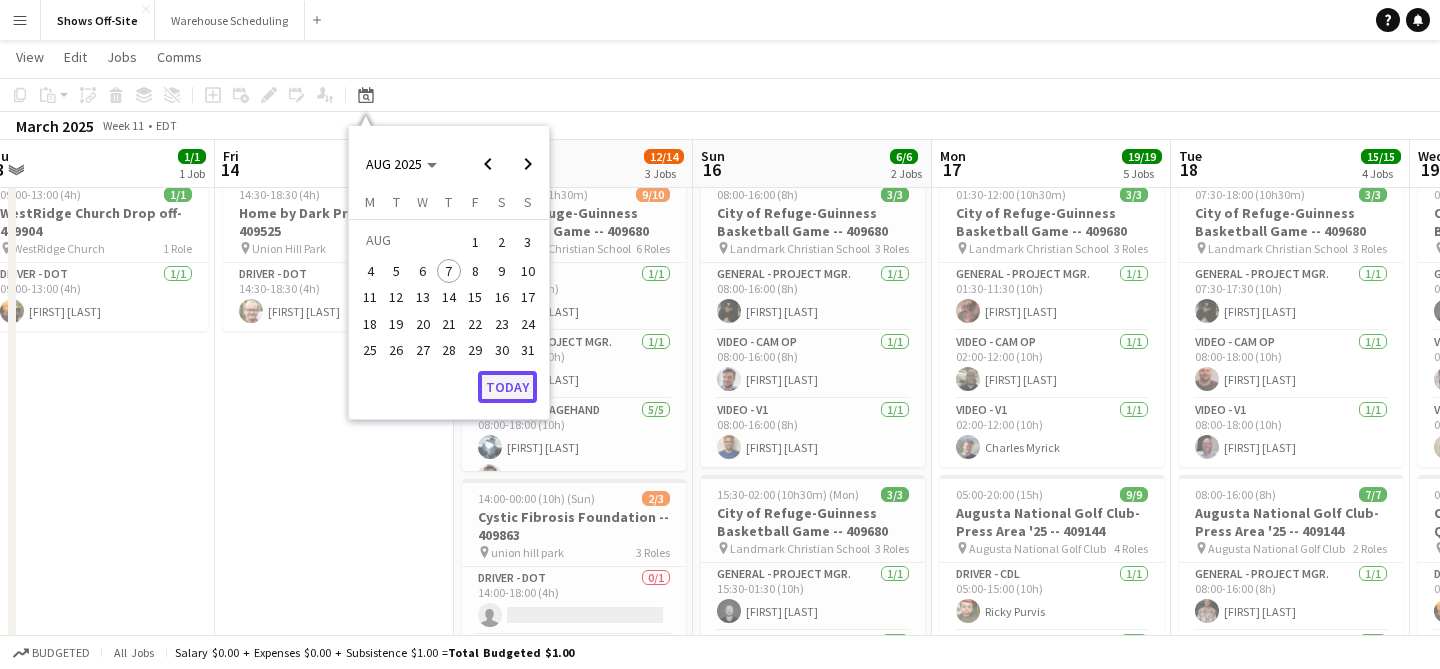 click on "Today" at bounding box center [507, 387] 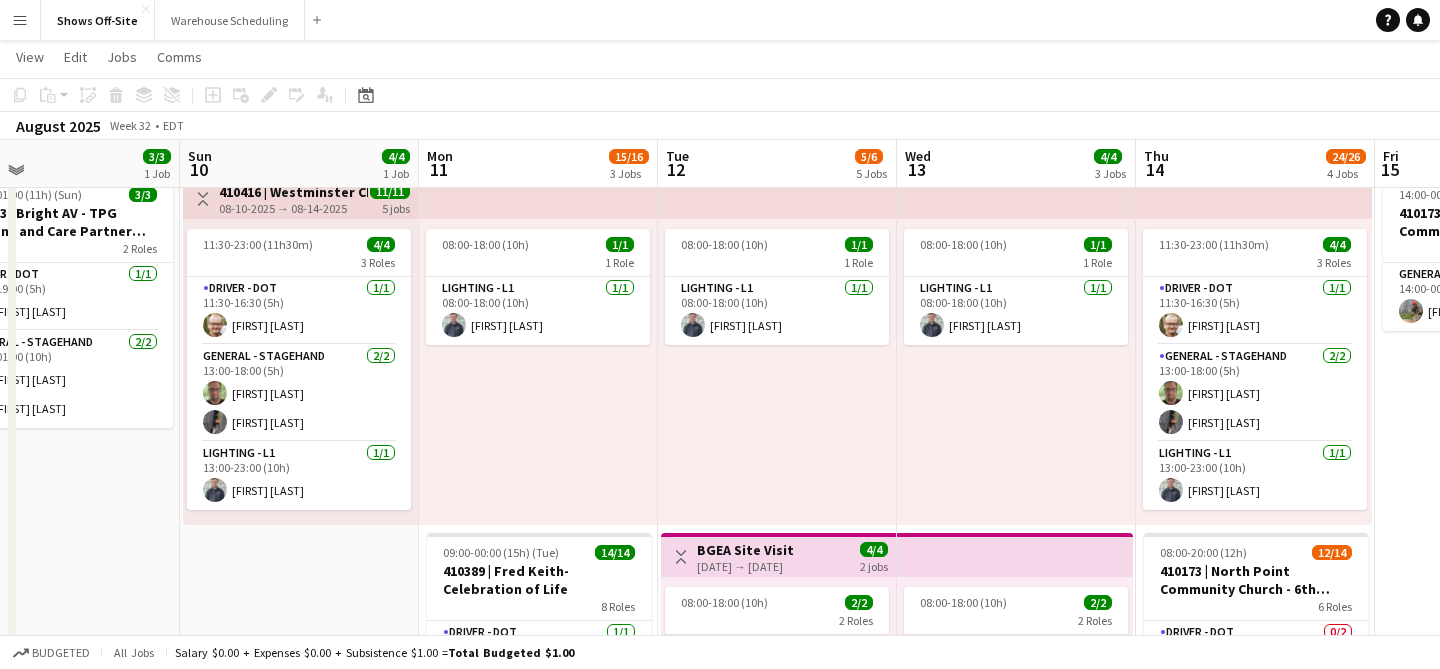 scroll, scrollTop: 0, scrollLeft: 863, axis: horizontal 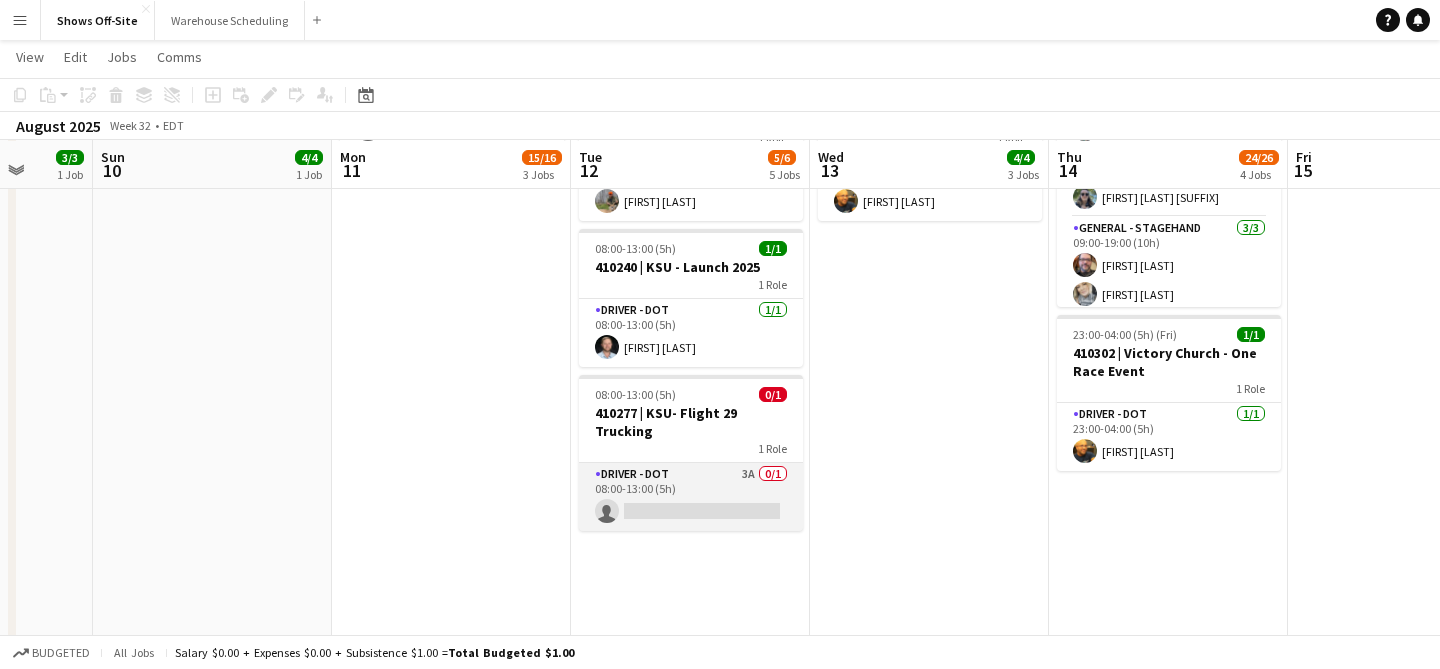 click on "Driver - DOT   3A   0/1   08:00-13:00 (5h)
single-neutral-actions" at bounding box center [691, 497] 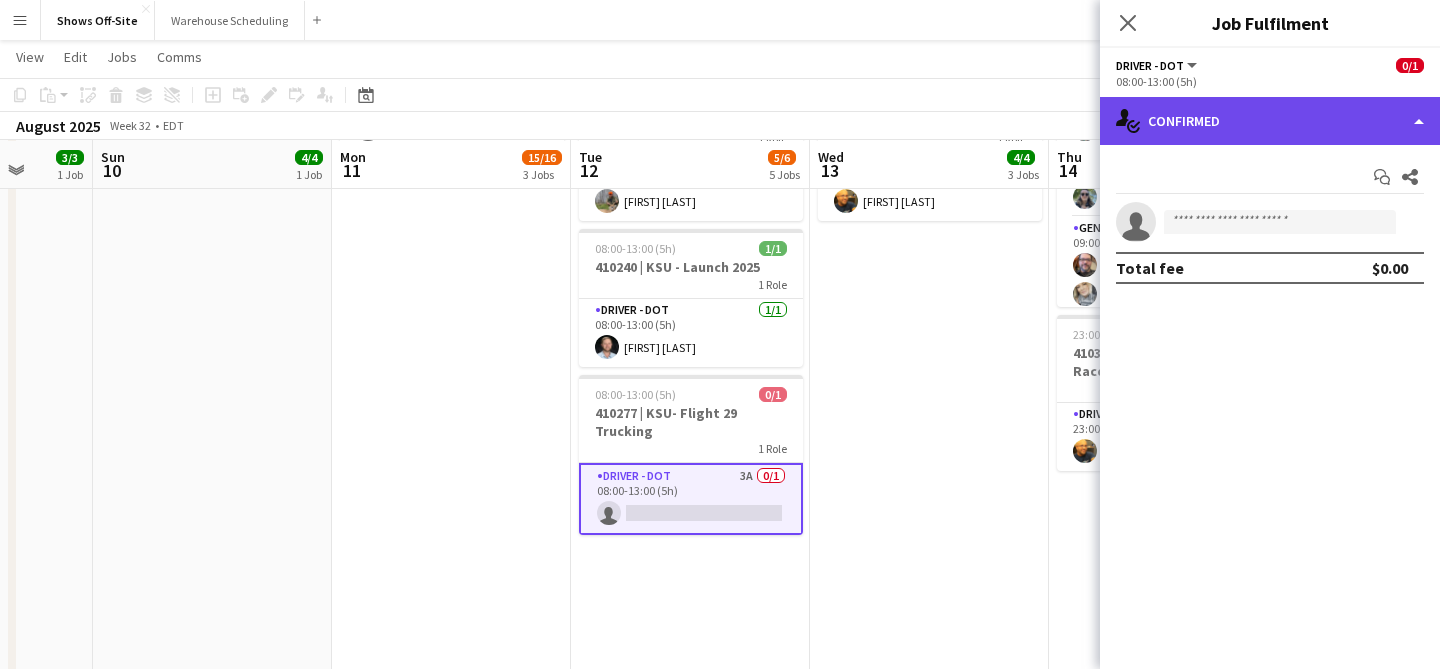 click on "single-neutral-actions-check-2
Confirmed" 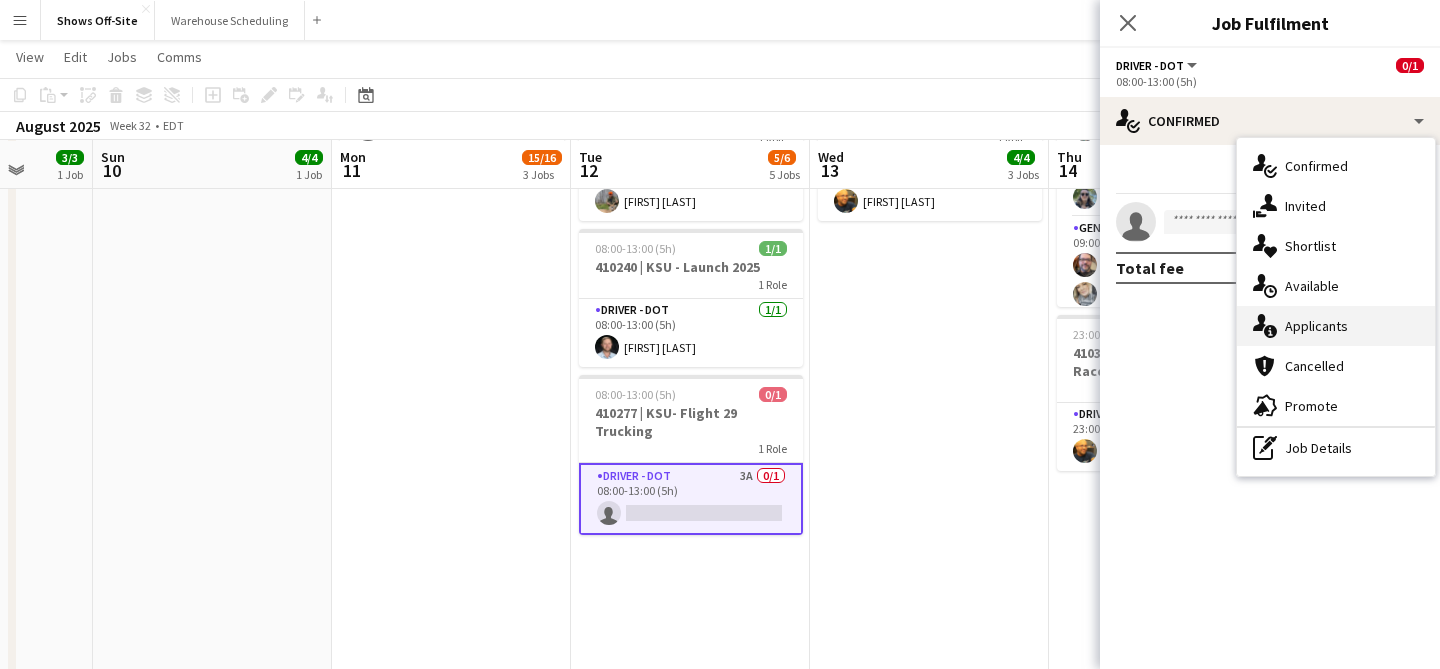 click on "single-neutral-actions-information
Applicants" at bounding box center (1336, 326) 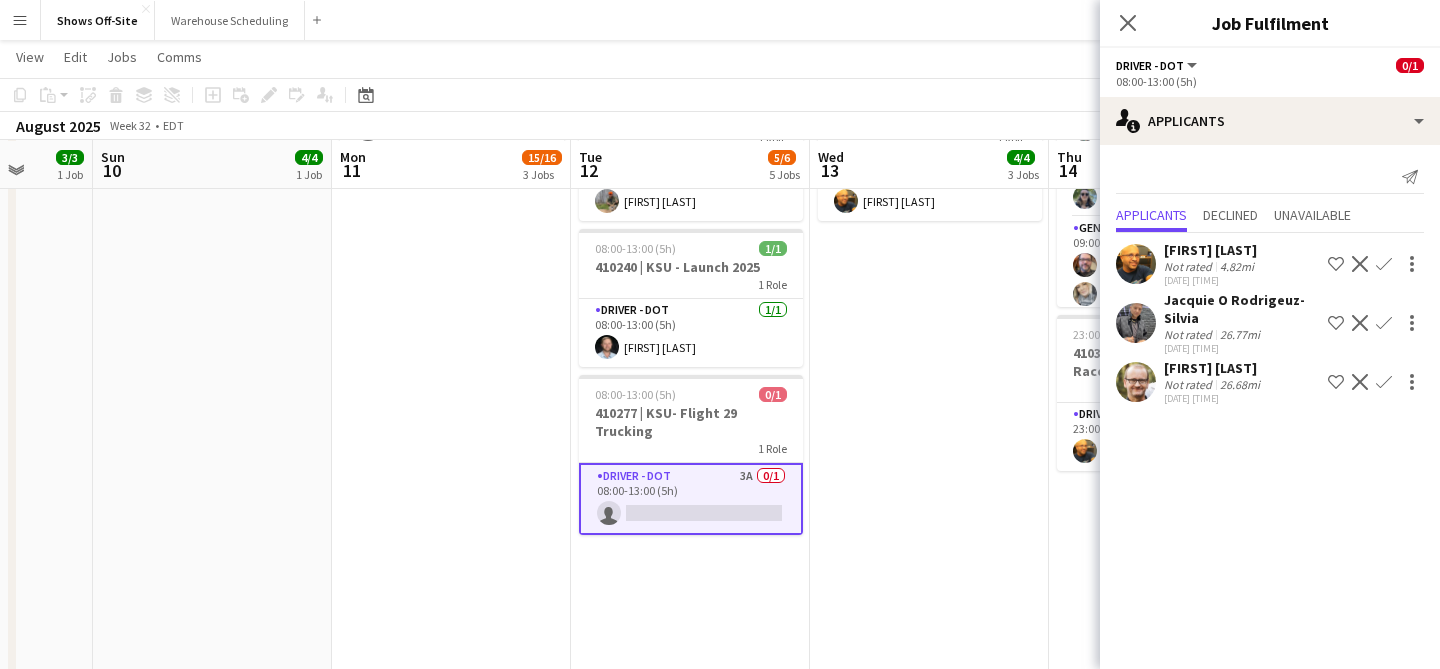 click on "Confirm" at bounding box center [1384, 323] 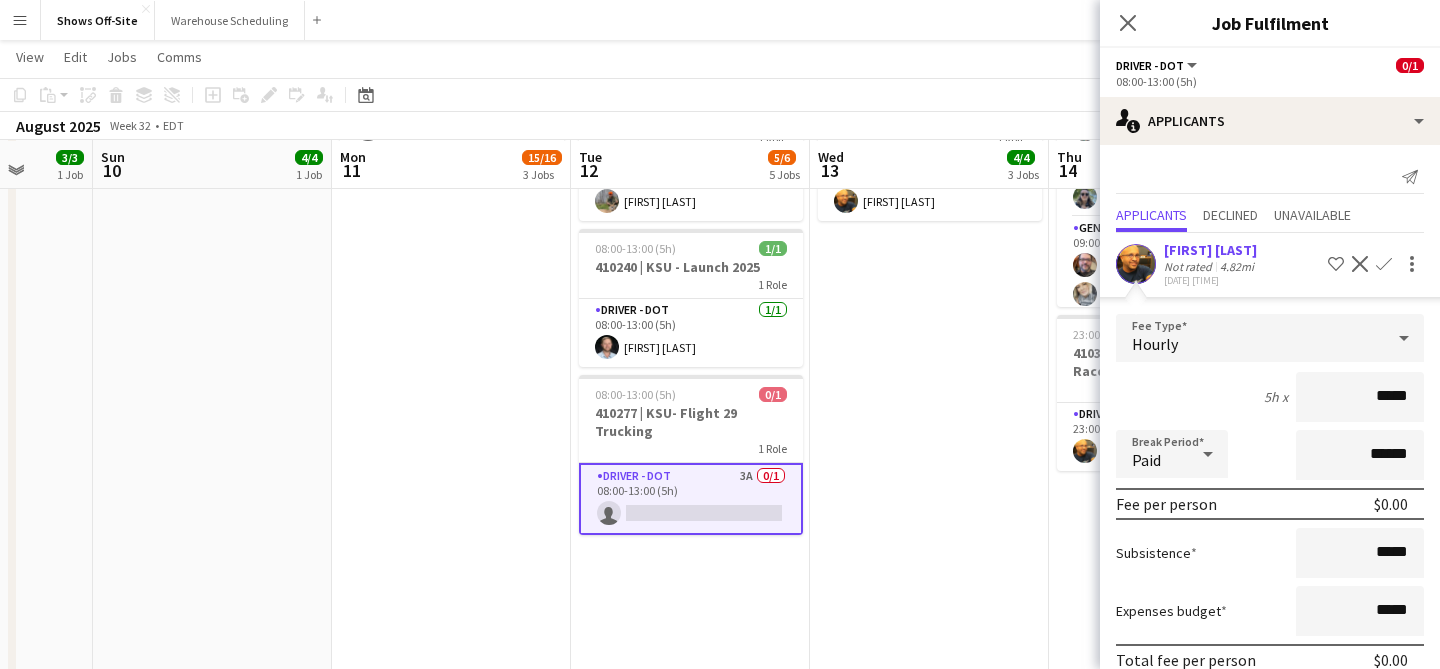 scroll, scrollTop: 210, scrollLeft: 0, axis: vertical 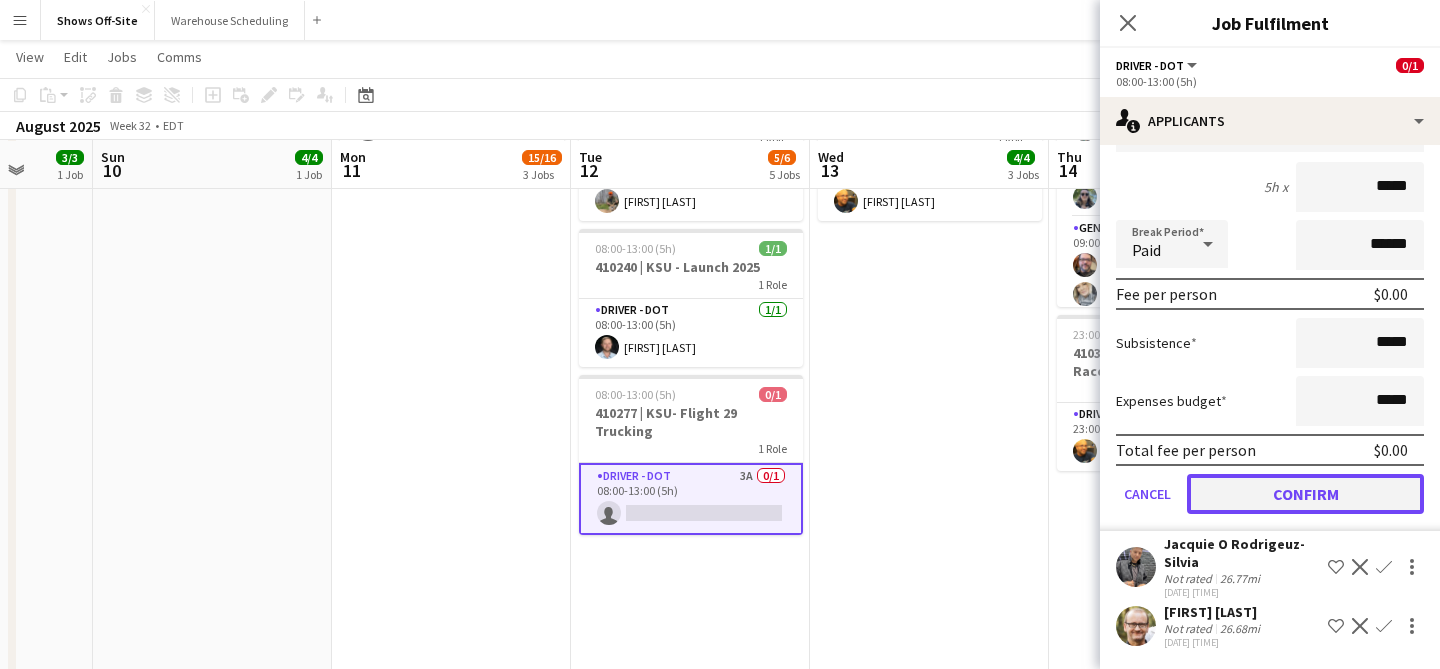 click on "Confirm" 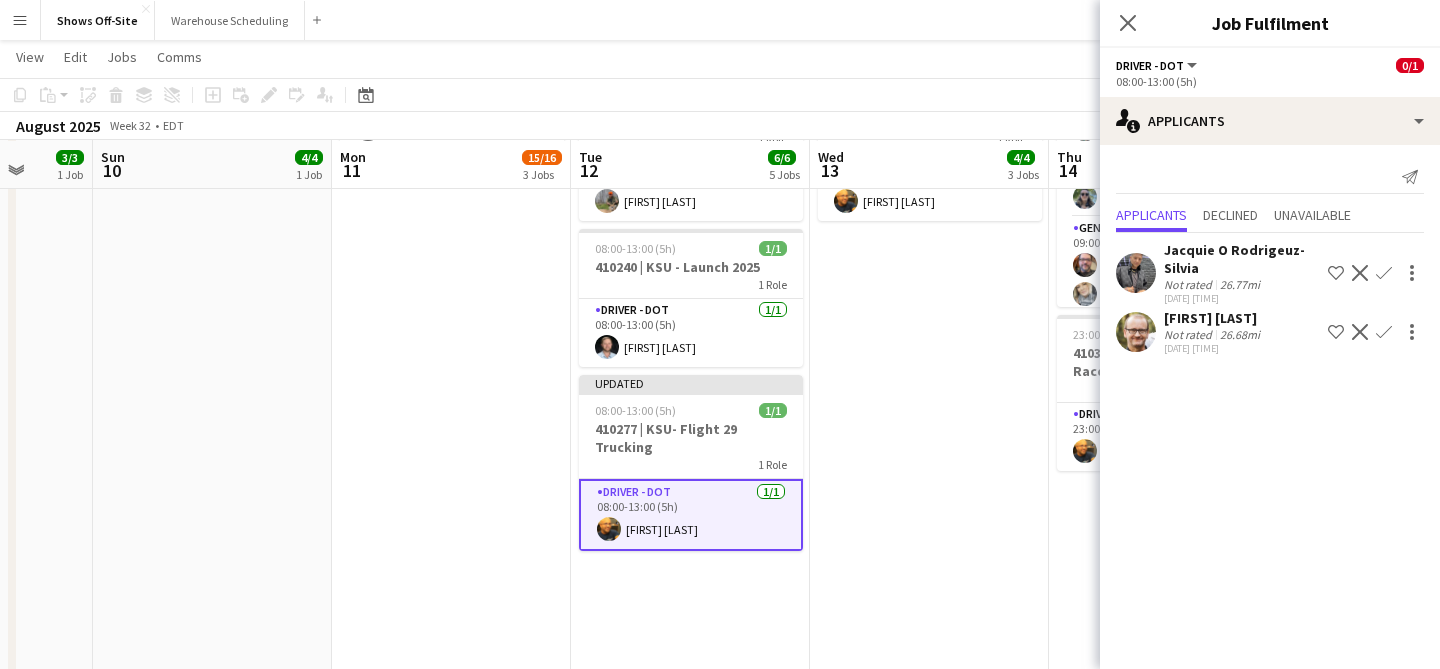 scroll, scrollTop: 0, scrollLeft: 0, axis: both 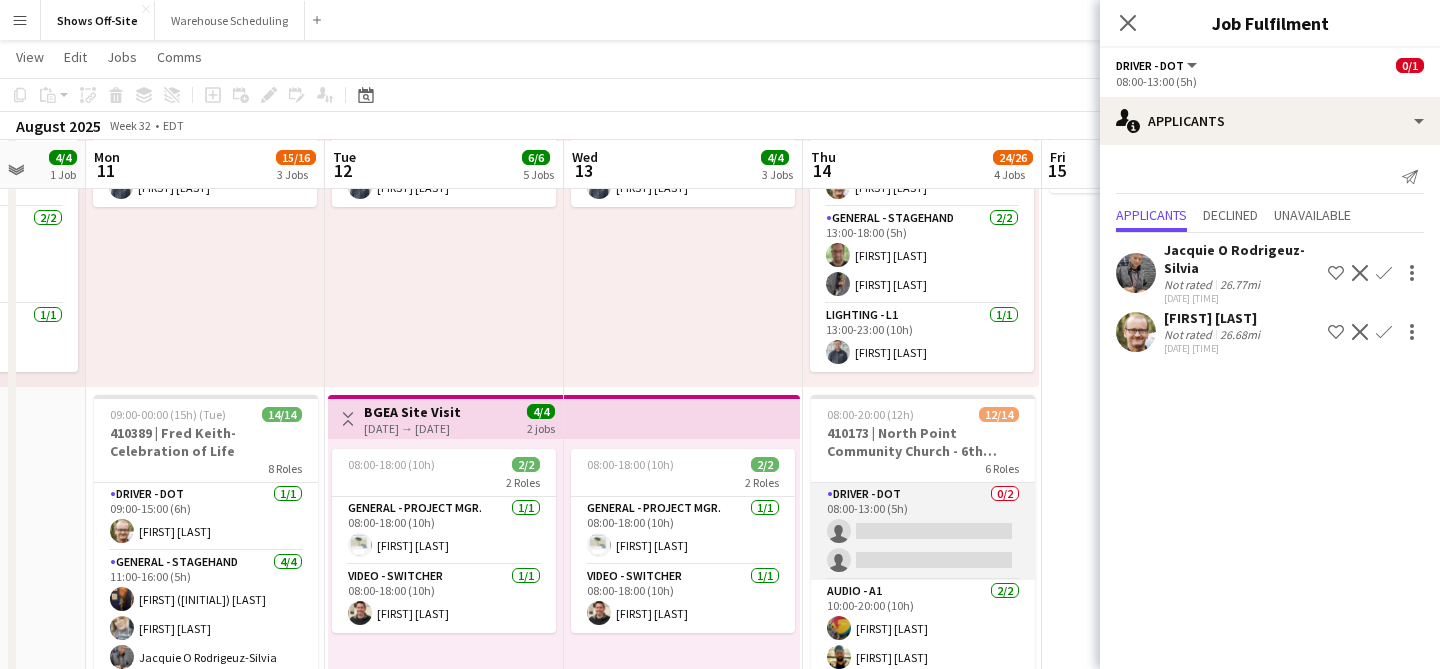 click on "Driver - DOT   0/2   08:00-13:00 (5h)
single-neutral-actions
single-neutral-actions" at bounding box center [923, 531] 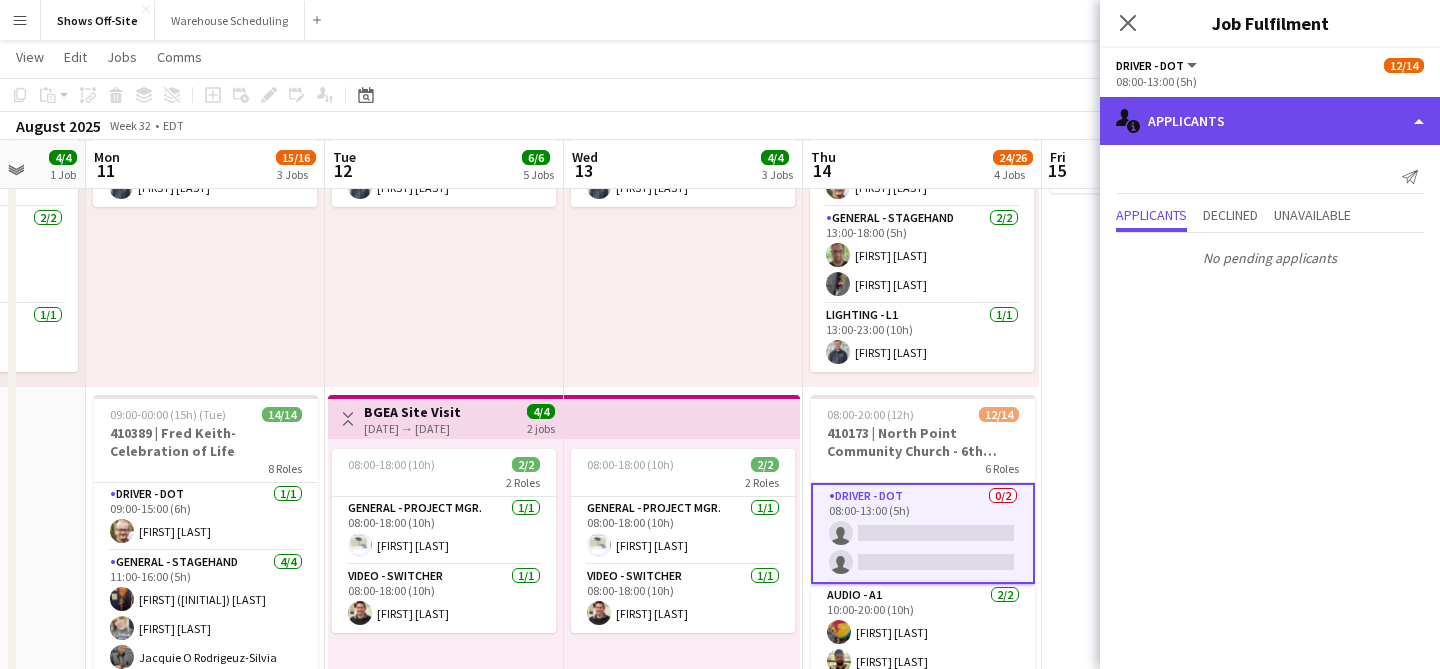 click on "single-neutral-actions-information
Applicants" 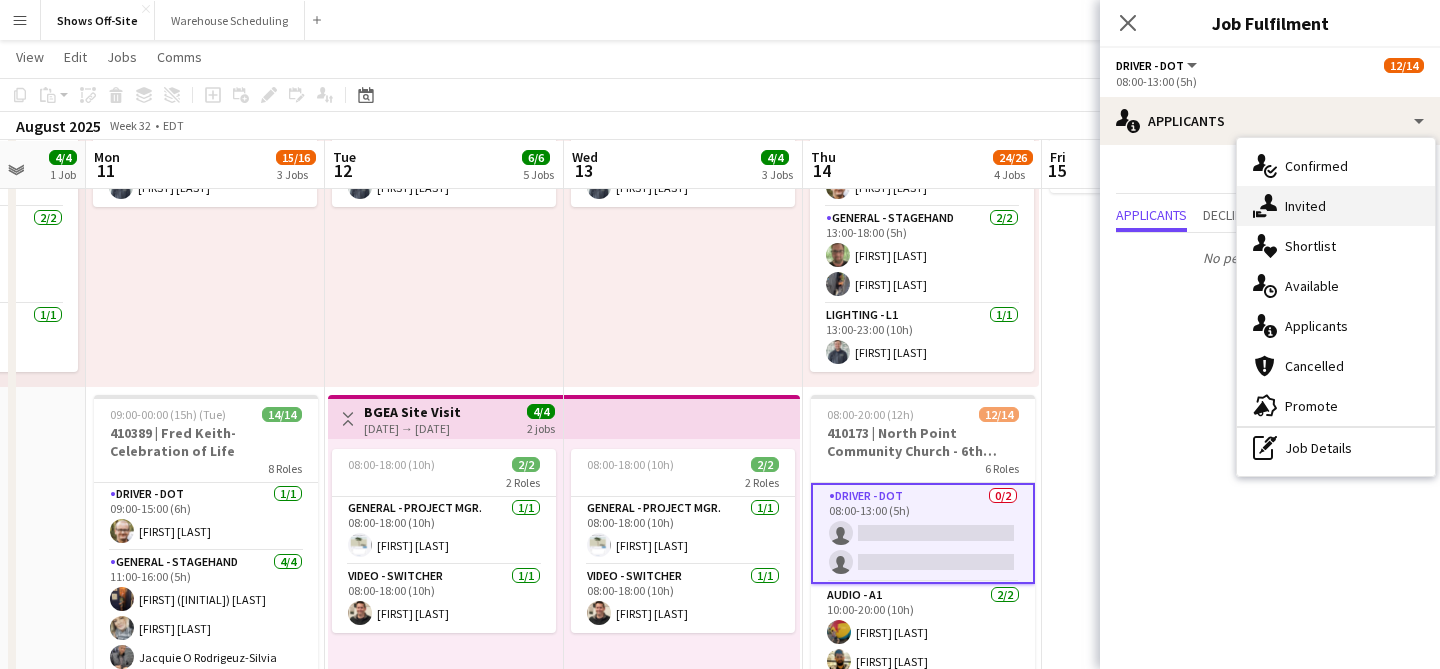 click on "single-neutral-actions-share-1
Invited" at bounding box center (1336, 206) 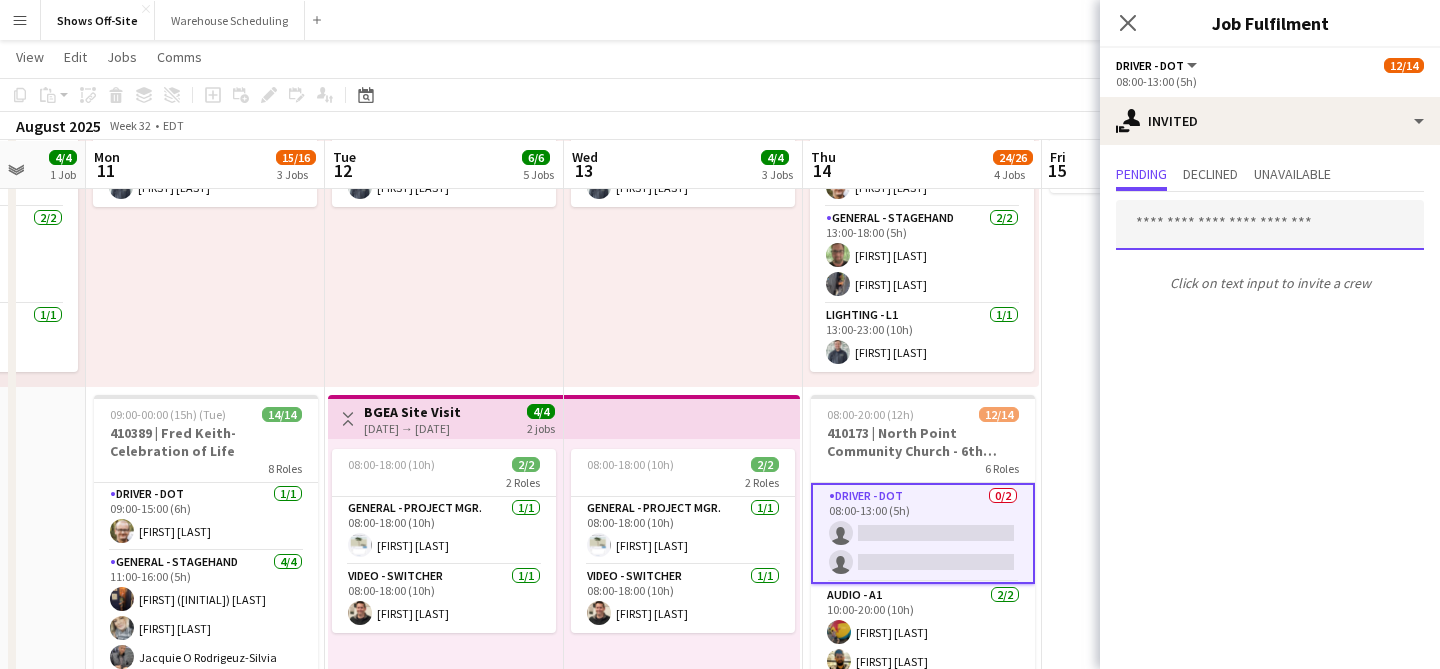 click at bounding box center (1270, 225) 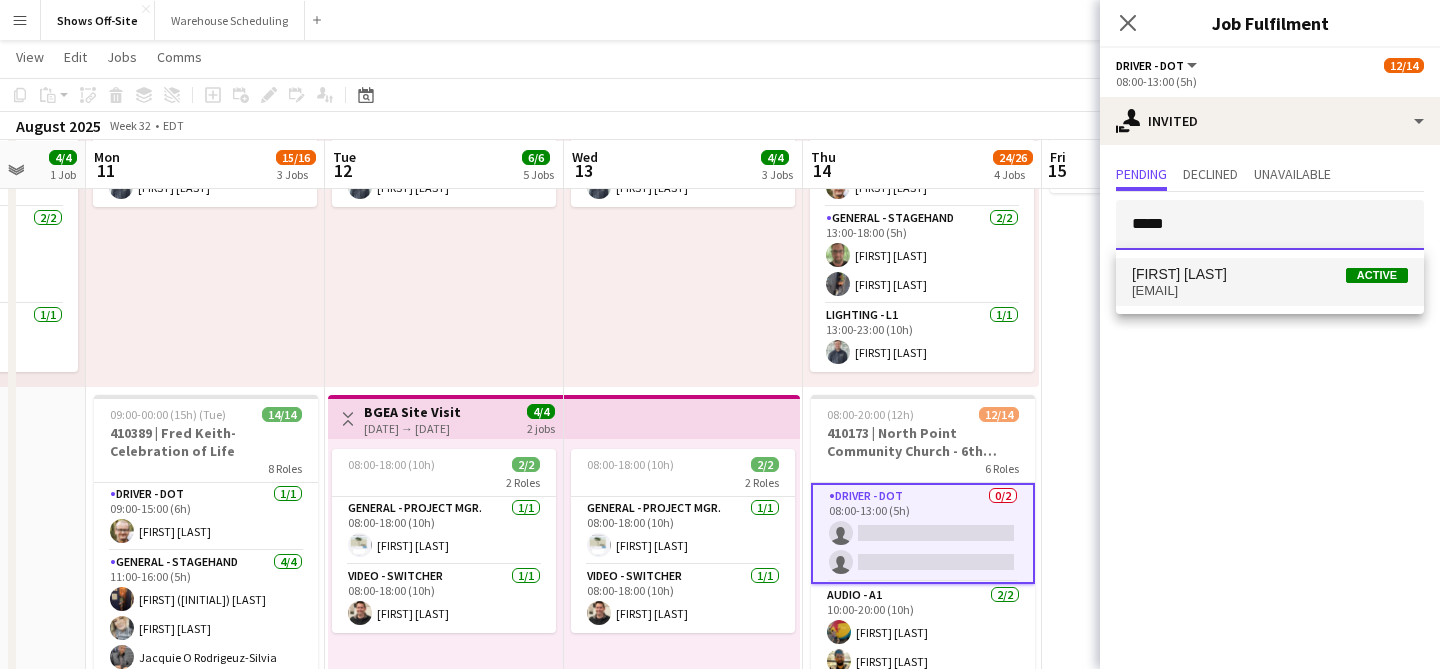 type on "*****" 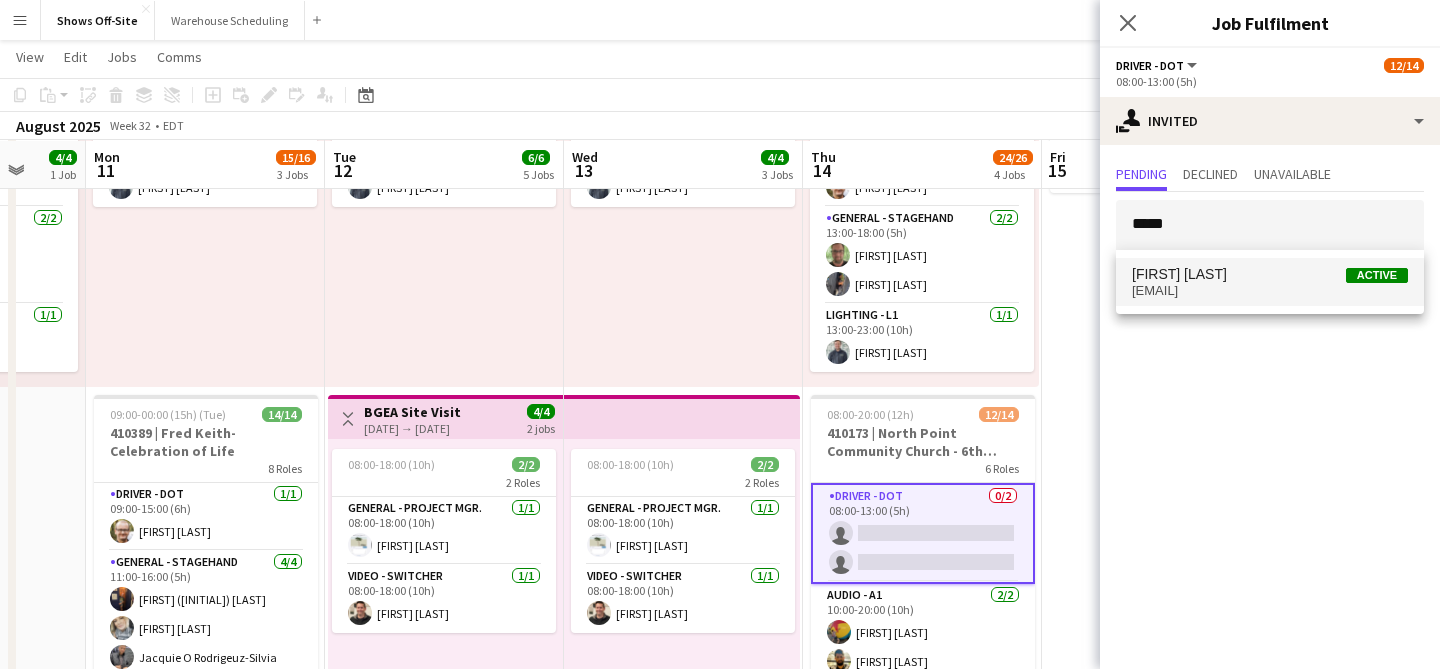 click on "[FIRST] [LAST]  Active  [EMAIL]" at bounding box center (1270, 282) 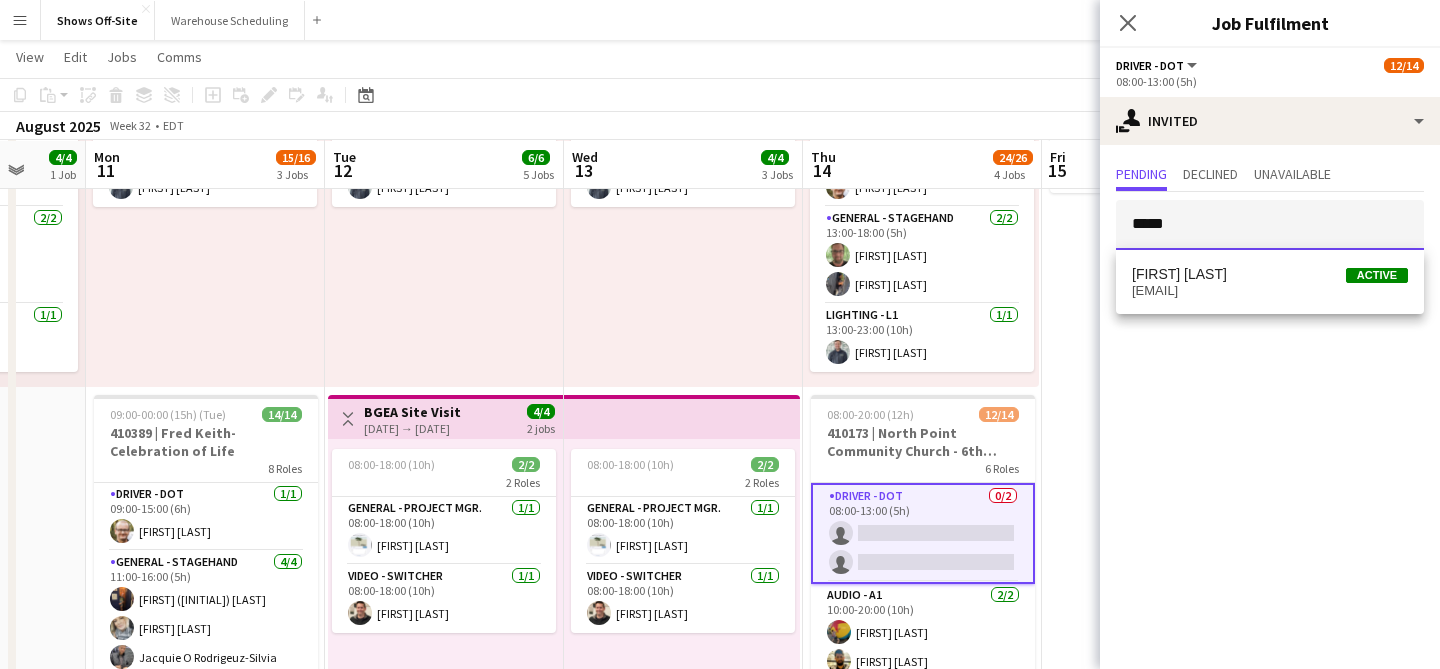 type 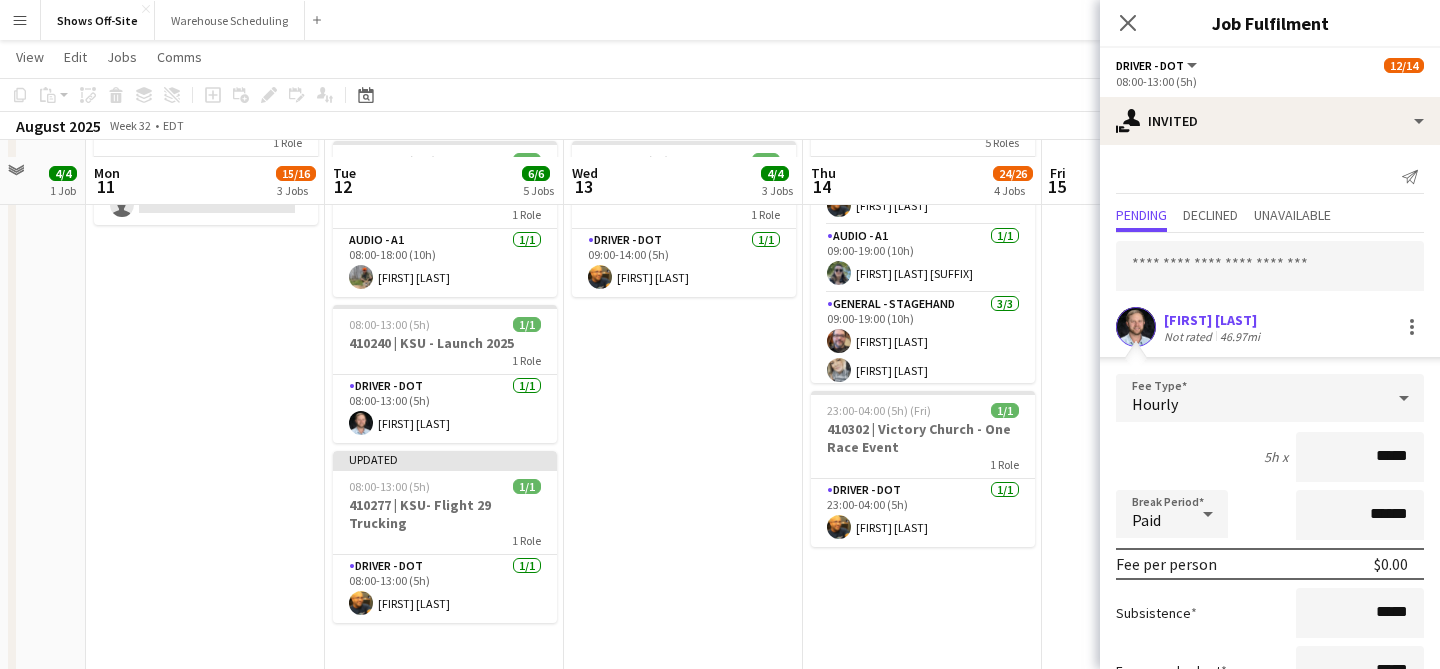 scroll, scrollTop: 837, scrollLeft: 0, axis: vertical 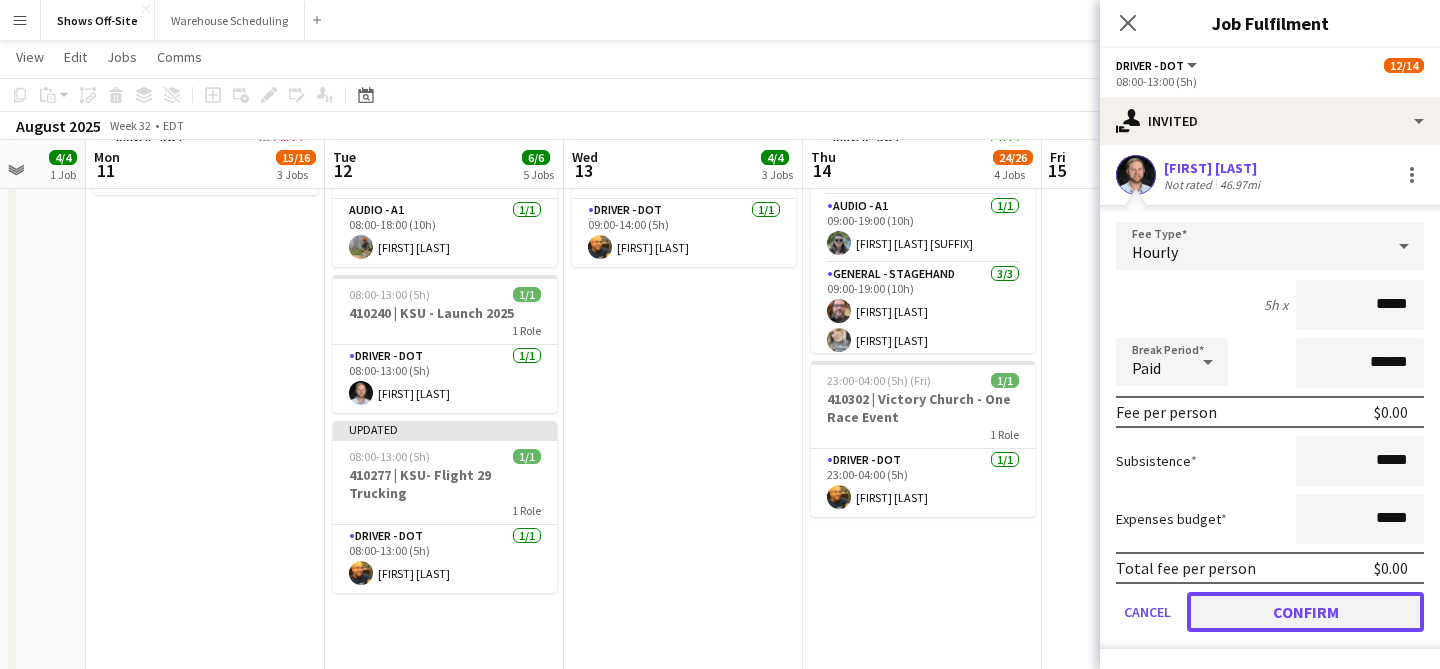 click on "Confirm" 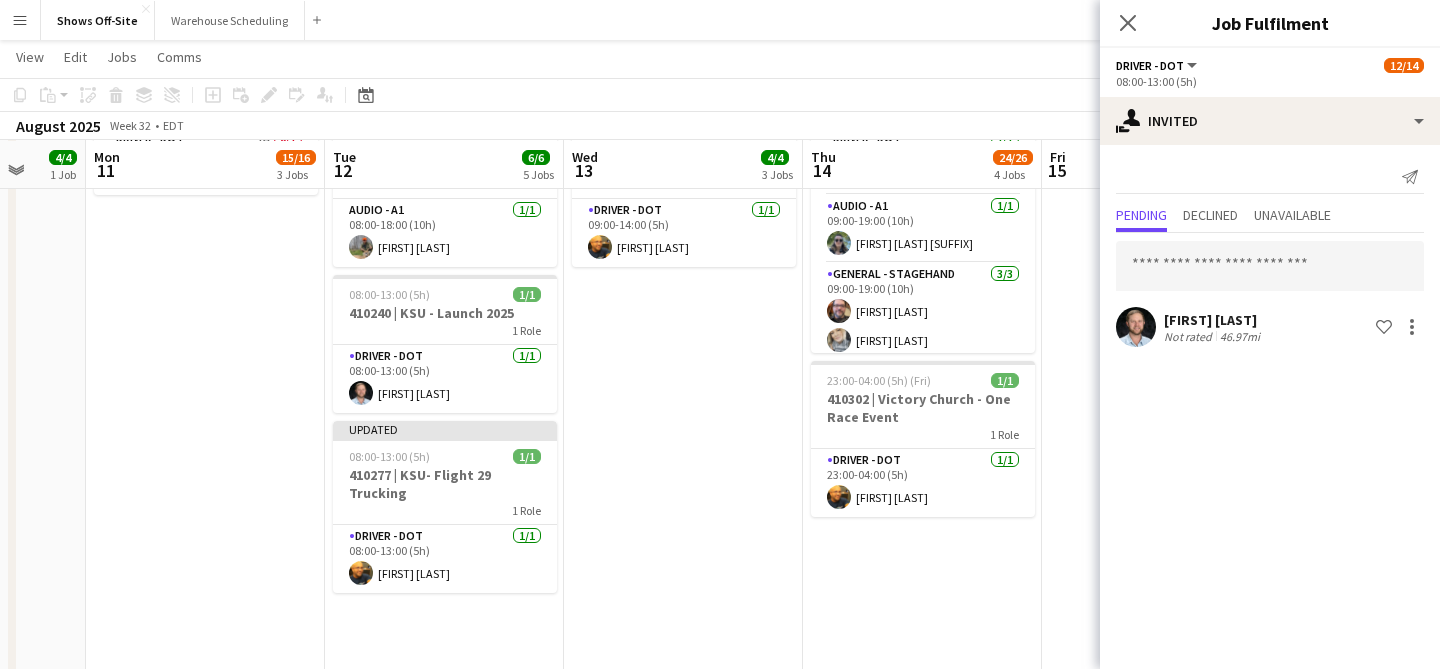 scroll, scrollTop: 0, scrollLeft: 0, axis: both 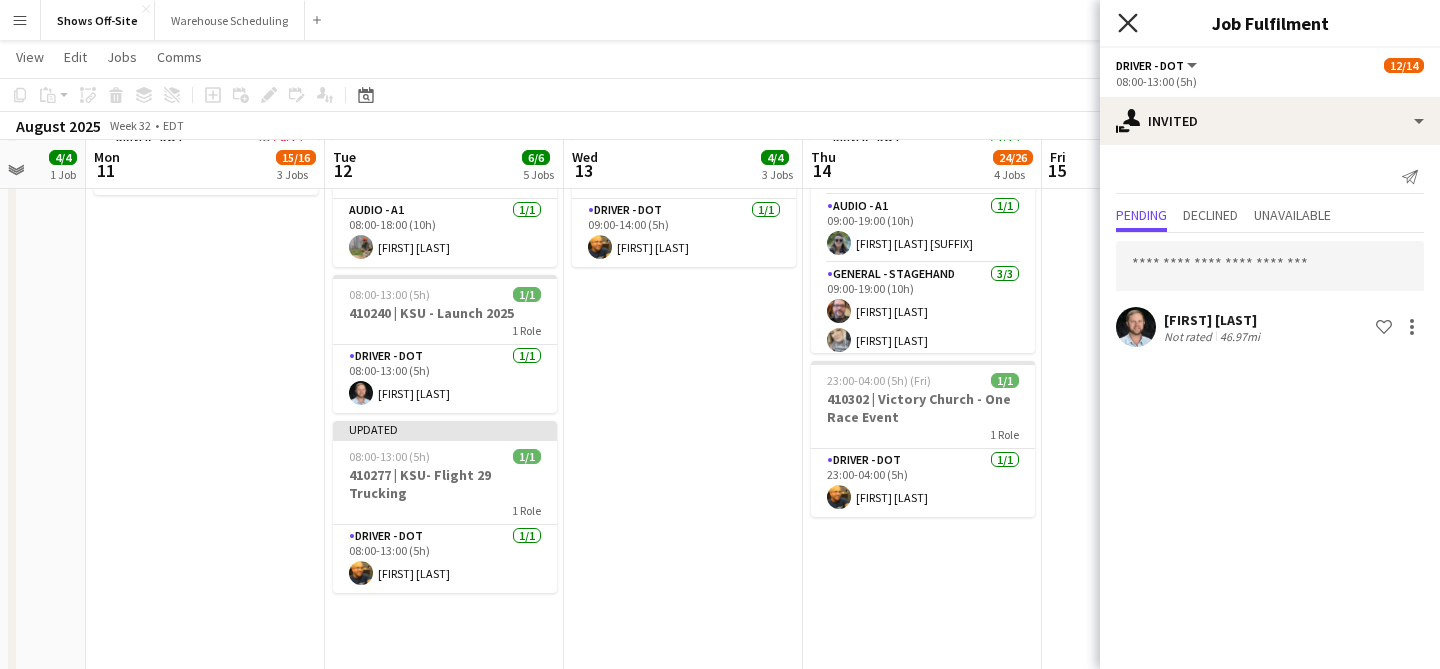click on "Close pop-in" 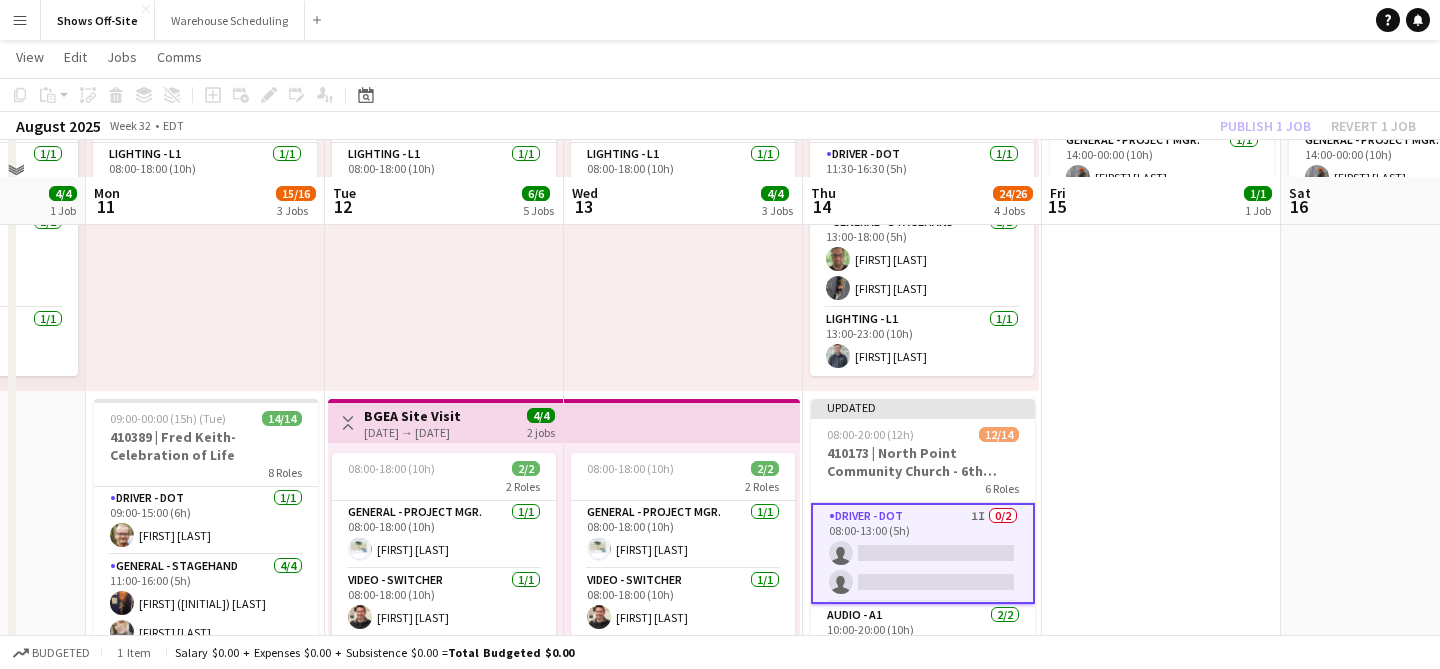 scroll, scrollTop: 235, scrollLeft: 0, axis: vertical 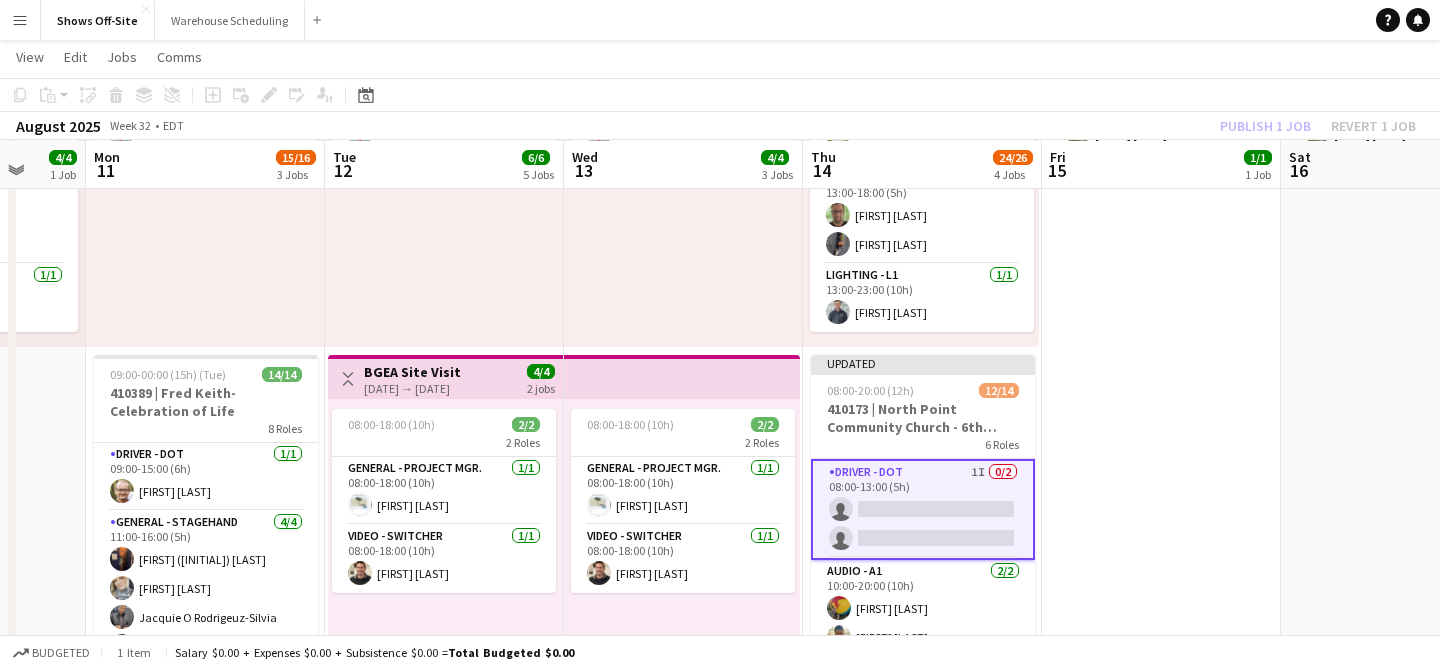 click on "14:00-00:00 (10h) (Sat)   1/1   410173 | North Point Community Church - 6th Grade Fall Camp FFA 2025   1 Role   General - Project Mgr.   1/1   14:00-00:00 (10h)
[FIRST] [LAST]" at bounding box center [1161, 1318] 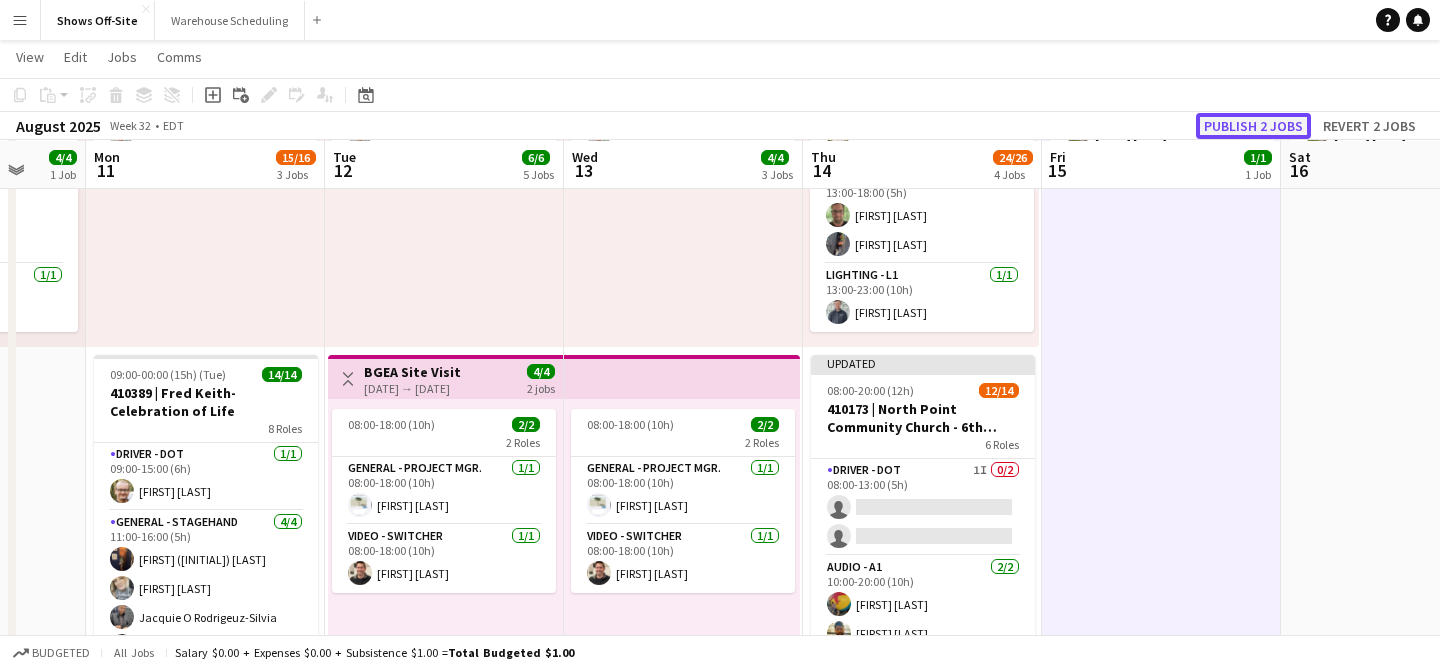 click on "Publish 2 jobs" 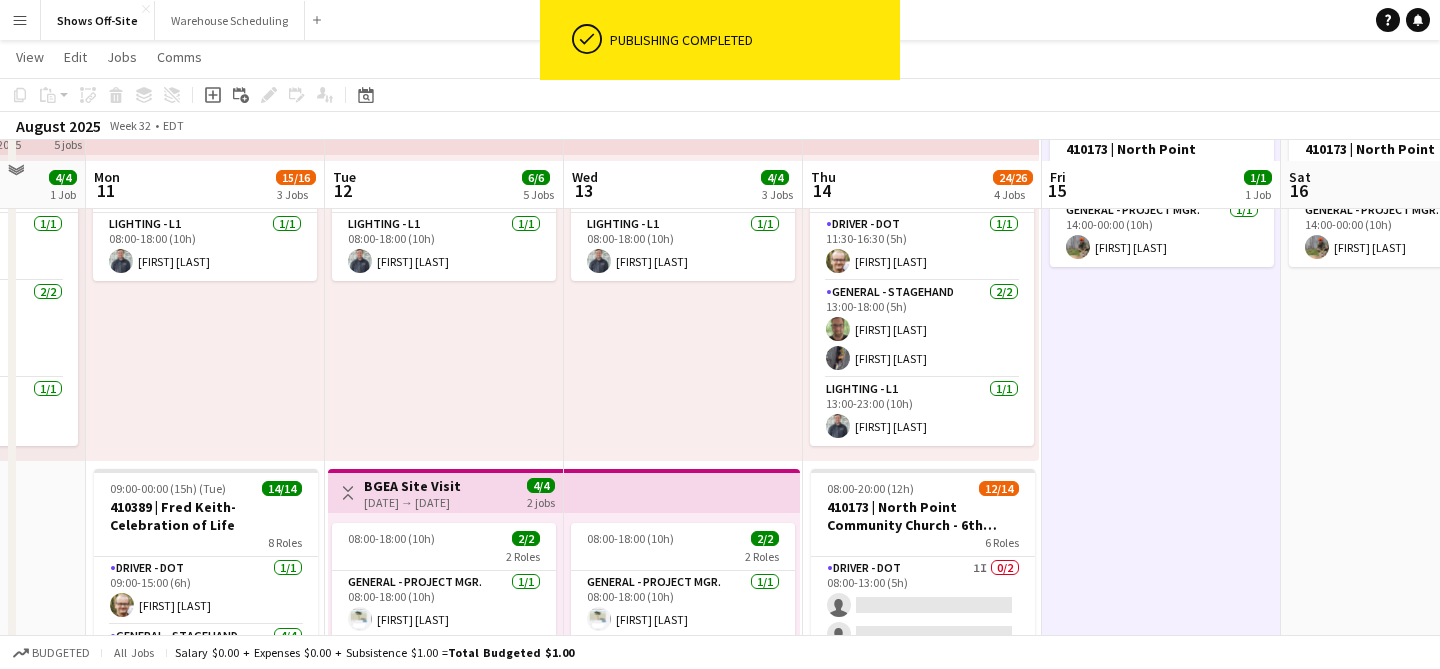 scroll, scrollTop: 0, scrollLeft: 0, axis: both 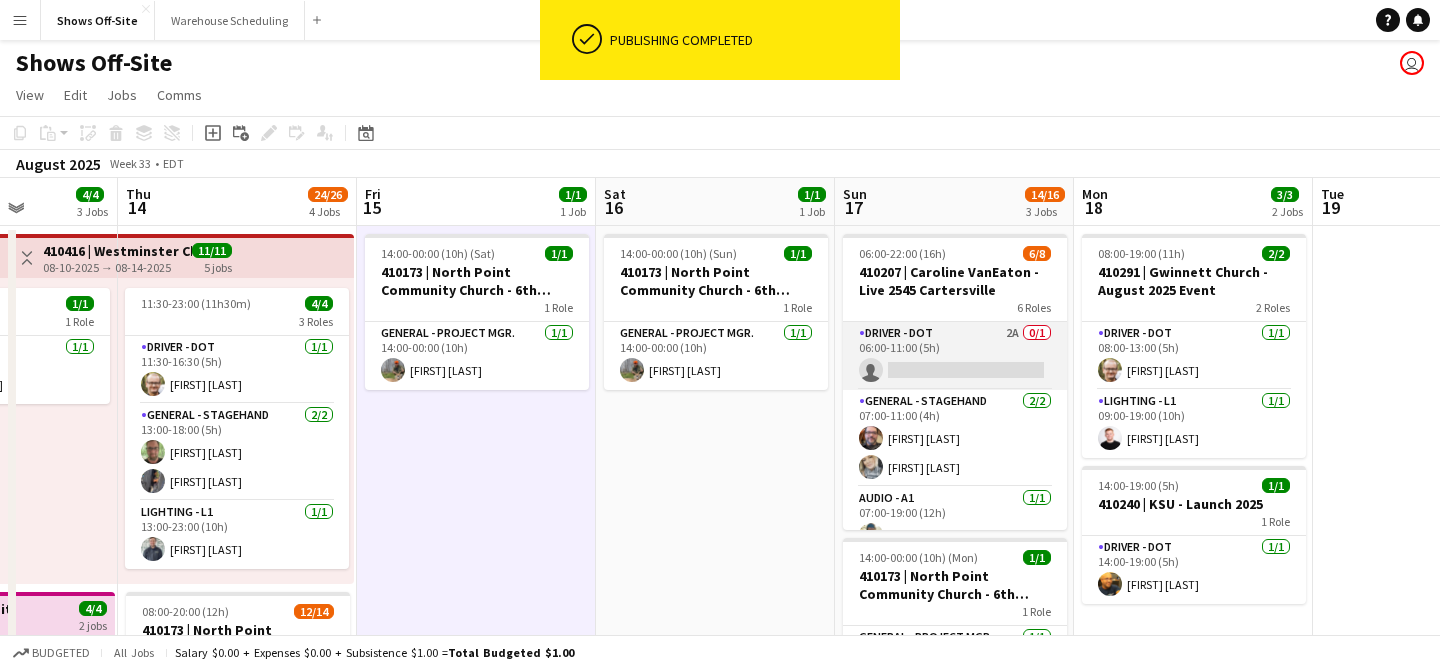 click on "Driver - DOT   2A   0/1   06:00-11:00 (5h)
single-neutral-actions" at bounding box center (955, 356) 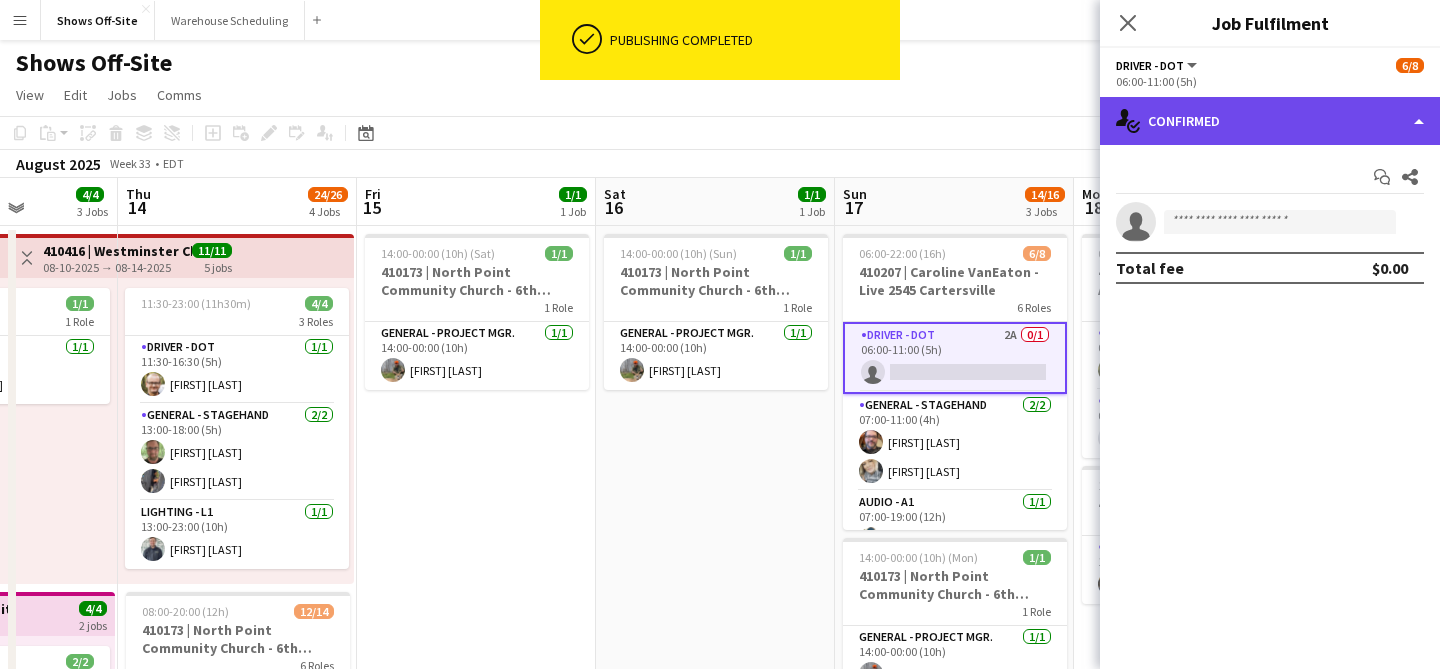 click on "single-neutral-actions-check-2
Confirmed" 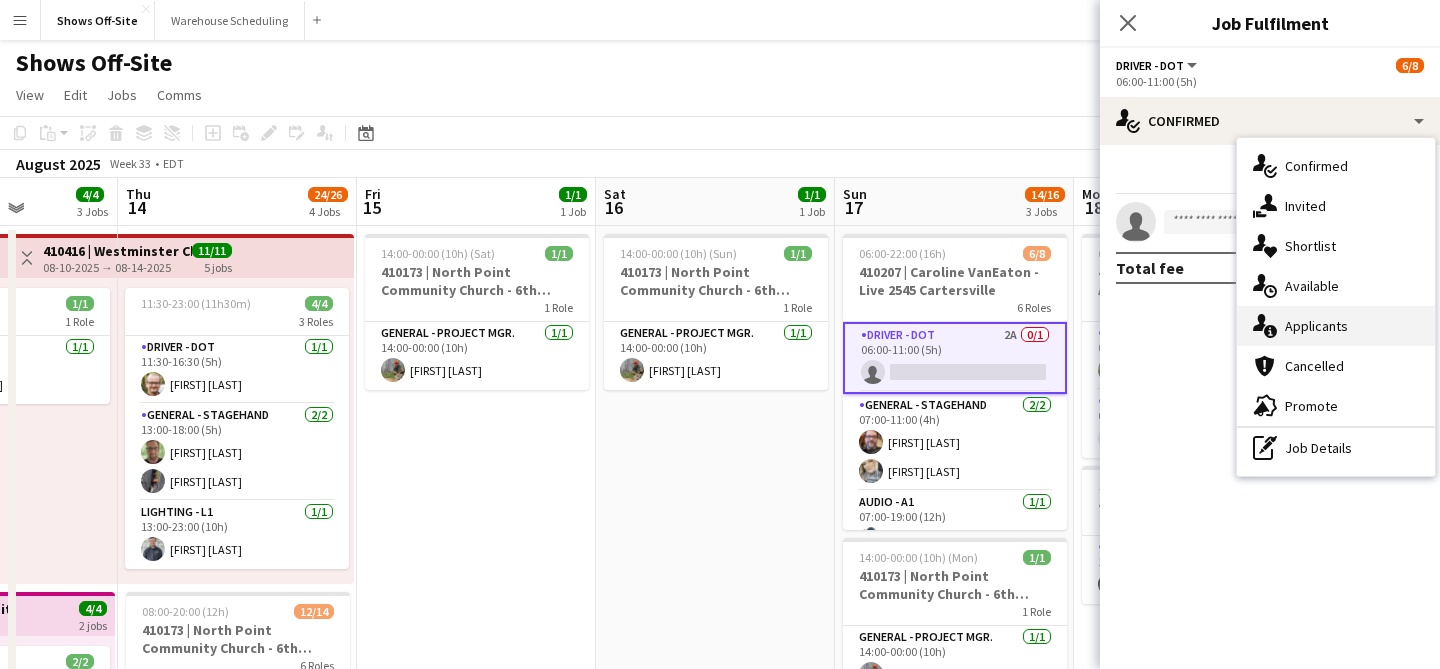 click on "single-neutral-actions-information
Applicants" at bounding box center (1336, 326) 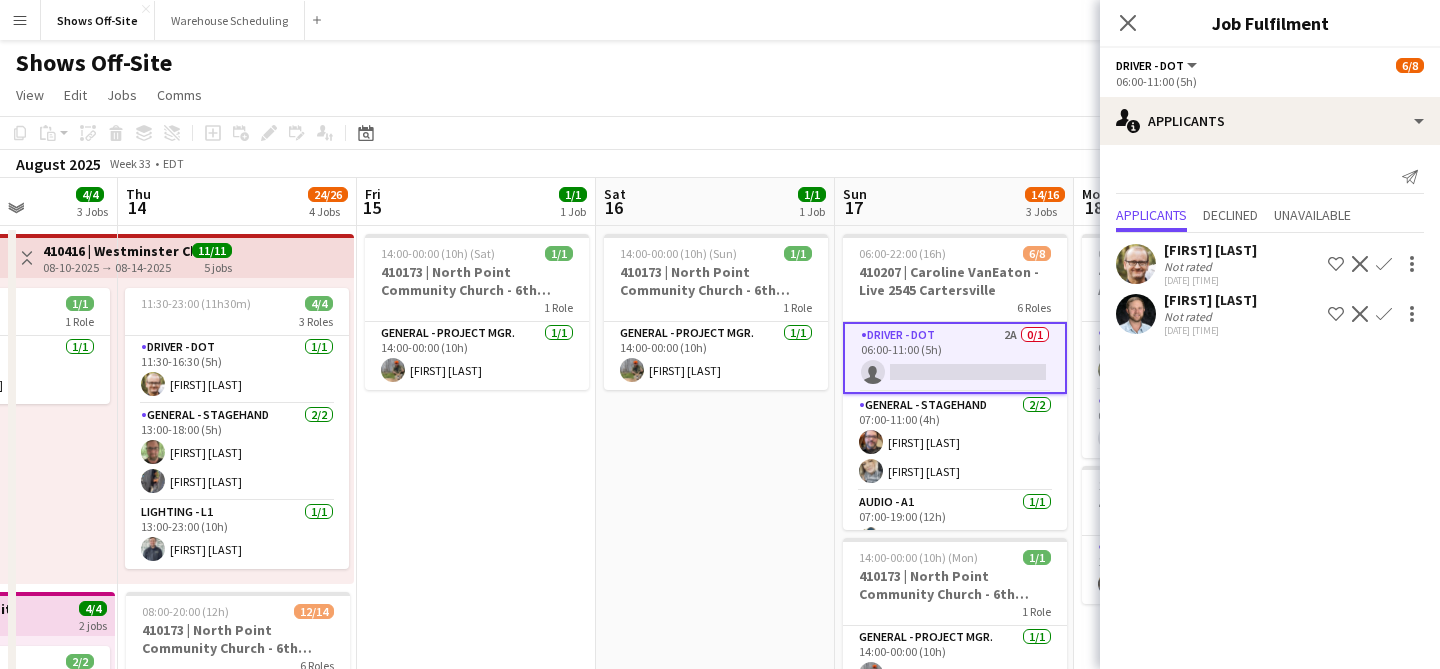 click on "Confirm" 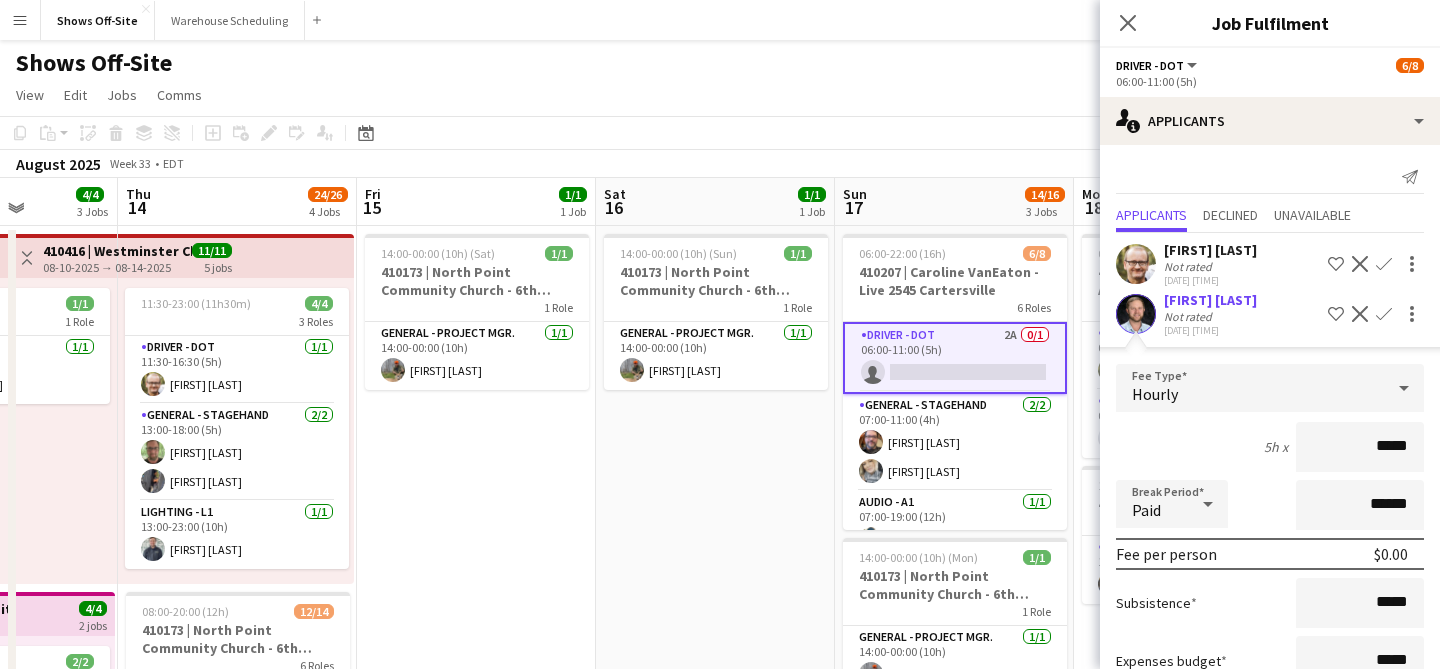 scroll, scrollTop: 142, scrollLeft: 0, axis: vertical 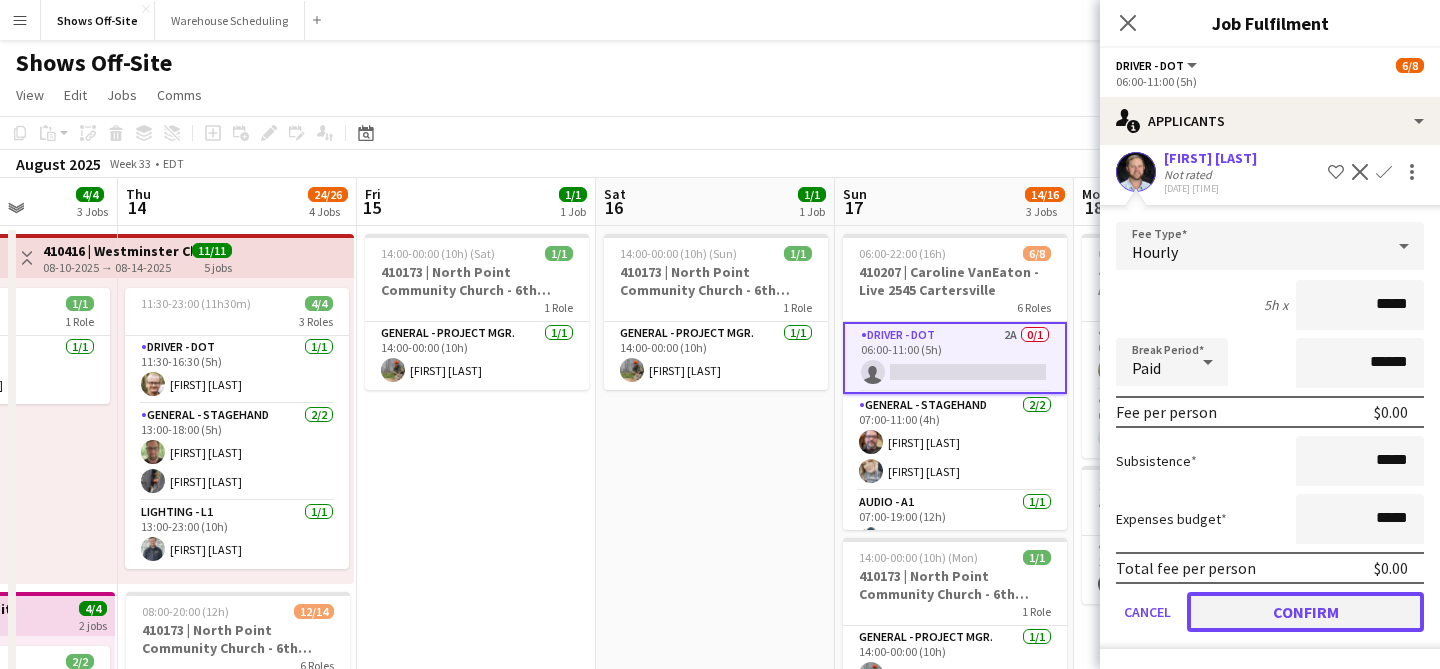 click on "Confirm" 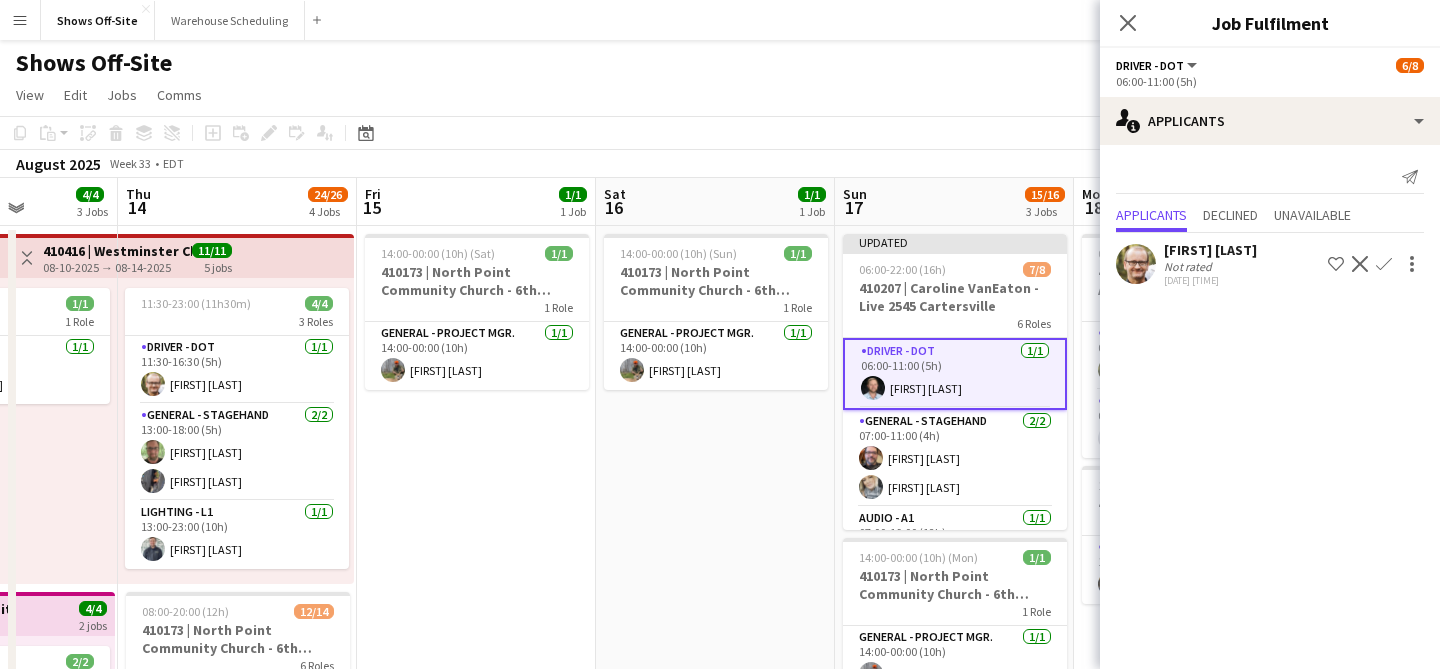 scroll, scrollTop: 0, scrollLeft: 0, axis: both 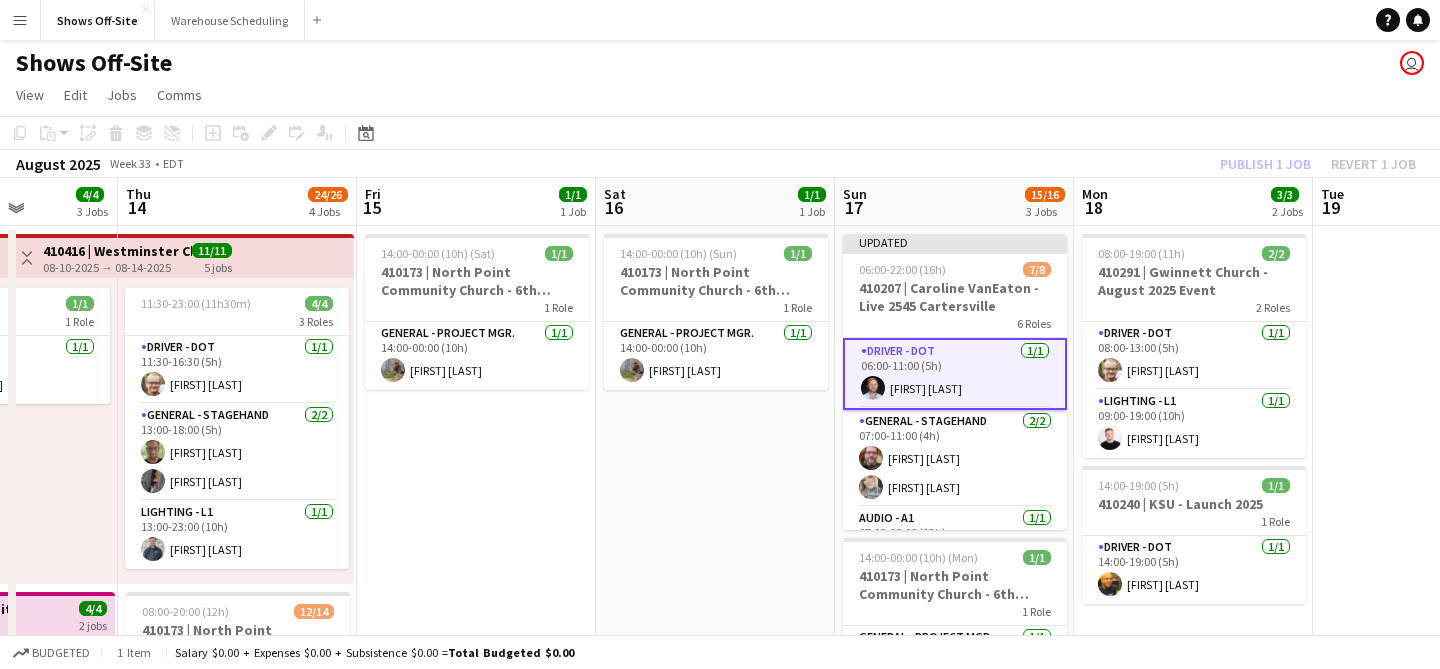 click on "Mon   18   3/3   2 Jobs" at bounding box center (1193, 202) 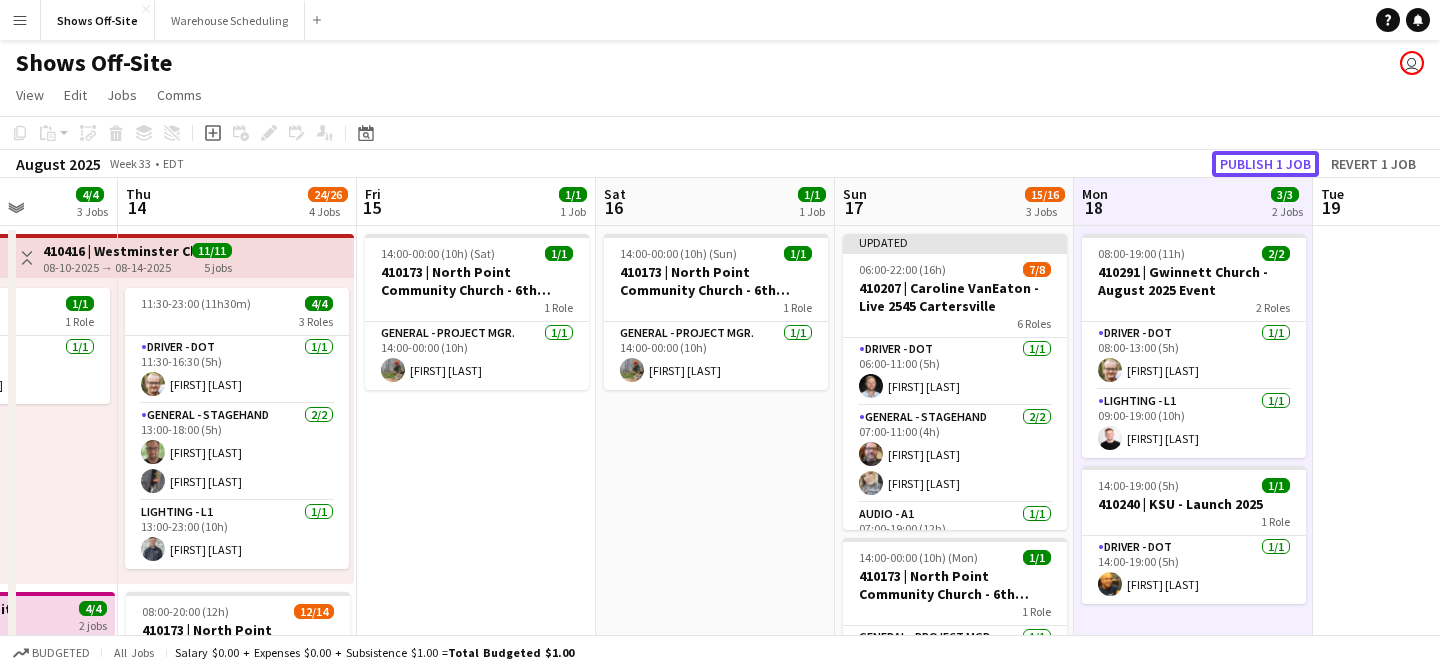 click on "Publish 1 job" 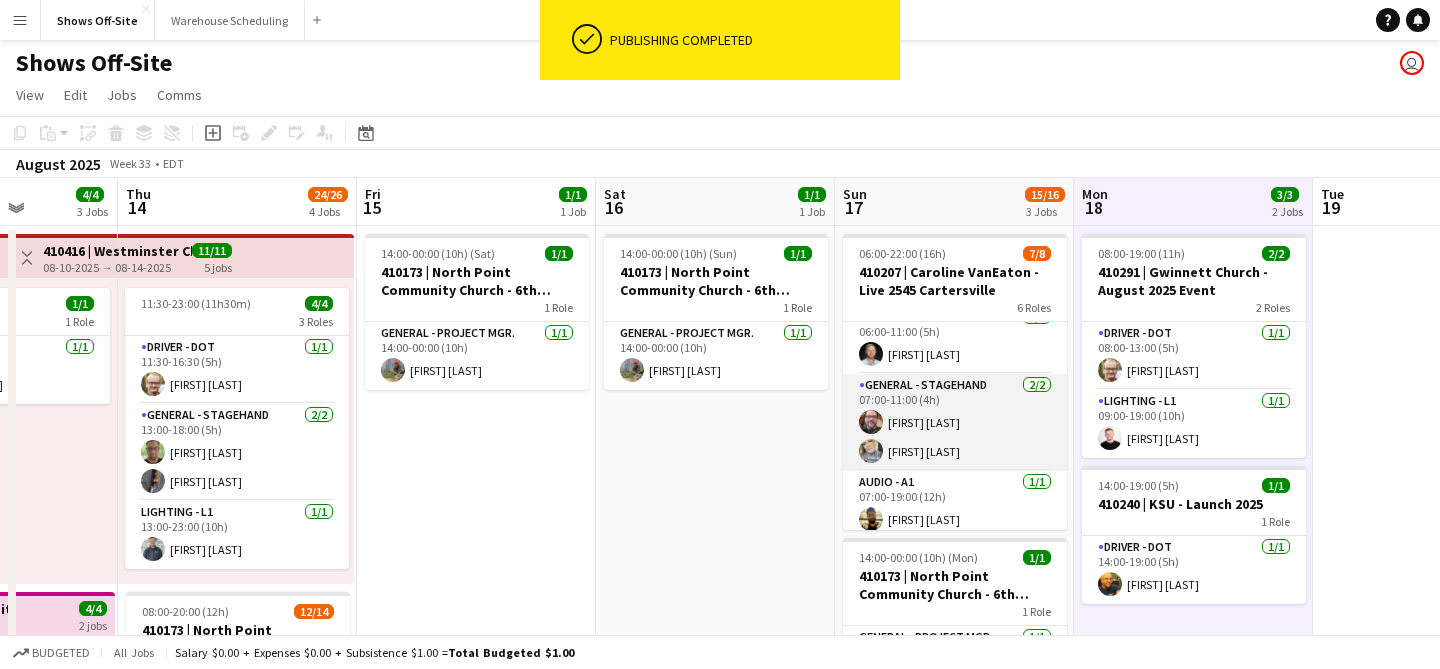 scroll, scrollTop: 258, scrollLeft: 0, axis: vertical 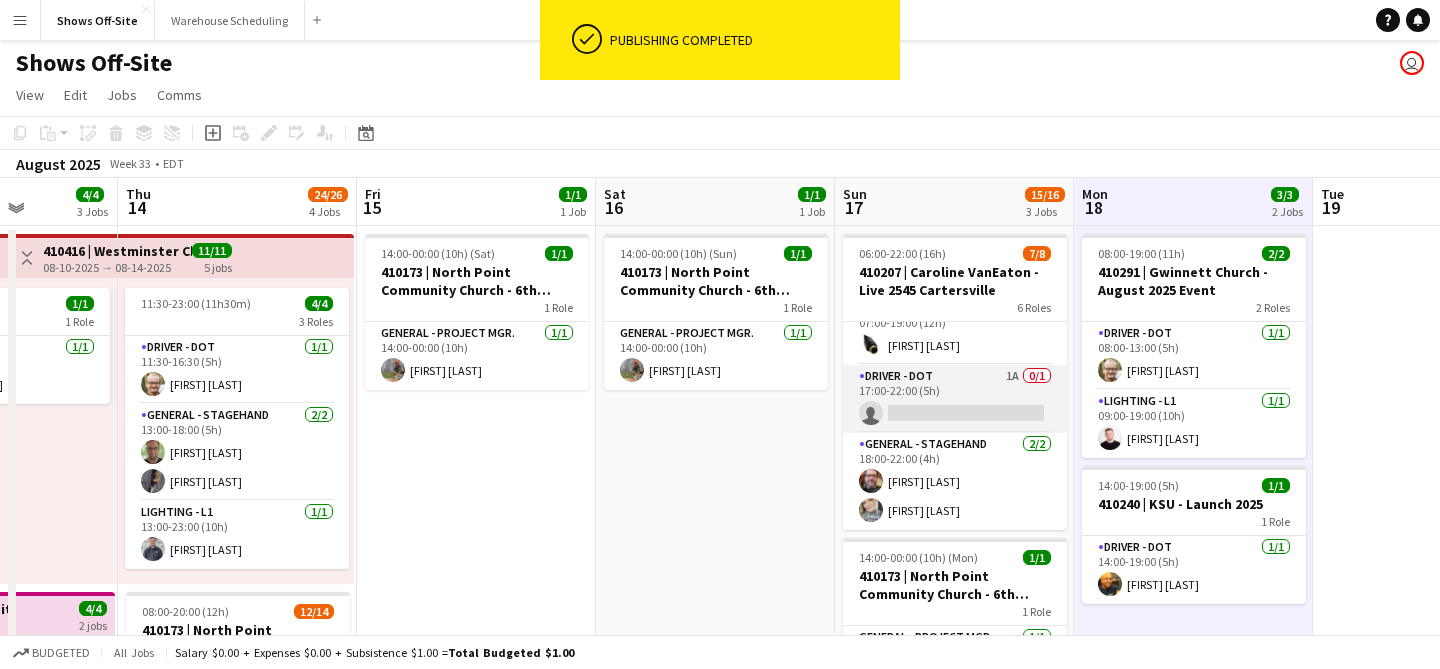 click on "Driver - DOT   1A   0/1   17:00-22:00 (5h)
single-neutral-actions" at bounding box center [955, 399] 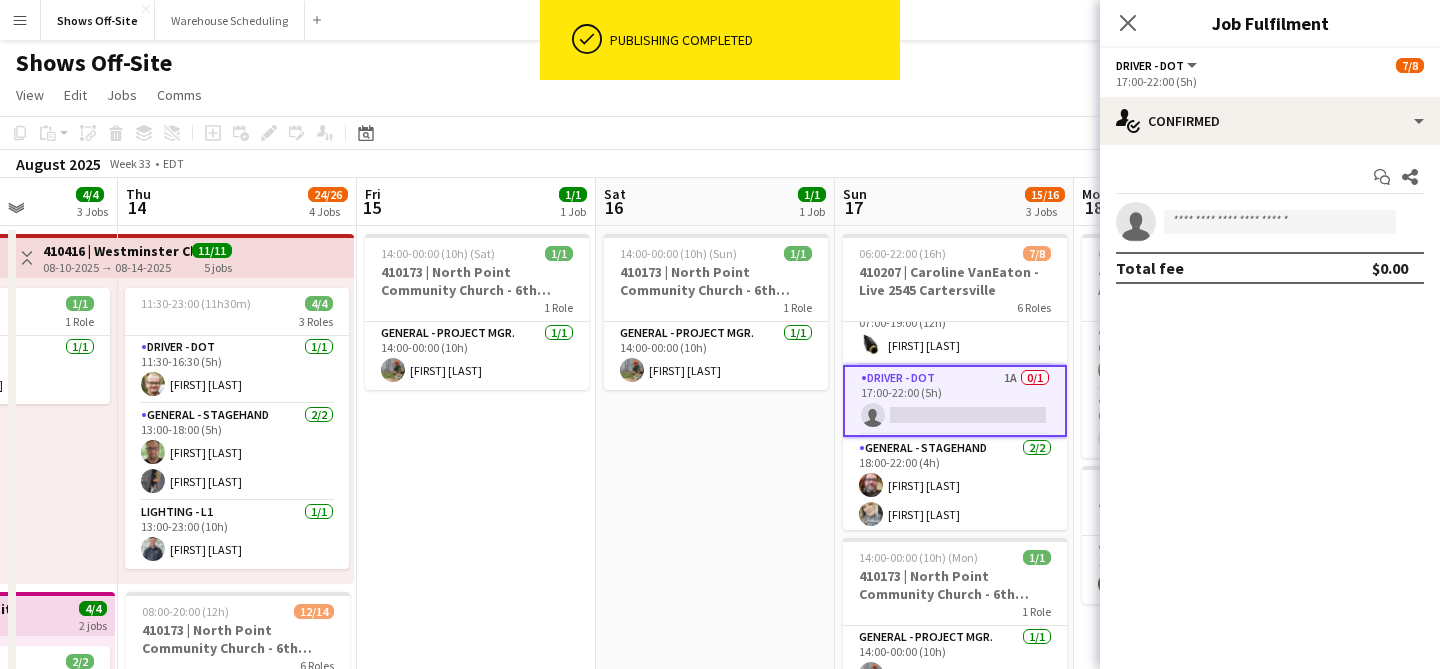 click on "Start chat
Share
single-neutral-actions
Total fee   $0.00" at bounding box center [1270, 222] 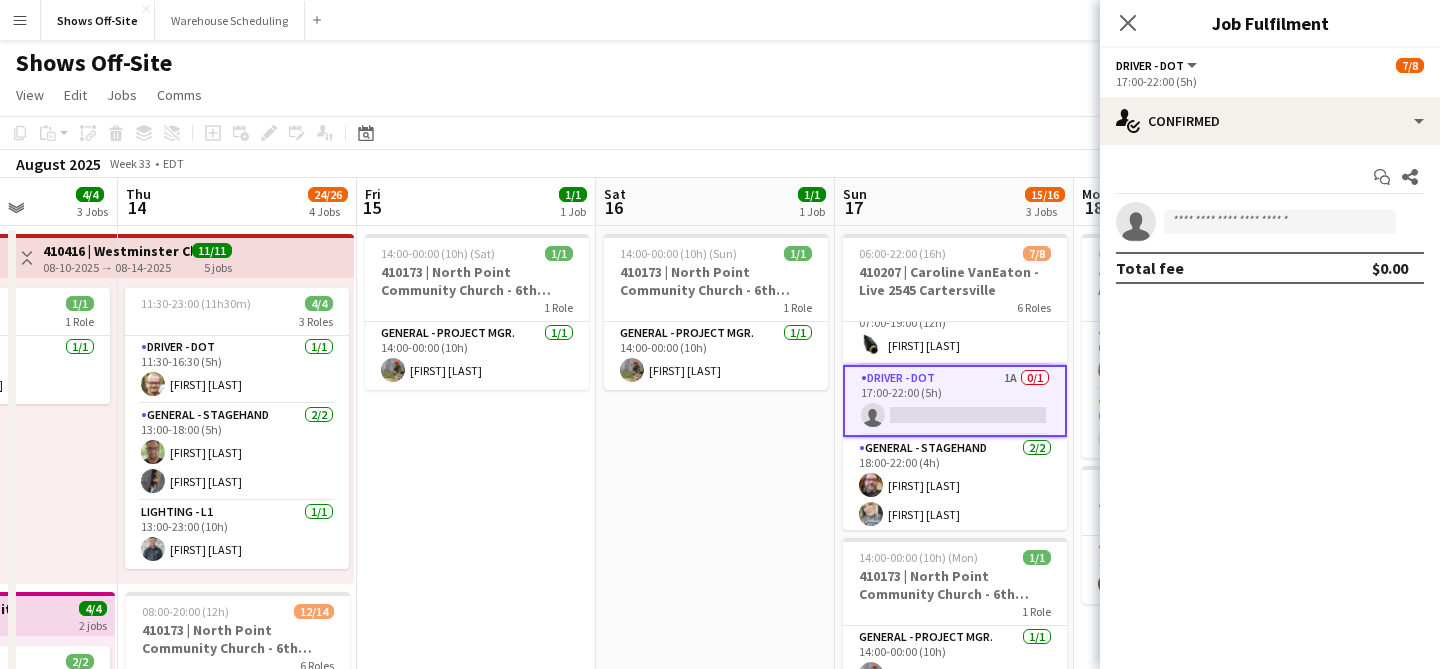 click on "Start chat
Share
single-neutral-actions
Total fee   $0.00" at bounding box center [1270, 222] 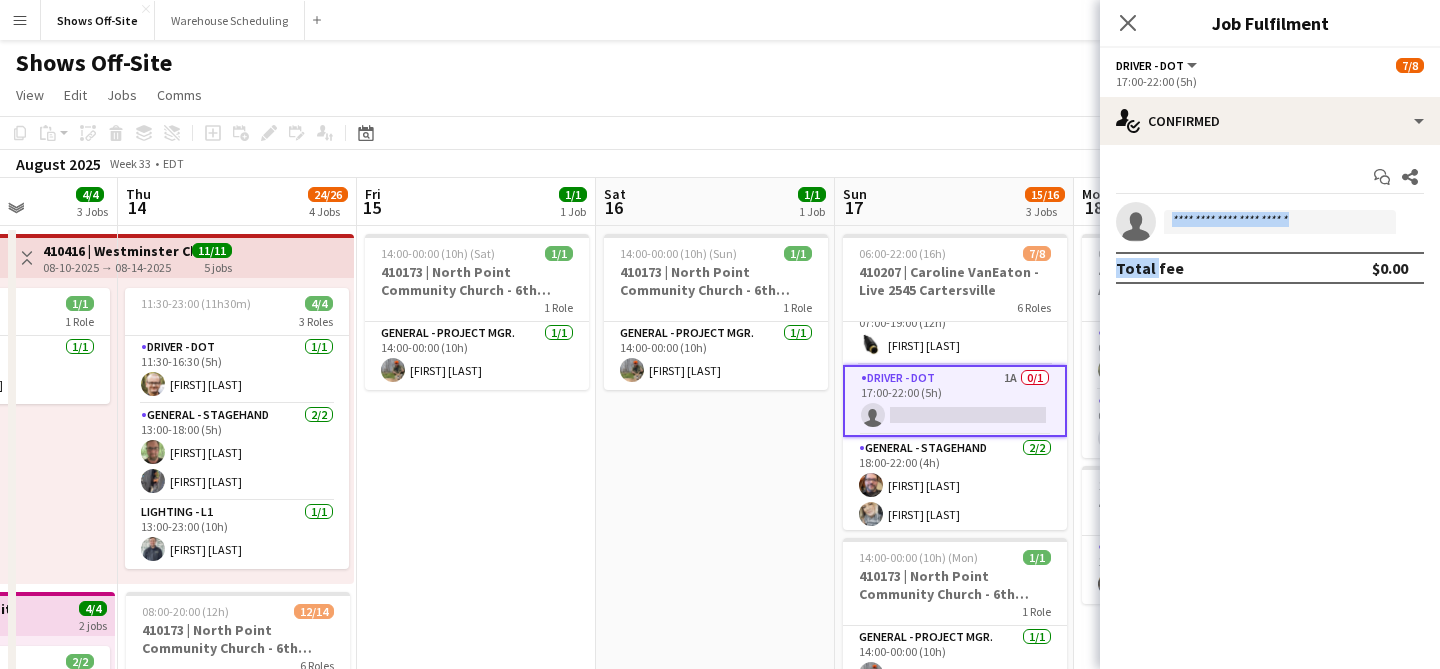 click on "Start chat
Share
single-neutral-actions
Total fee   $0.00" at bounding box center (1270, 222) 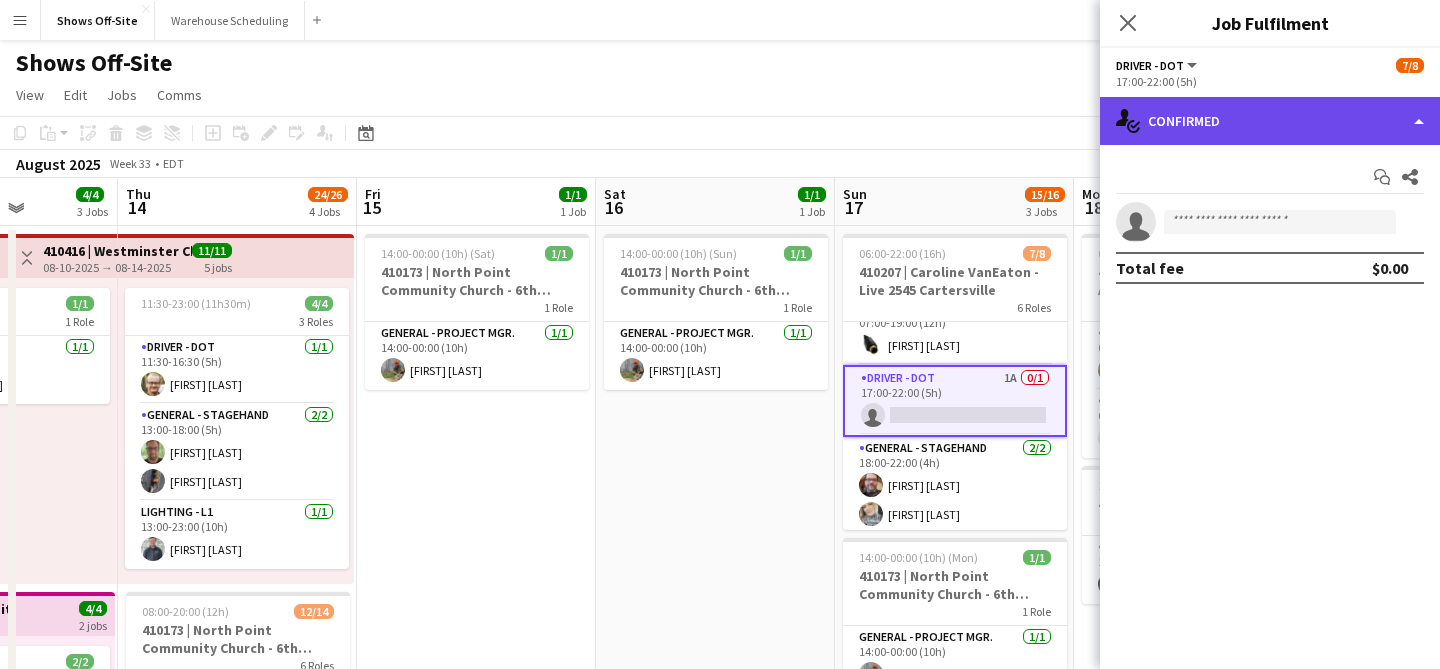 click on "single-neutral-actions-check-2
Confirmed" 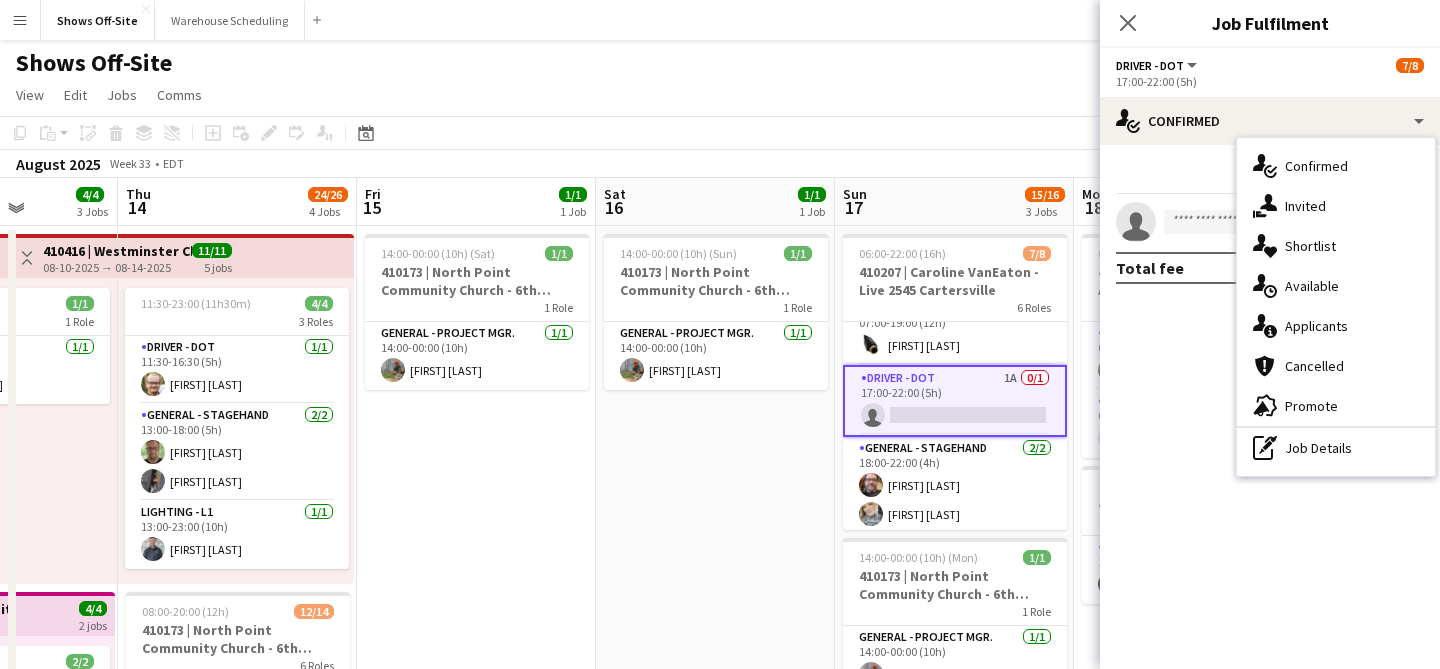 click on "single-neutral-actions-information
Applicants" at bounding box center (1336, 326) 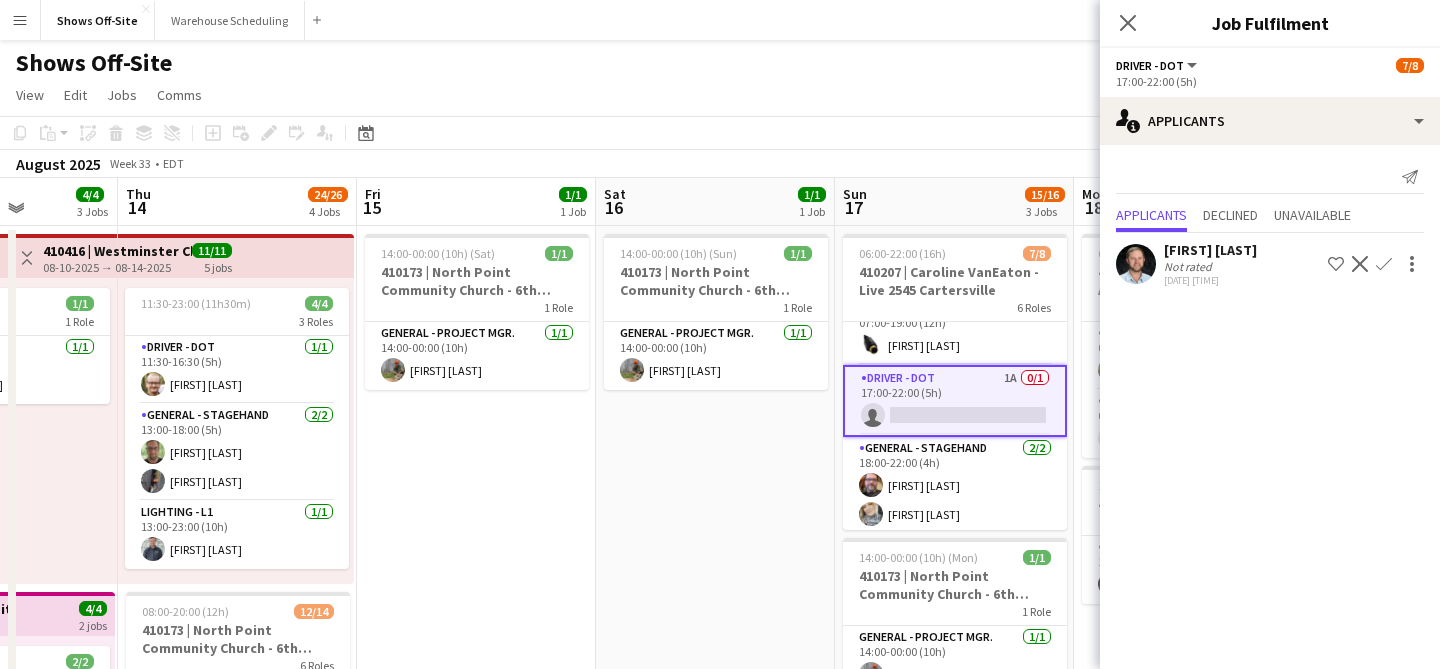 click on "[FIRST] [LAST]   Not rated   [DATE] [TIME]
Shortlist crew
Decline
Confirm" 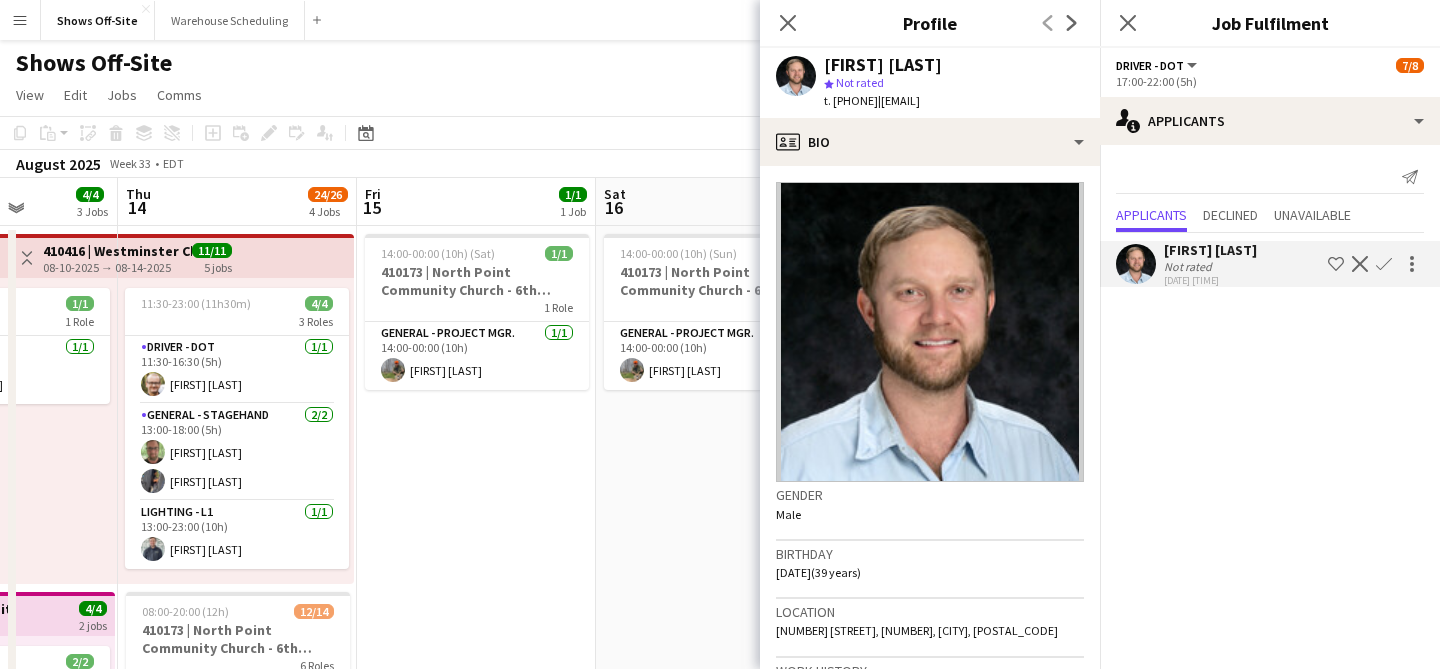 click on "Confirm" 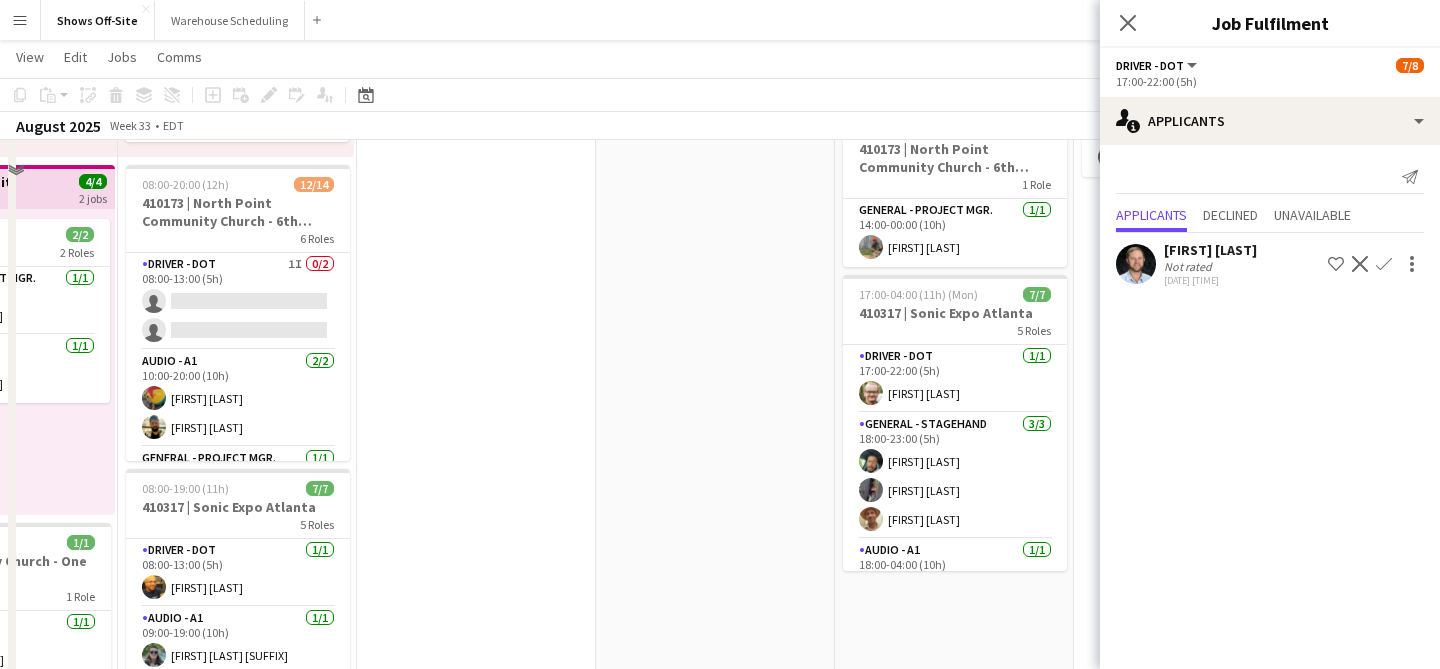 scroll, scrollTop: 282, scrollLeft: 0, axis: vertical 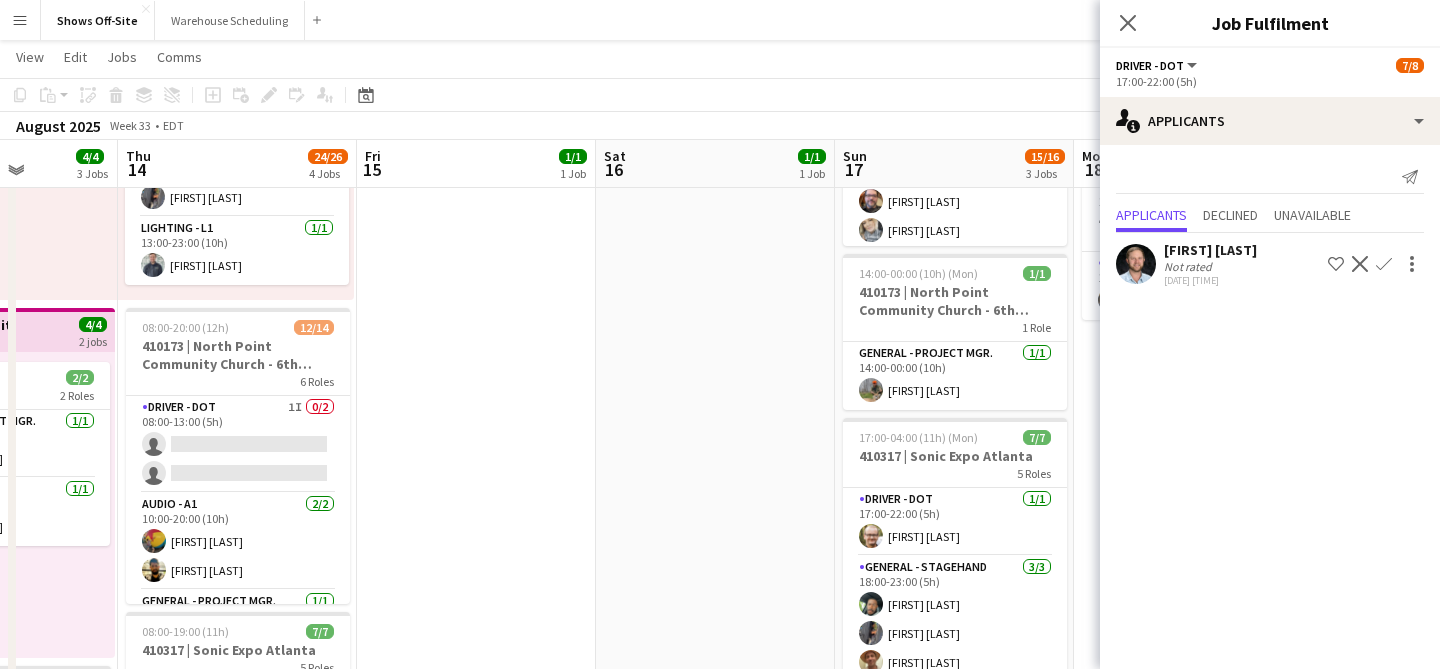 click on "Confirm" 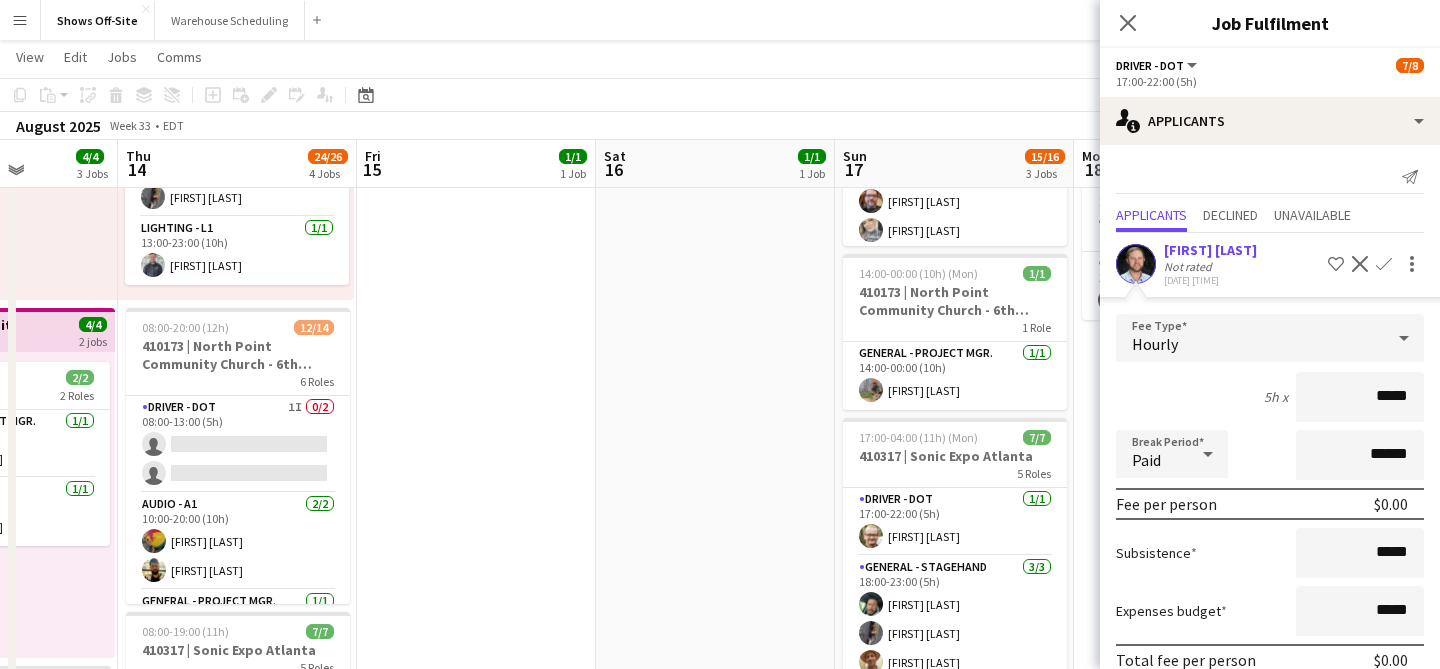 scroll, scrollTop: 92, scrollLeft: 0, axis: vertical 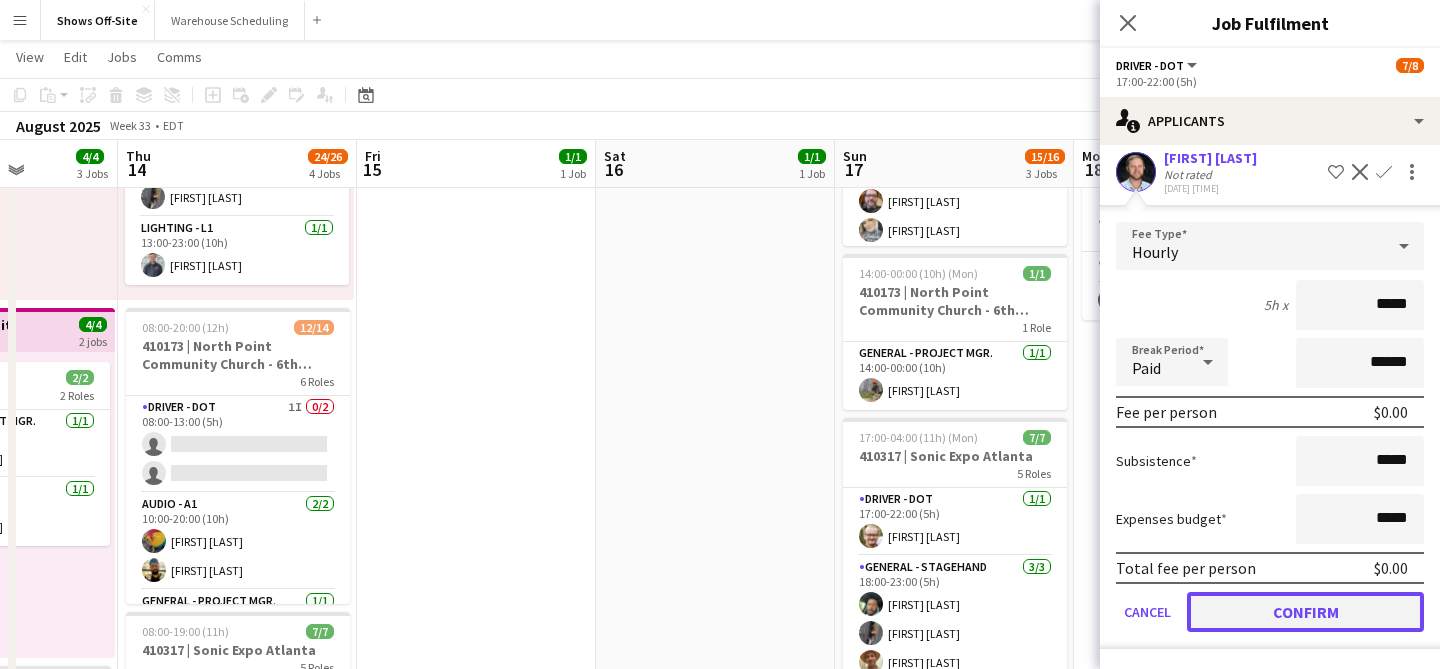 click on "Confirm" 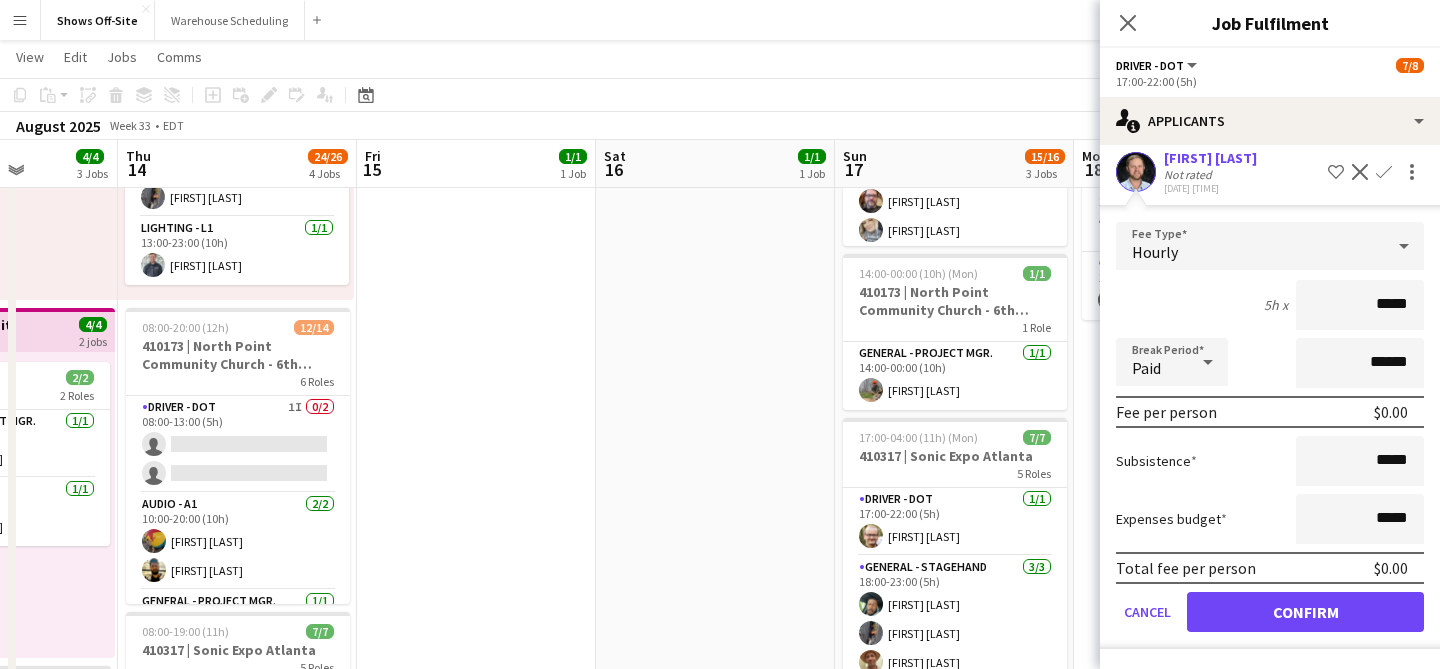 scroll, scrollTop: 0, scrollLeft: 0, axis: both 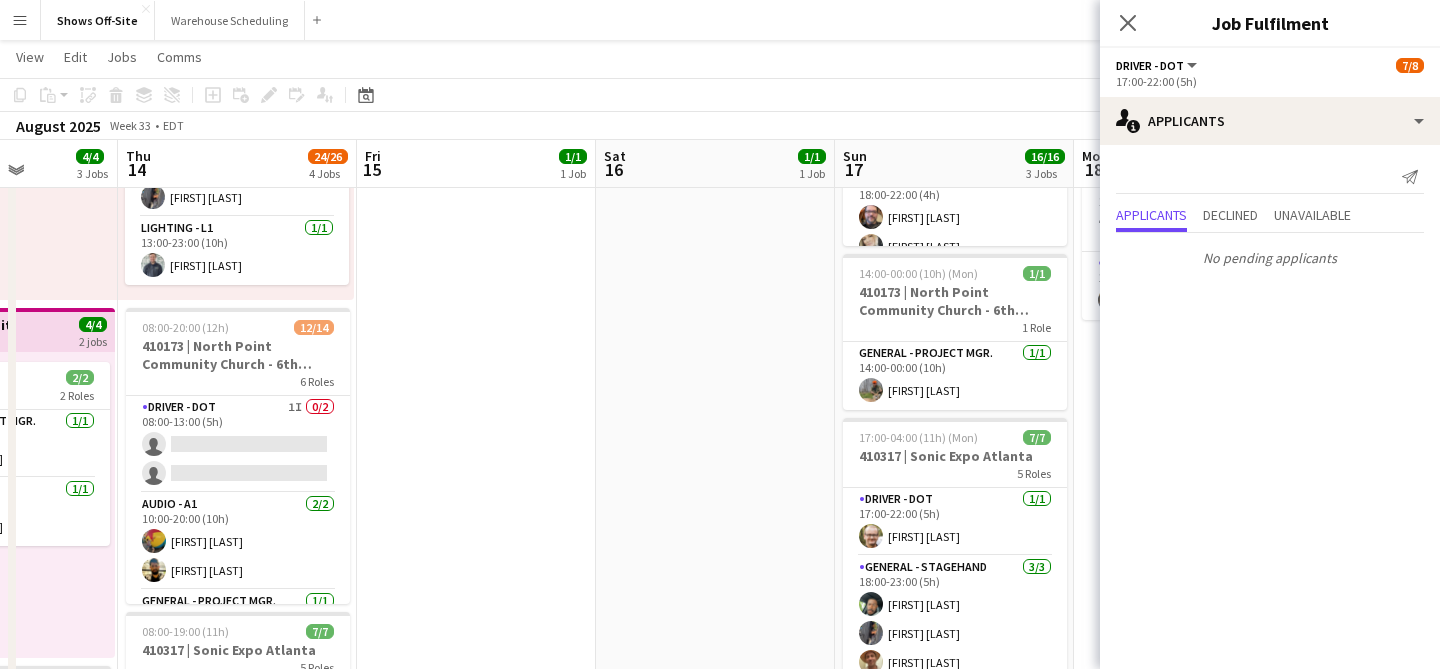 click on "Close pop-in" 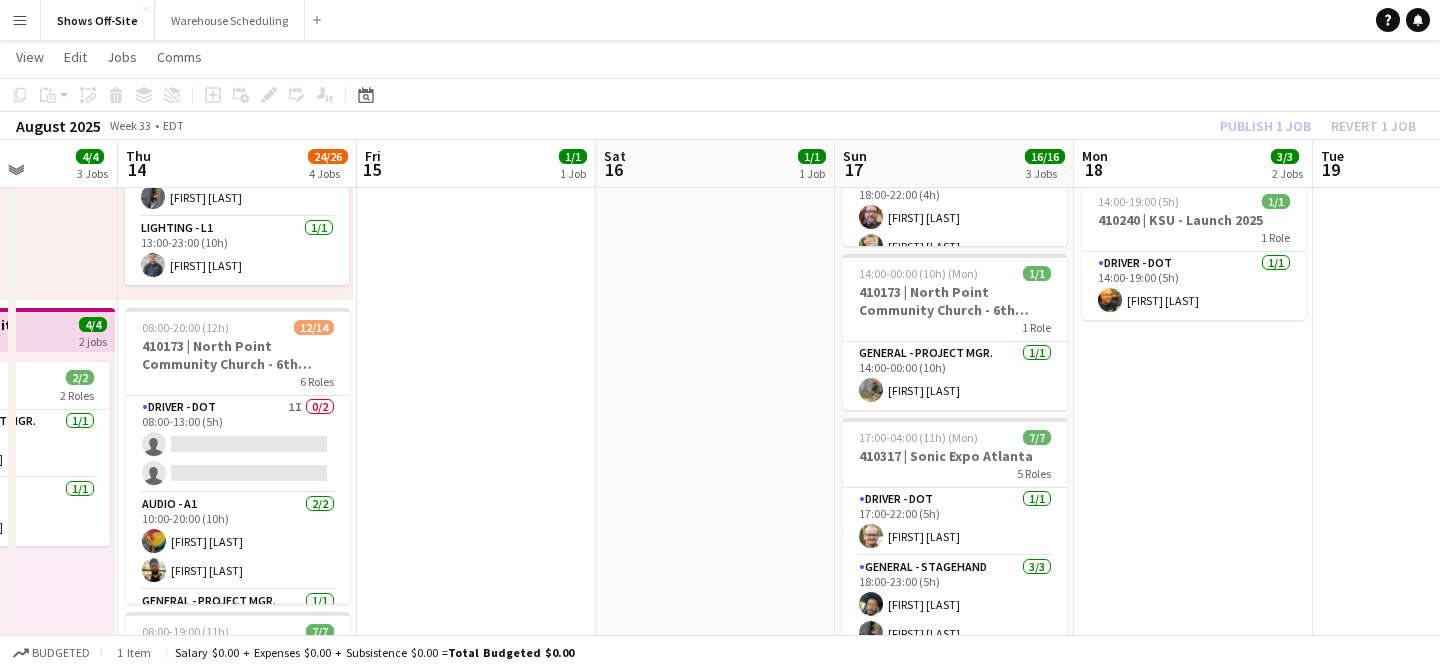 click on "Publish 1 job   Revert 1 job" 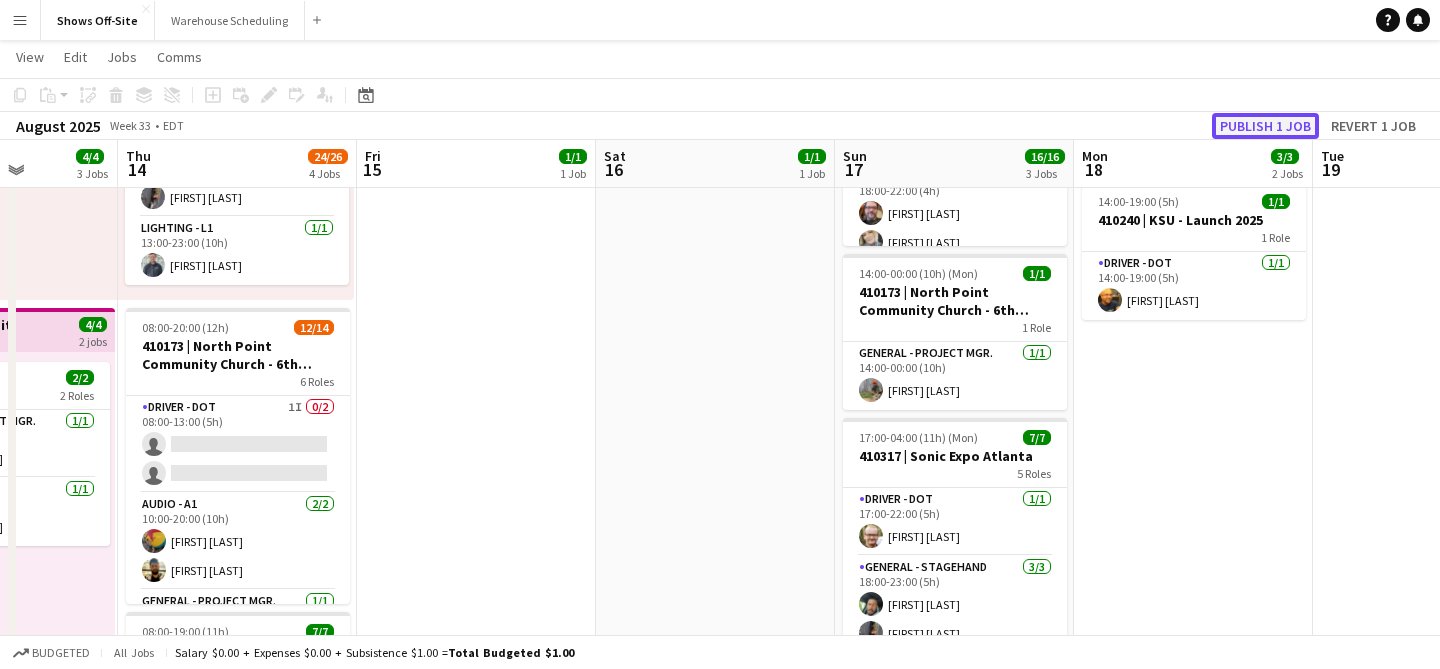click on "Publish 1 job" 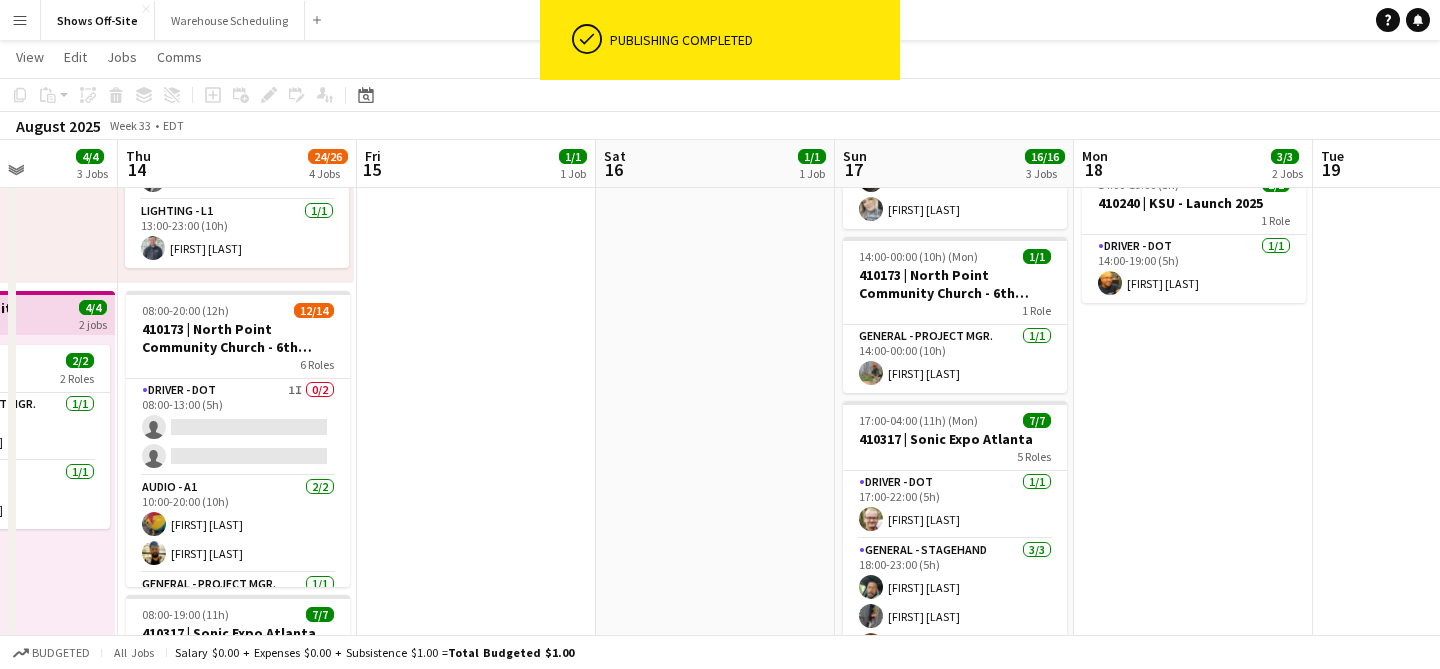 scroll, scrollTop: 304, scrollLeft: 0, axis: vertical 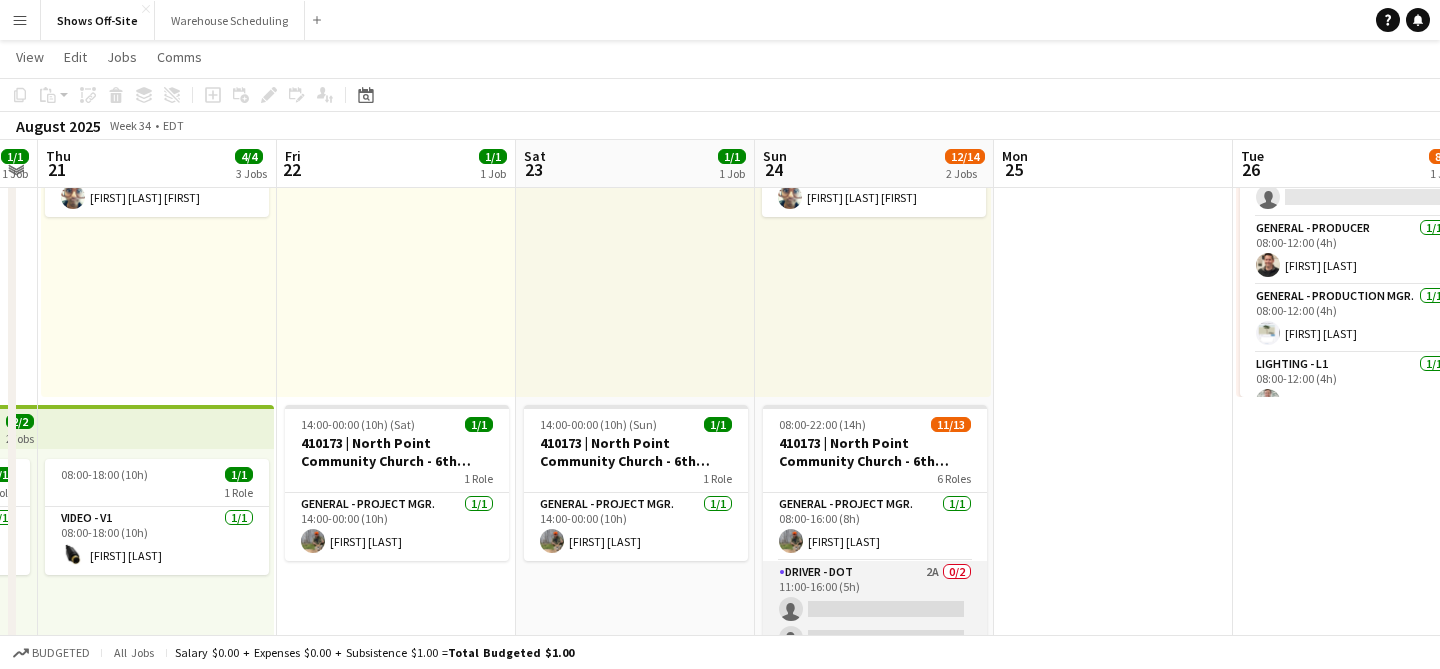 click on "Driver - DOT   2A   0/2   11:00-16:00 (5h)
single-neutral-actions
single-neutral-actions" at bounding box center (875, 609) 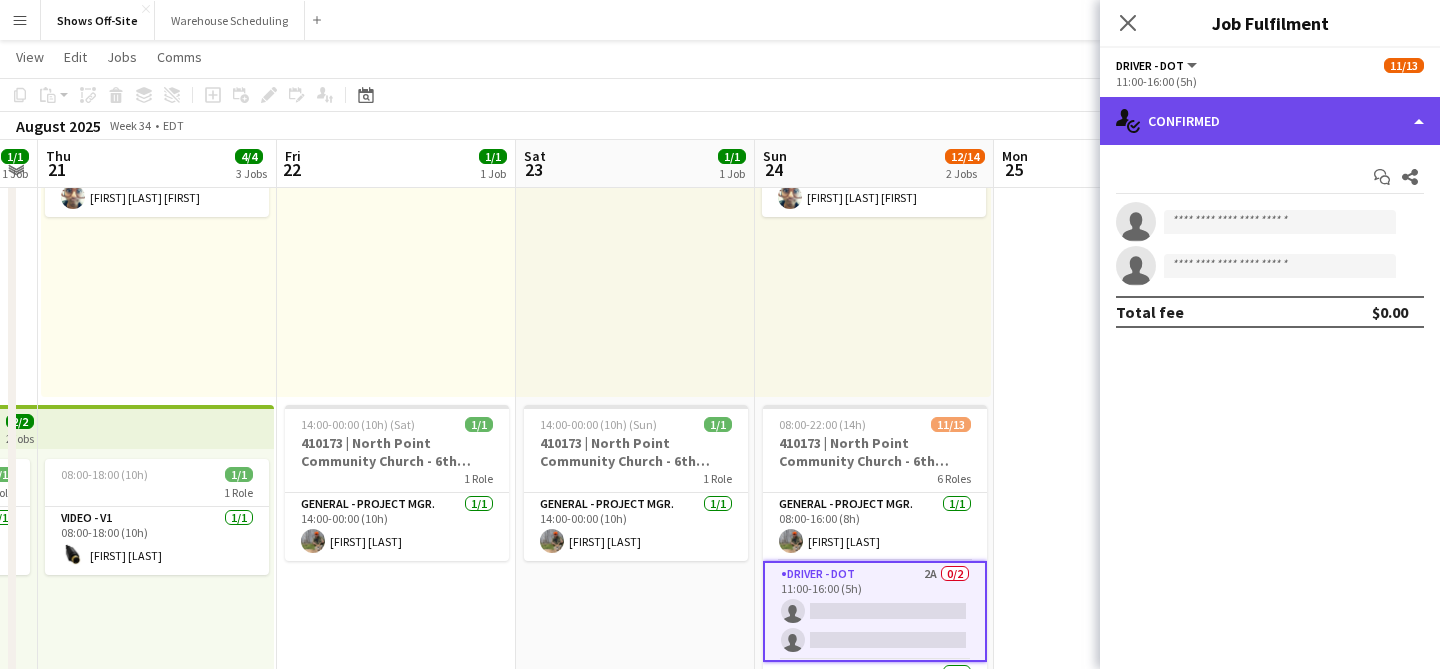 click on "single-neutral-actions-check-2
Confirmed" 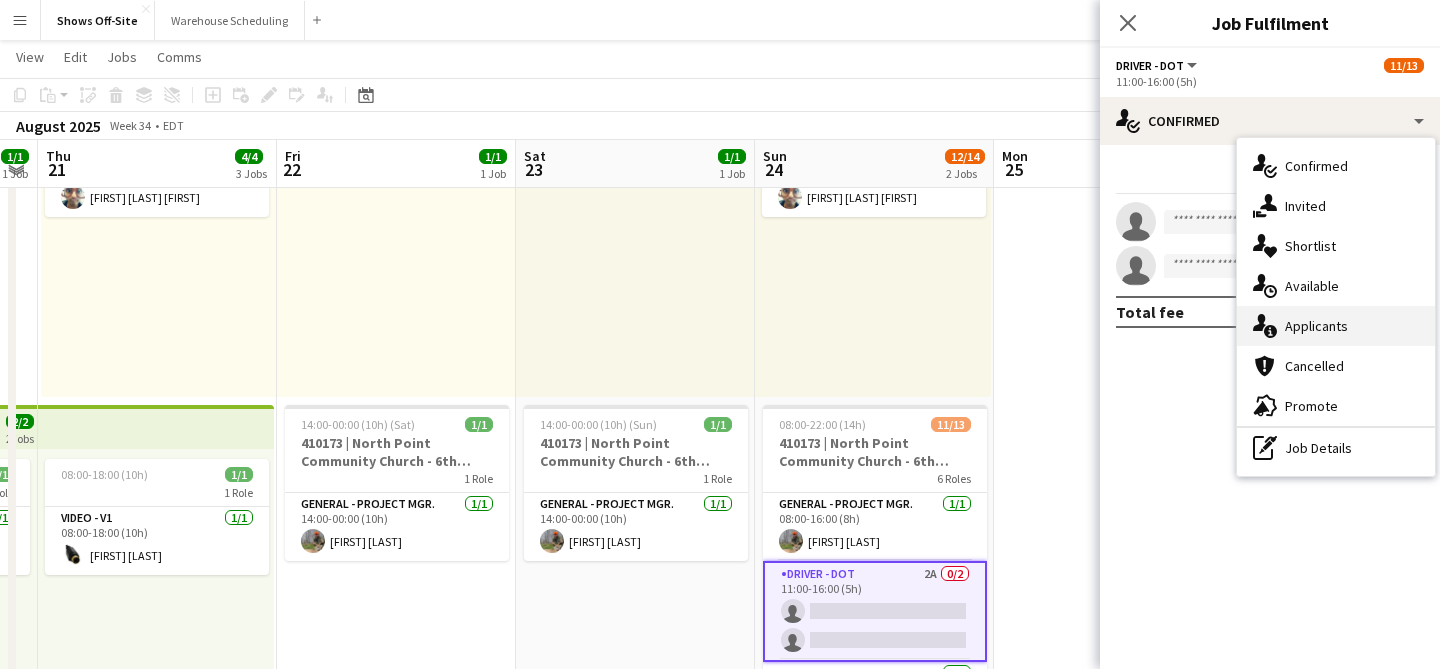 click on "single-neutral-actions-information
Applicants" at bounding box center (1336, 326) 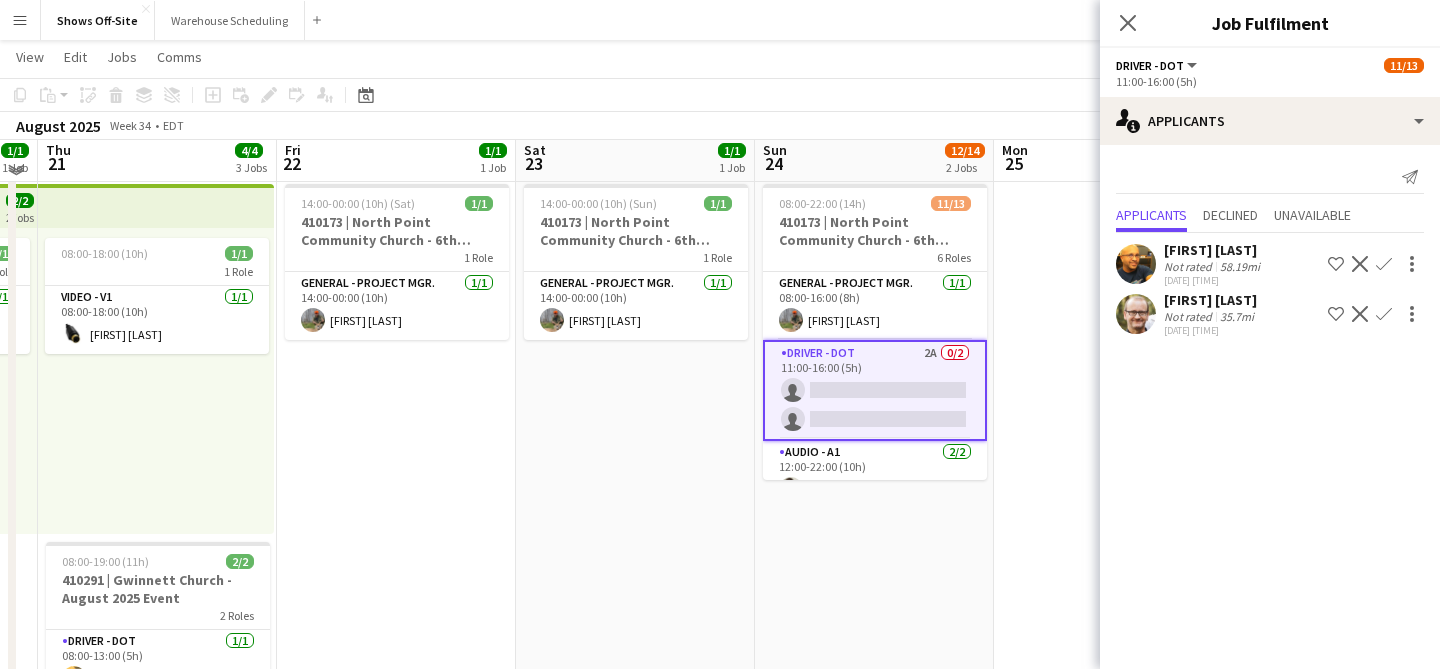 scroll, scrollTop: 482, scrollLeft: 0, axis: vertical 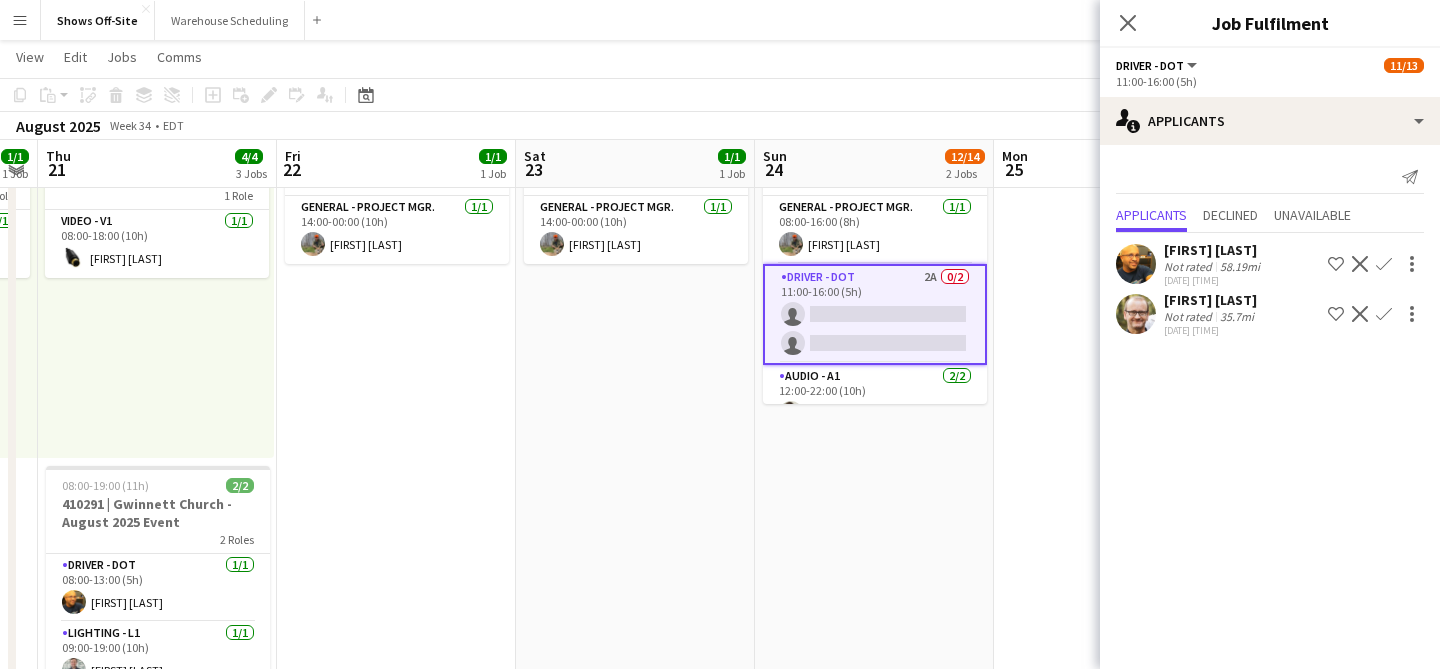 click on "Confirm" at bounding box center [1384, 314] 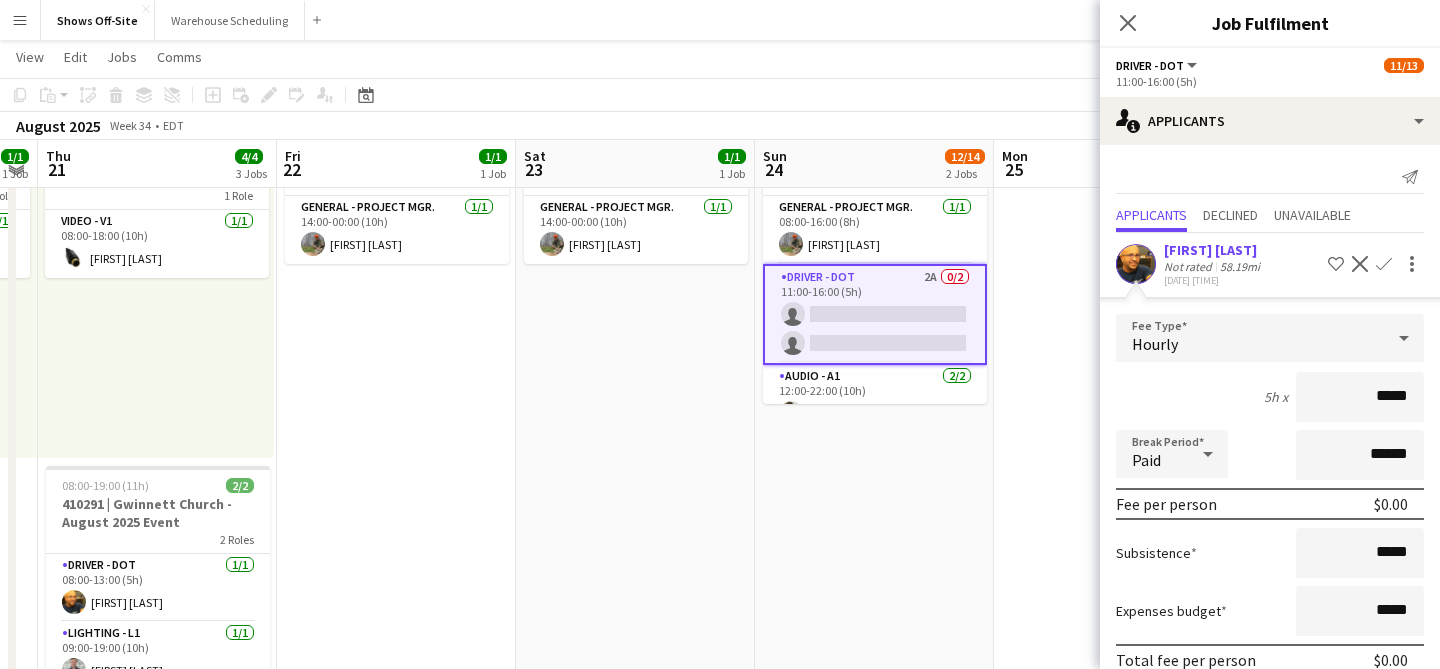 scroll, scrollTop: 142, scrollLeft: 0, axis: vertical 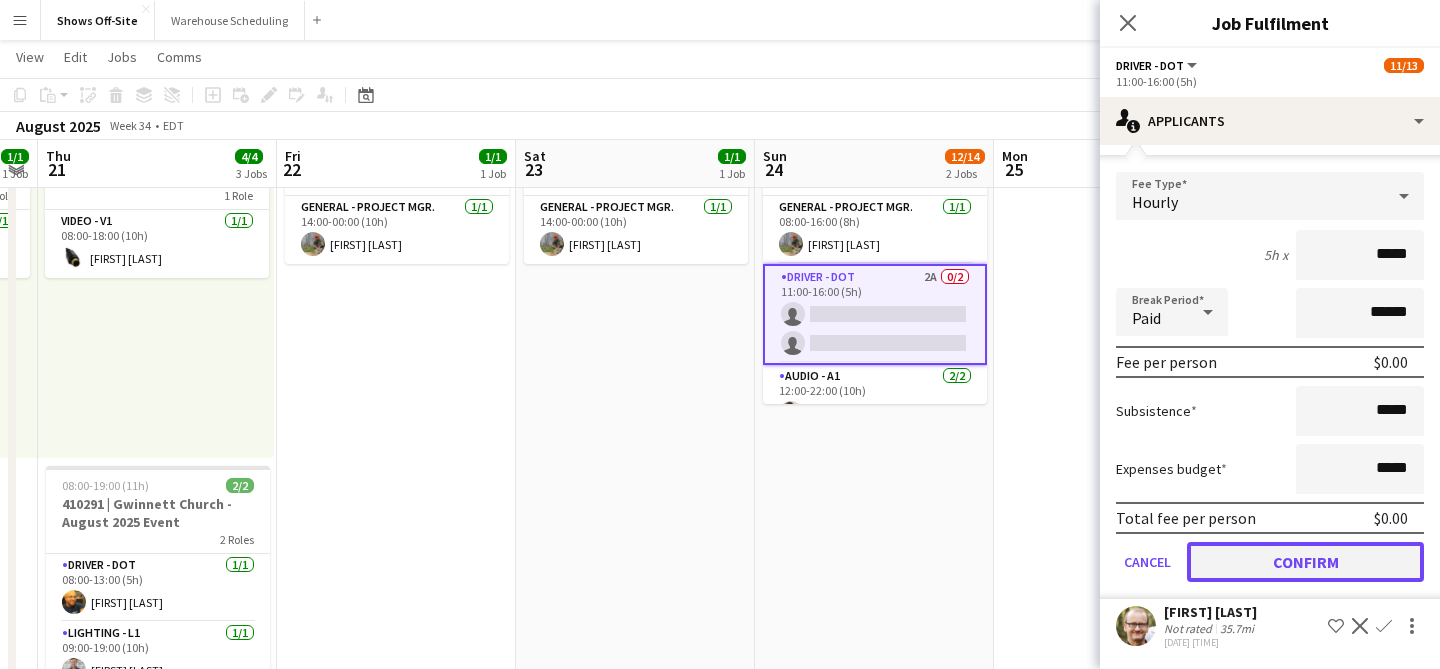click on "Confirm" 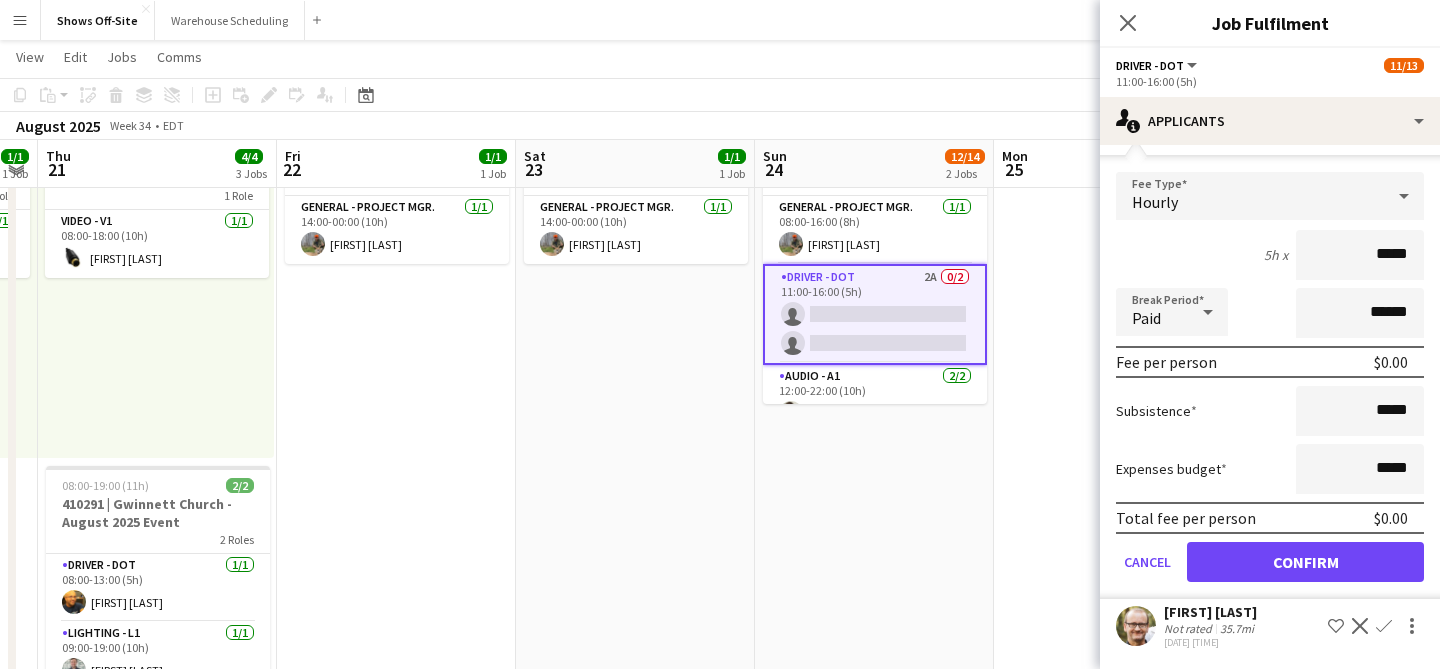 scroll, scrollTop: 0, scrollLeft: 0, axis: both 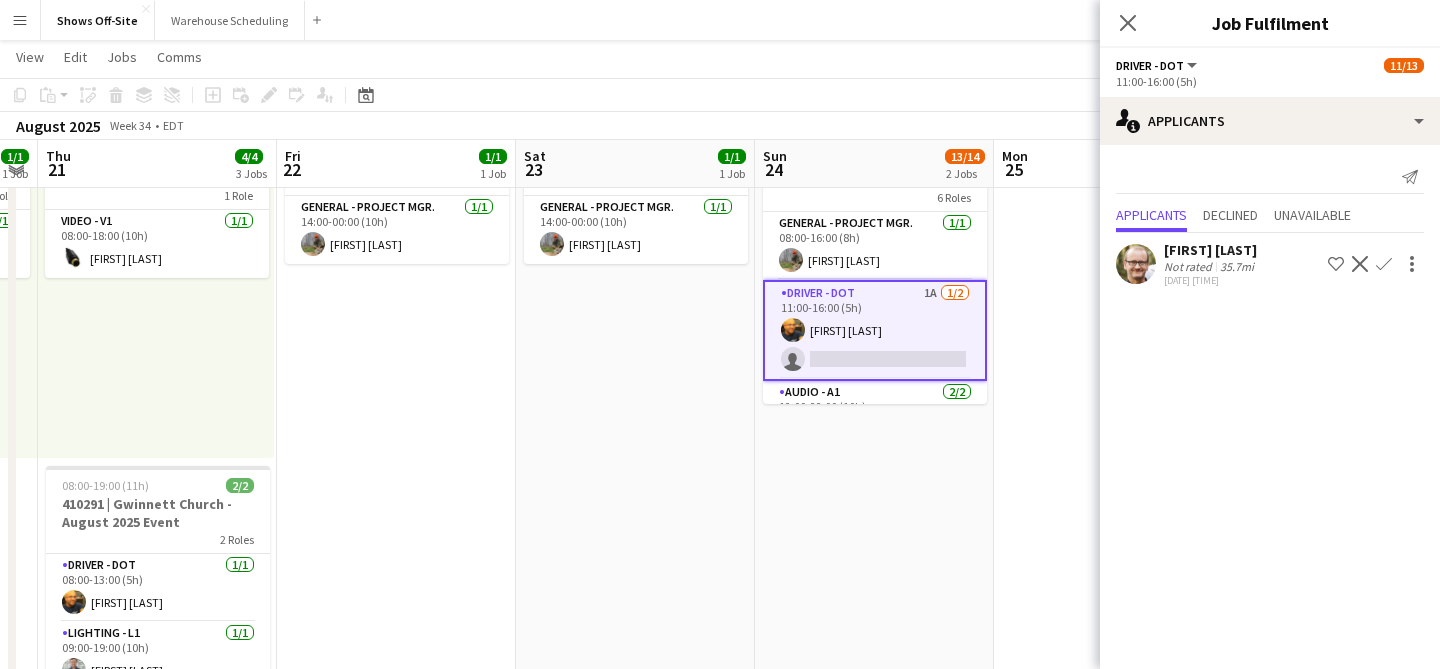 click on "Confirm" 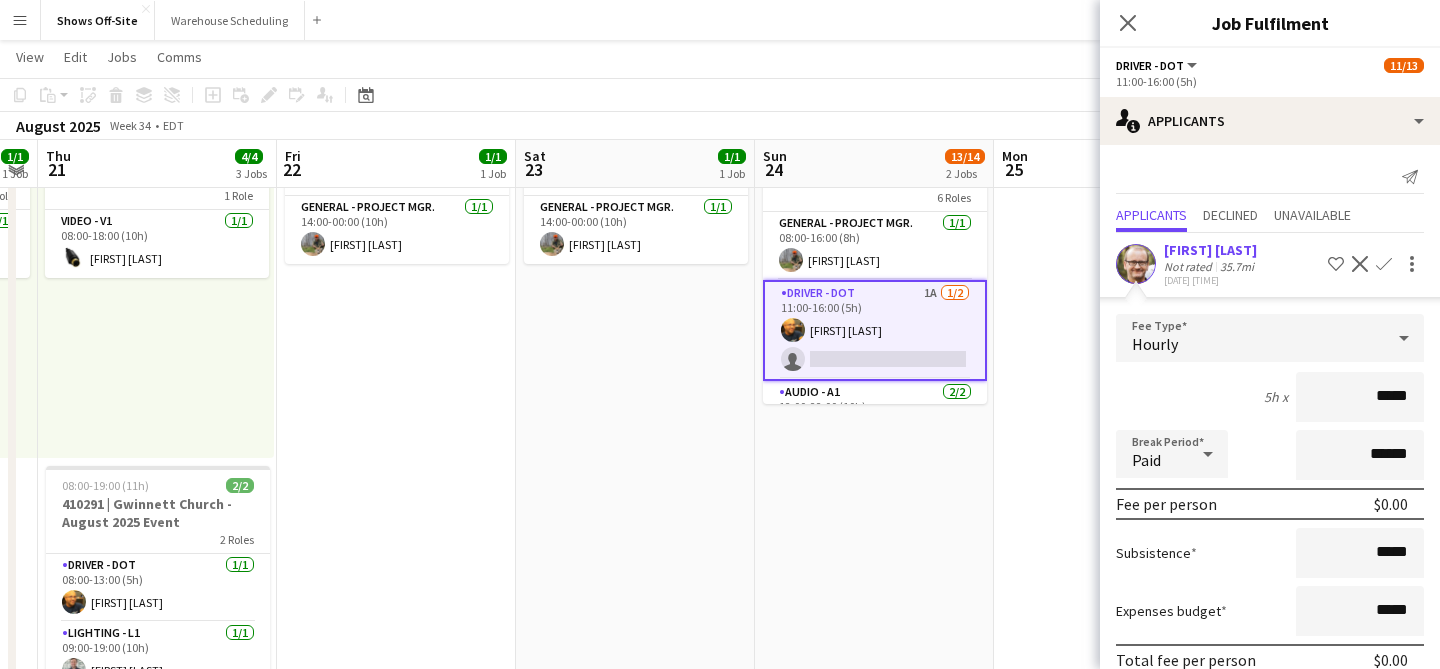 scroll, scrollTop: 92, scrollLeft: 0, axis: vertical 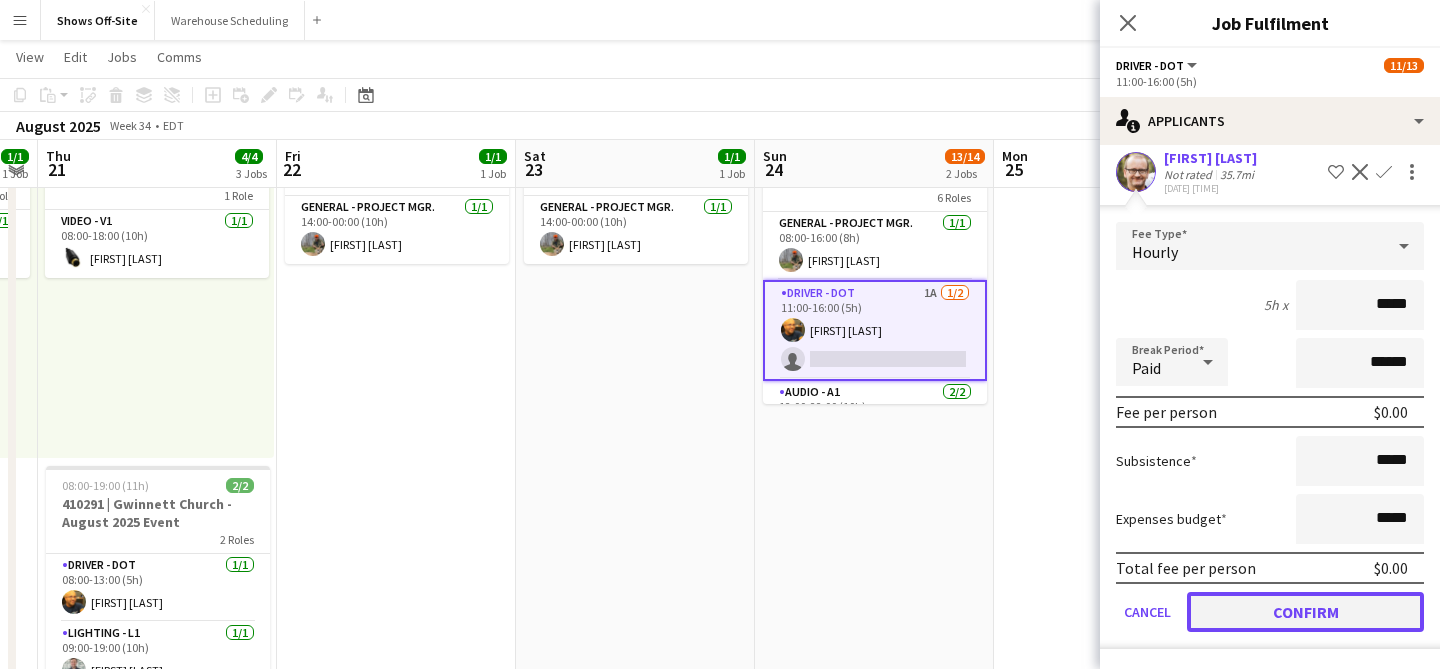 click on "Confirm" 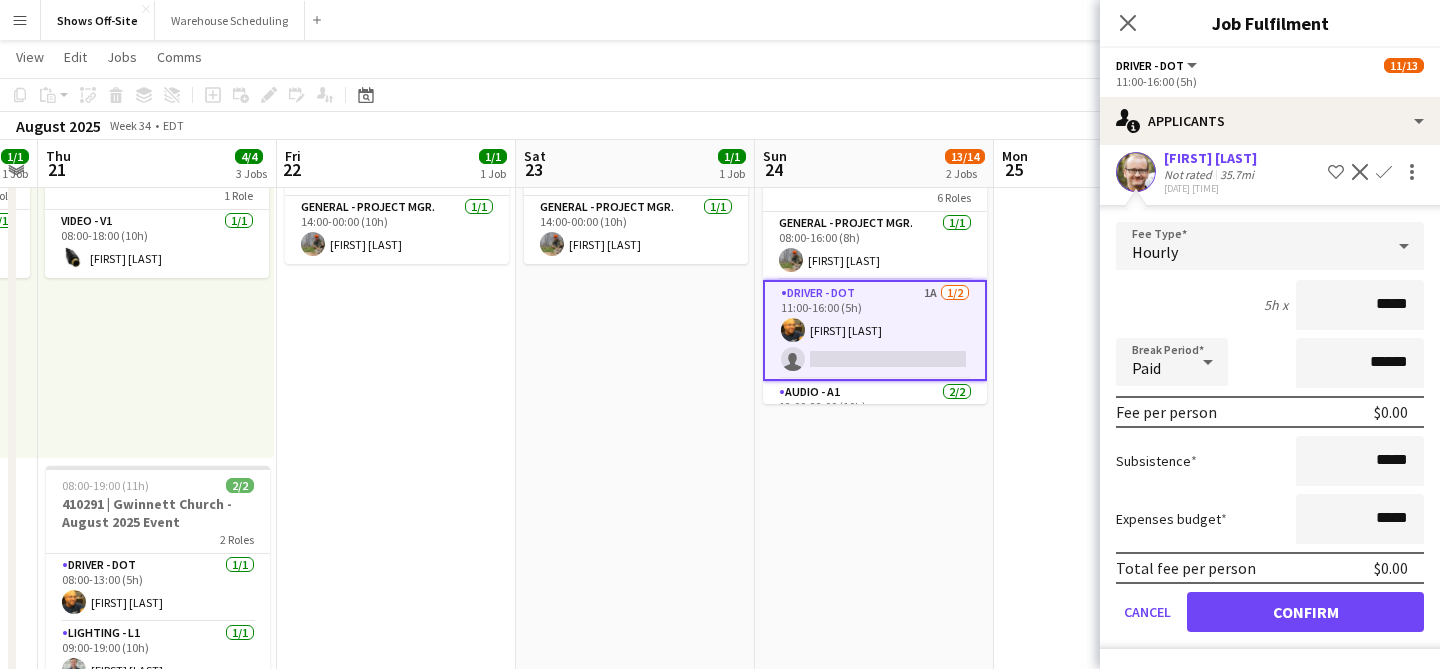 scroll, scrollTop: 0, scrollLeft: 0, axis: both 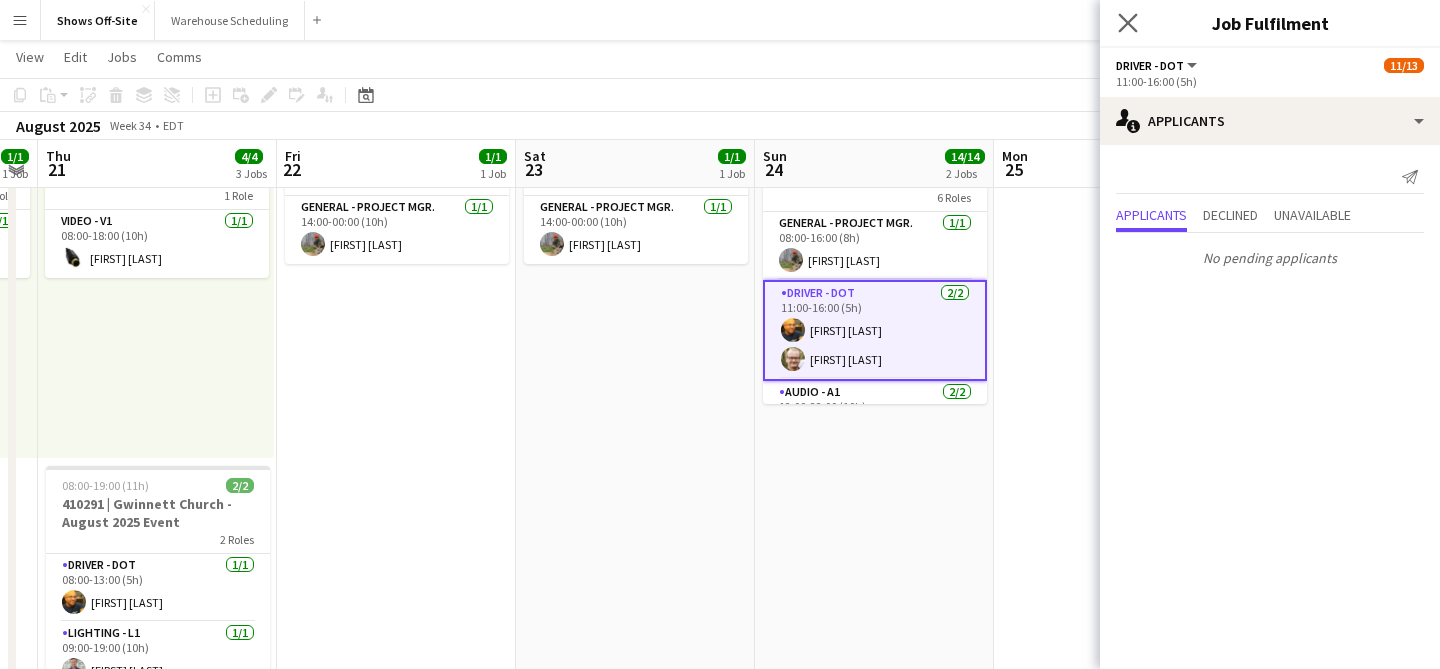 click on "Close pop-in" 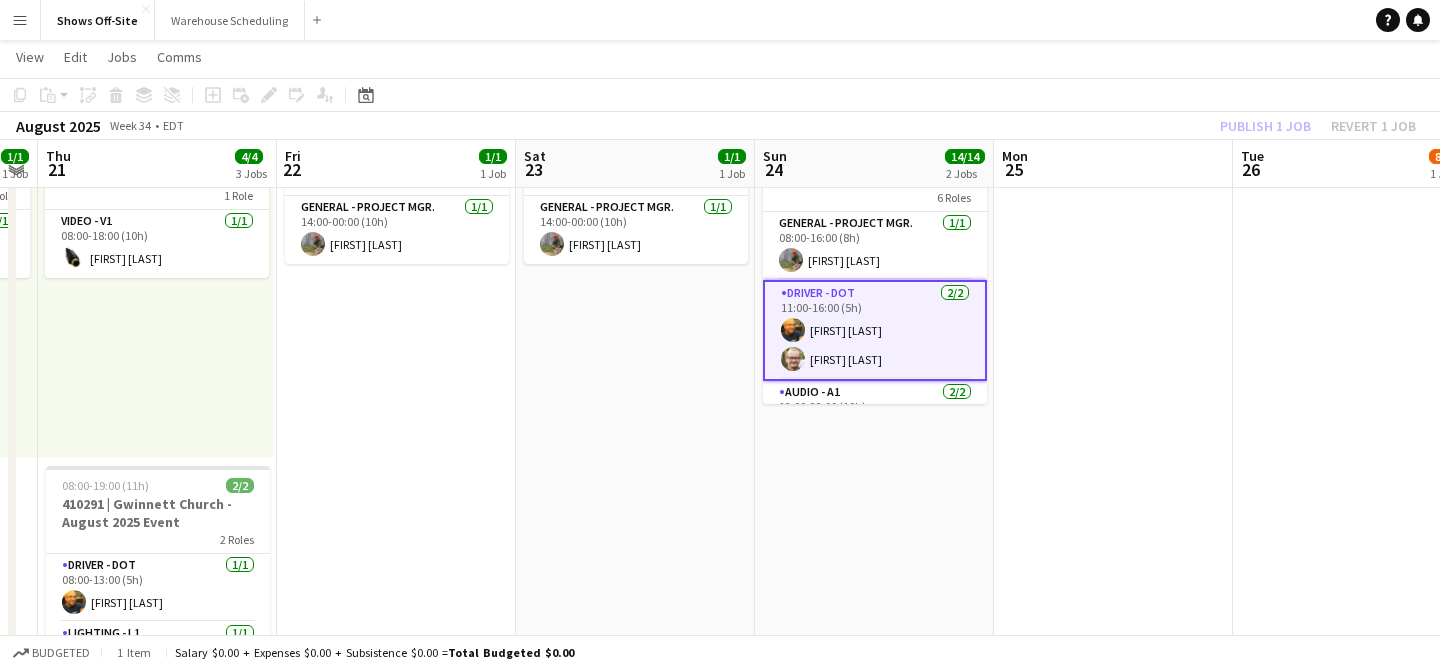 click on "Copy
Paste
Paste
Command
V Paste with crew
Command
Shift
V
Paste linked Job
Delete
Group
Ungroup
Add job
Add linked Job
Edit
Edit linked Job
Applicants
Date picker
AUG 2025 AUG 2025 Monday M Tuesday T Wednesday W Thursday T Friday F Saturday S Sunday S  AUG   1   2   3   4   5   6   7   8   9   10   11   12   13   14   15   16   17   18   19   20   21   22   23   24   25" 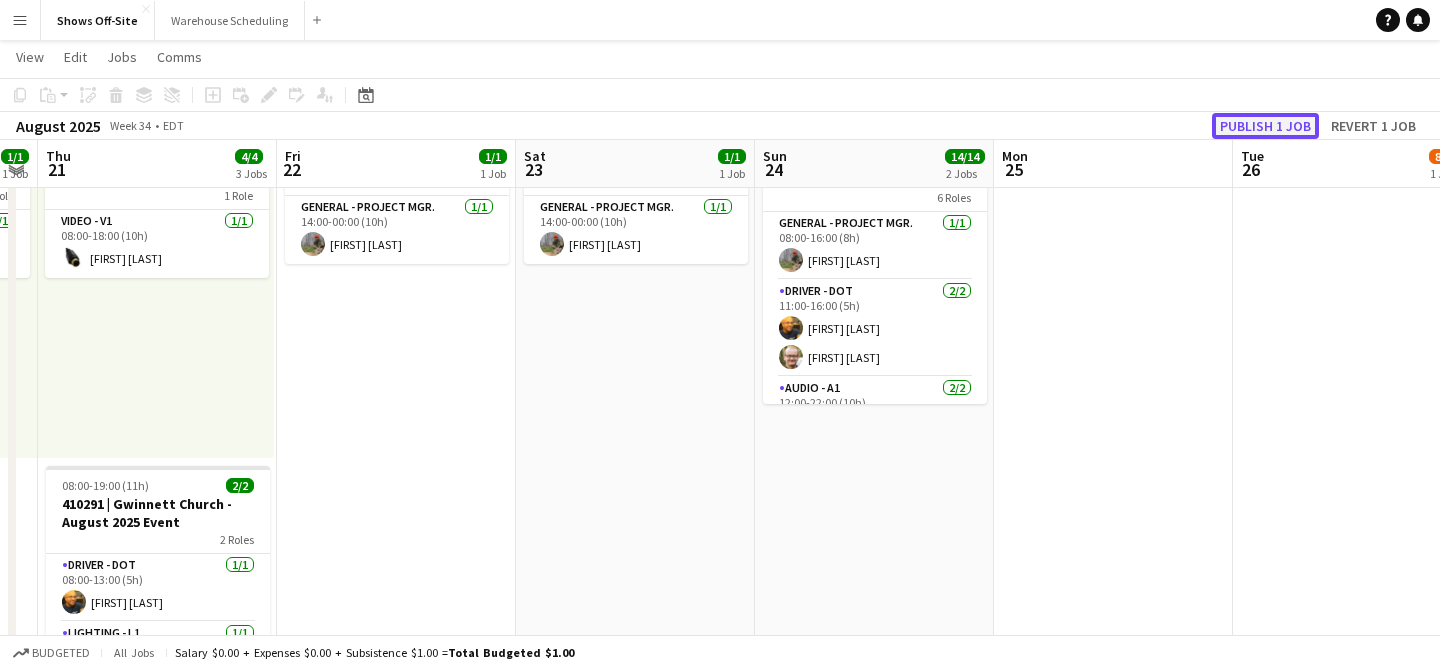 click on "Publish 1 job" 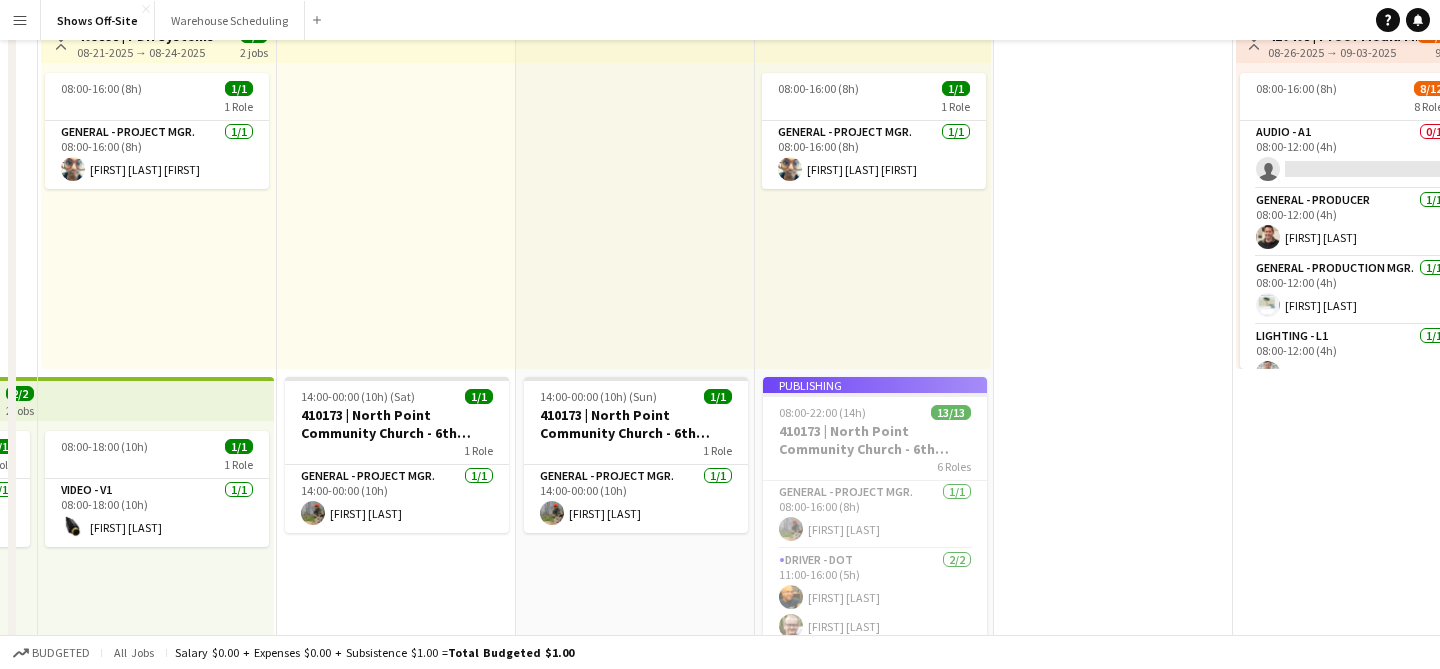 scroll, scrollTop: 0, scrollLeft: 0, axis: both 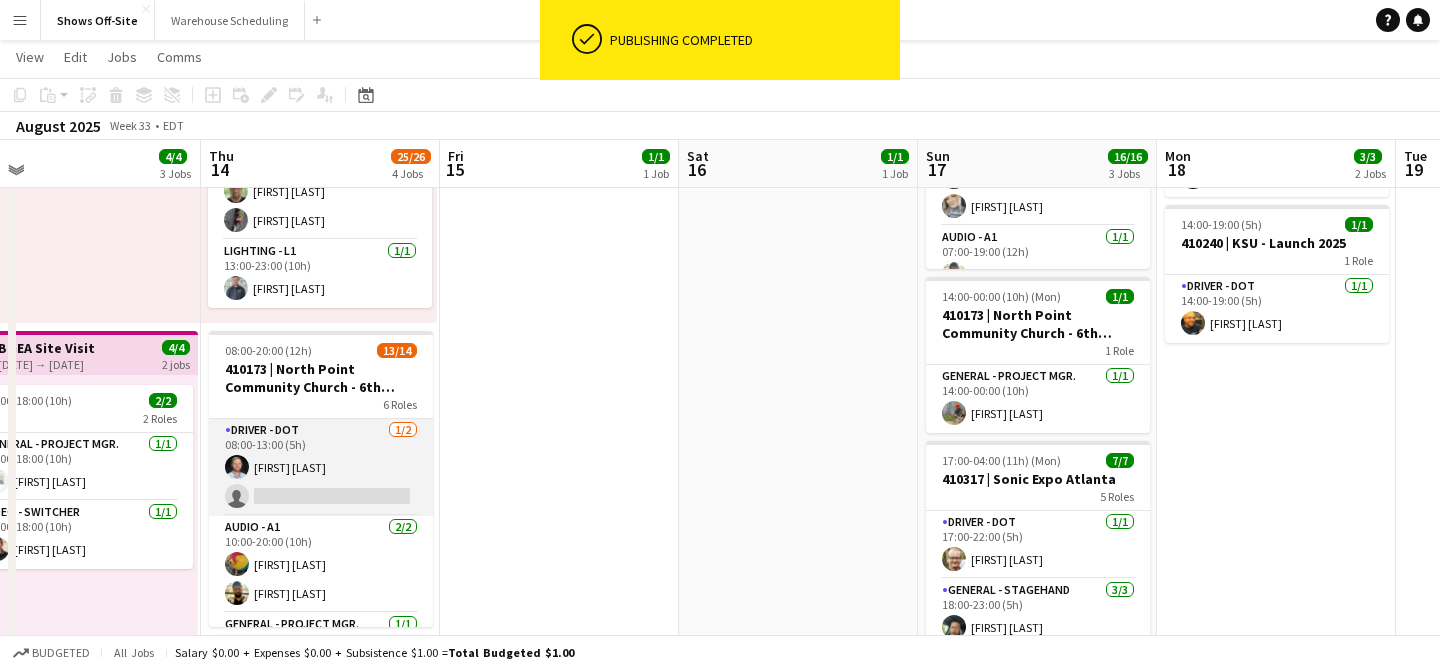 click on "Driver - DOT   1/2   08:00-13:00 (5h)
[FIRST] [LAST]
single-neutral-actions" at bounding box center [321, 467] 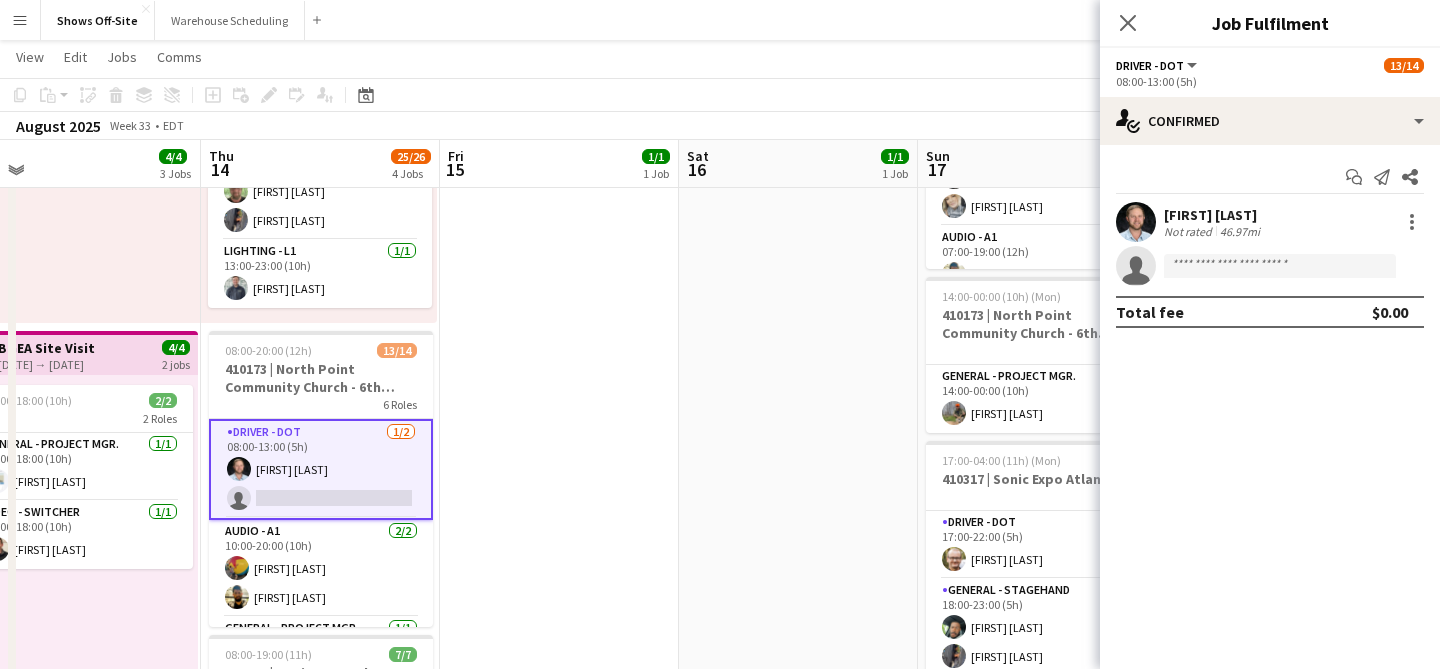 click on "Close pop-in" 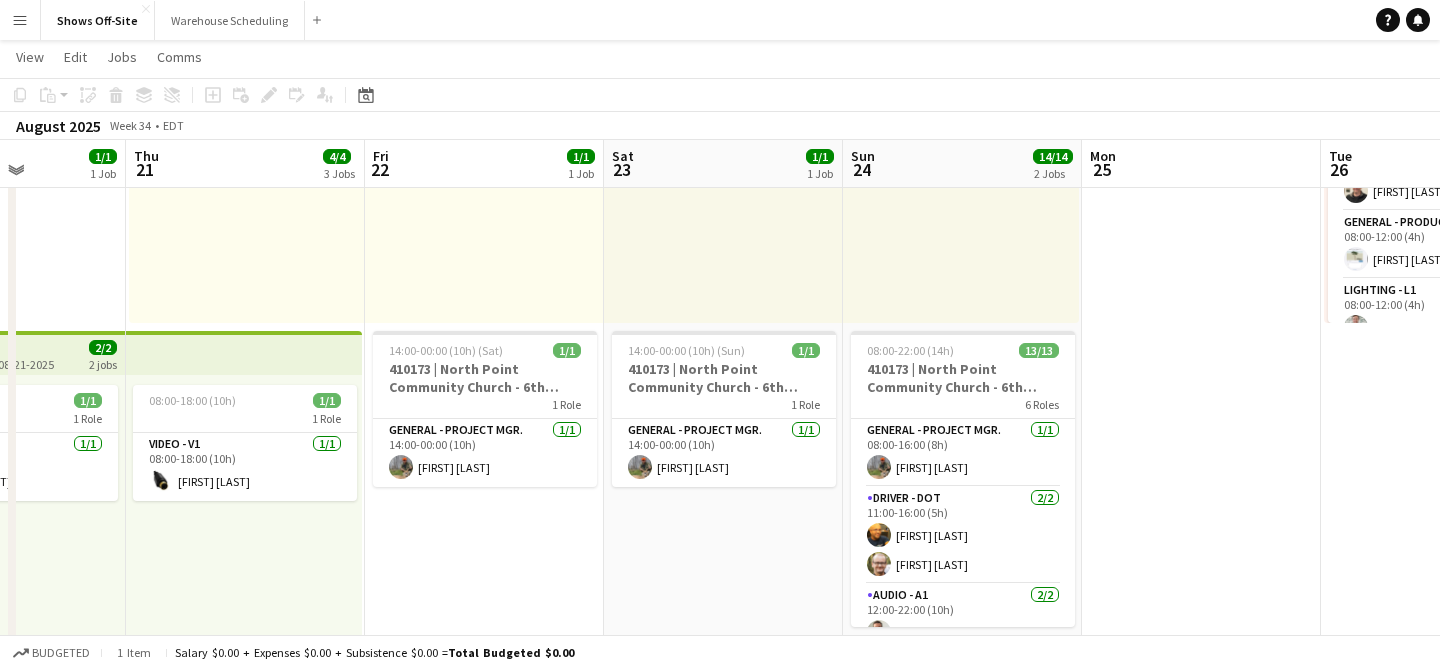scroll 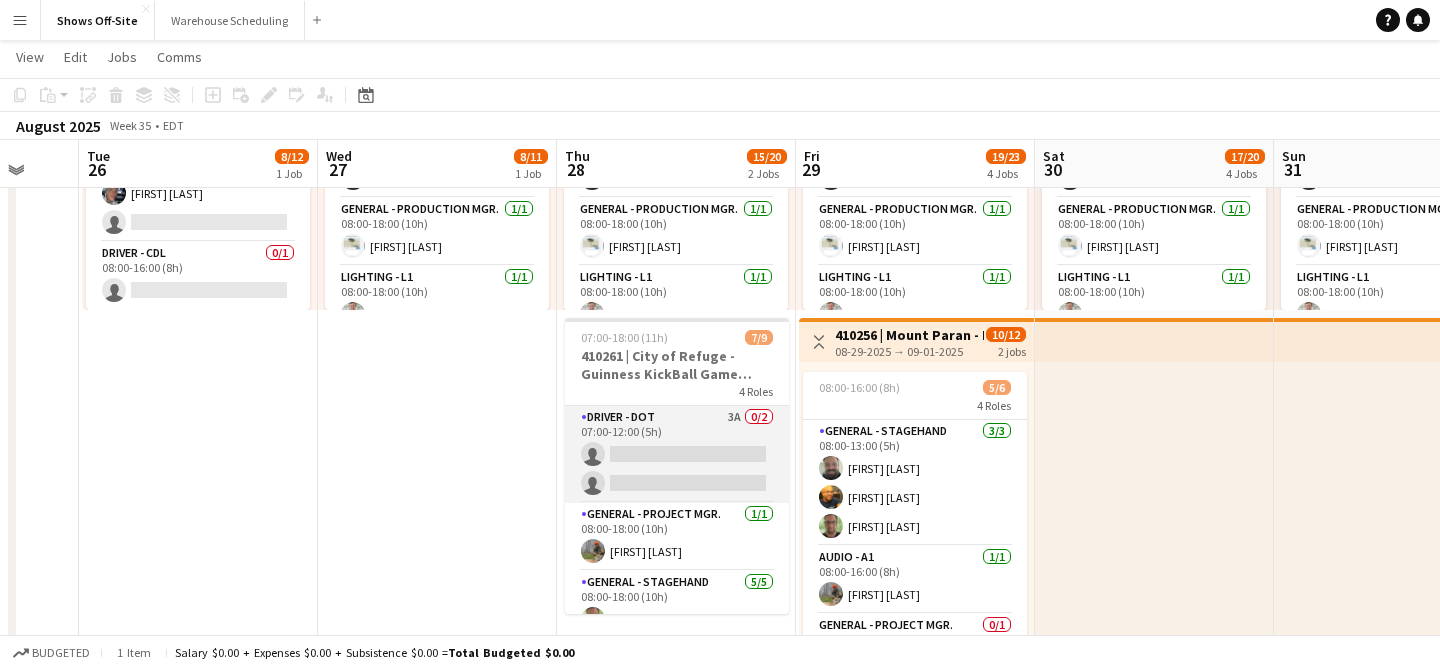 click on "Driver - DOT   3A   0/2   07:00-12:00 (5h)
single-neutral-actions
single-neutral-actions" at bounding box center [677, 454] 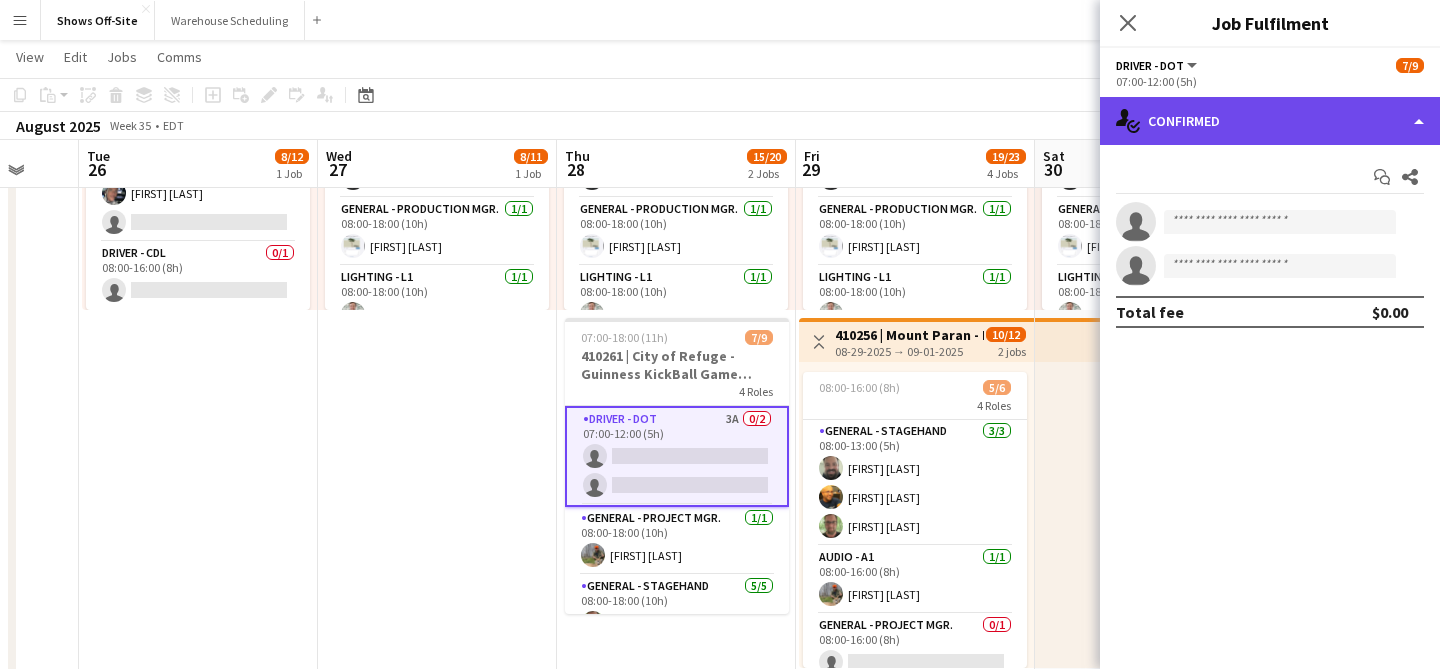 click on "single-neutral-actions-check-2
Confirmed" 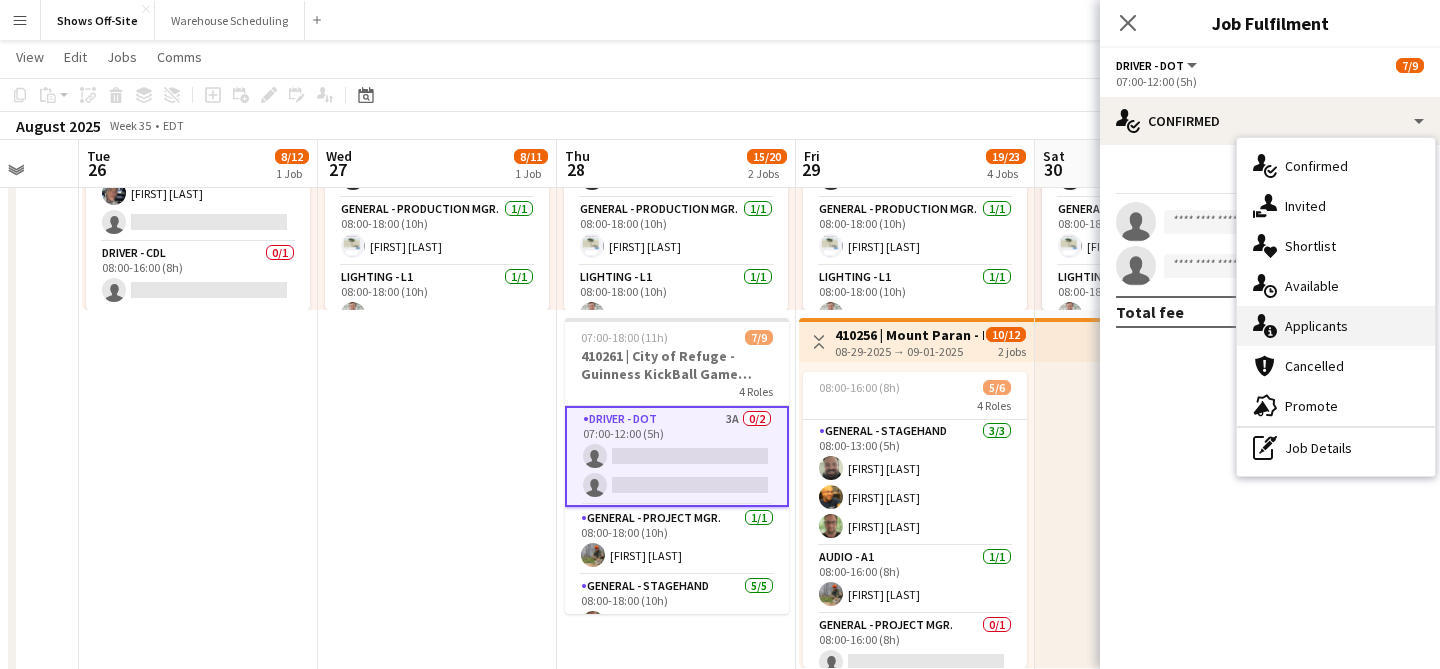 click on "single-neutral-actions-information
Applicants" at bounding box center (1336, 326) 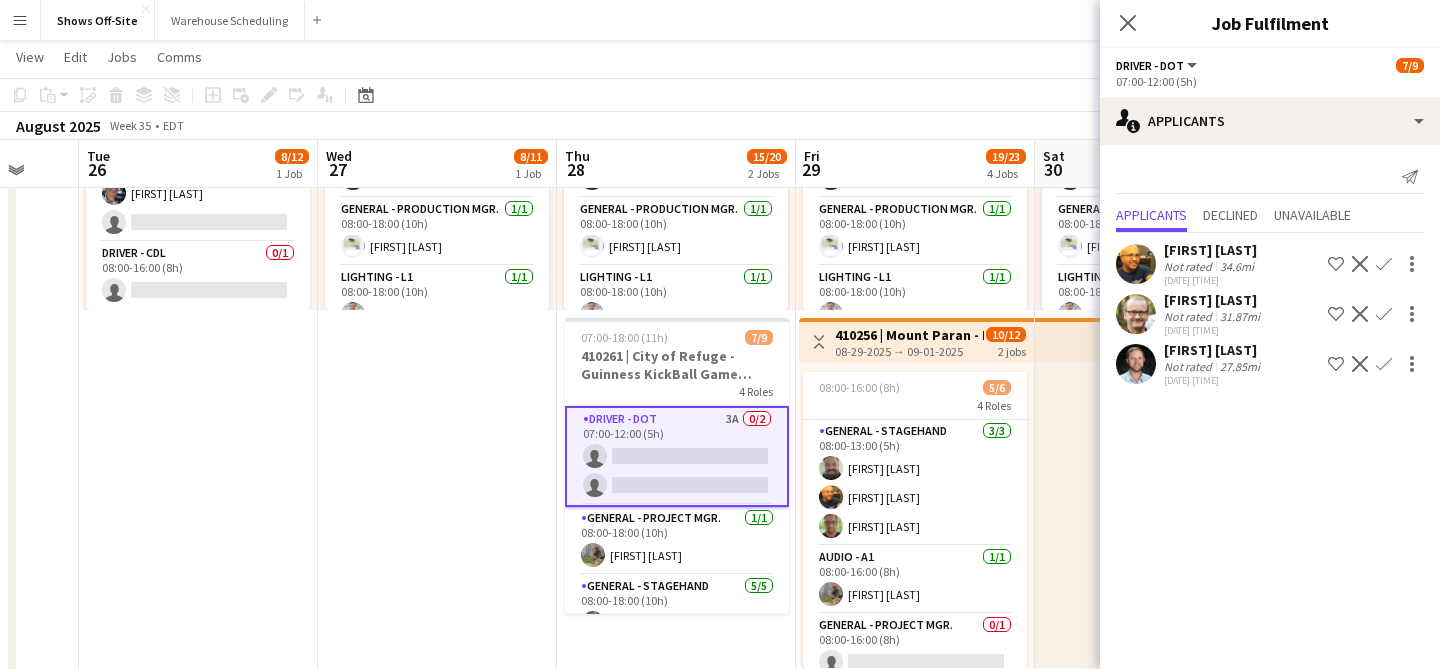 click on "Confirm" 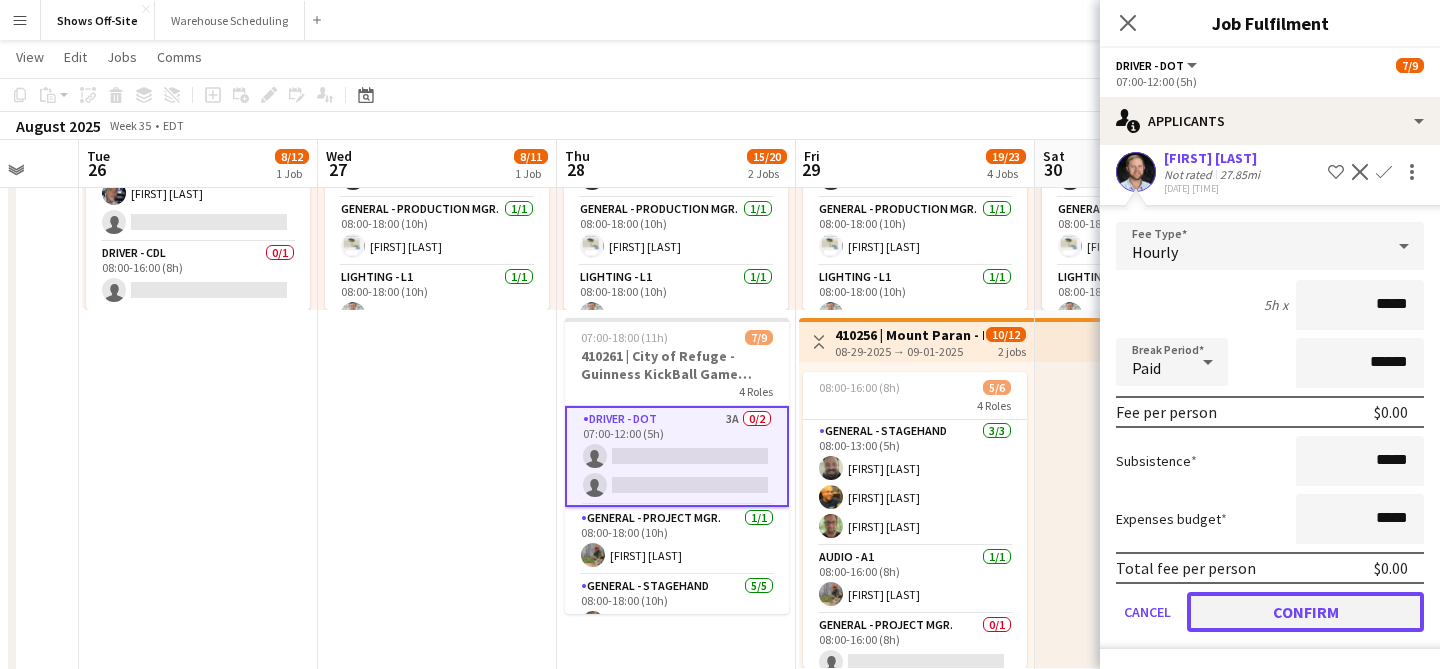 click on "Confirm" 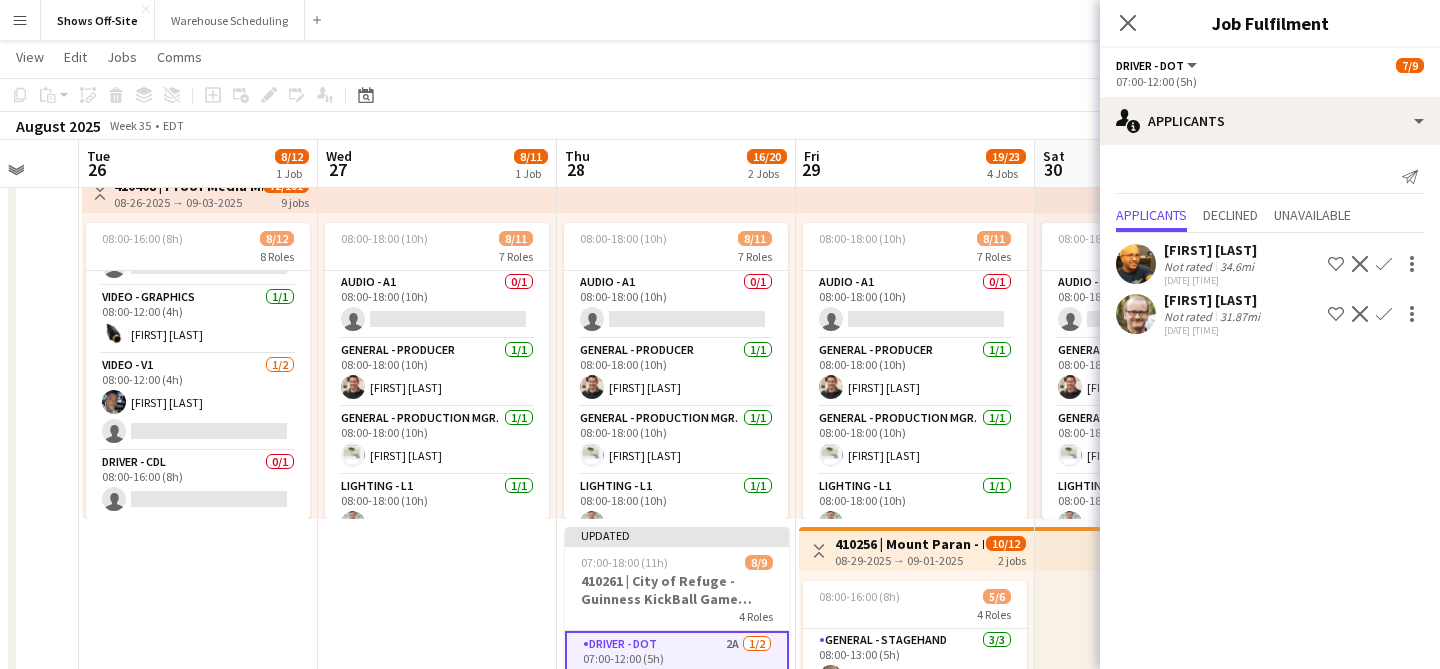 click on "Confirm" at bounding box center (1384, 314) 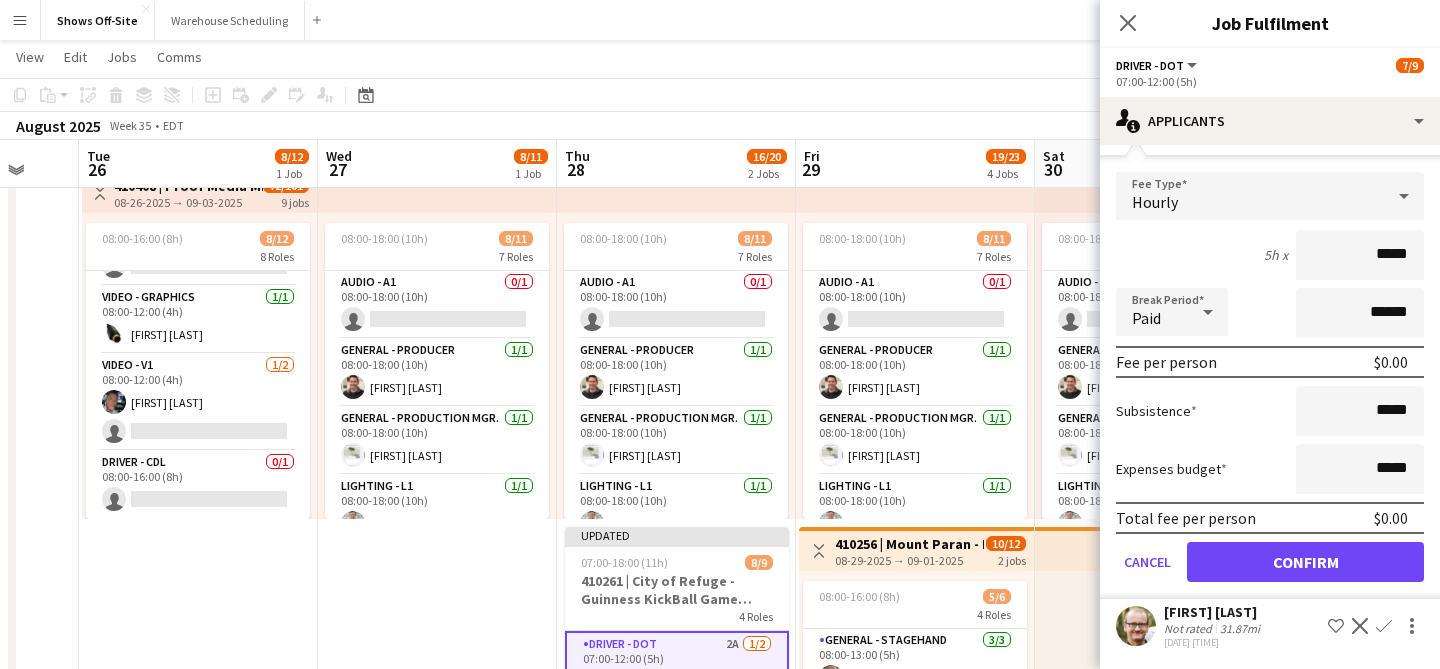 click on "Confirm" 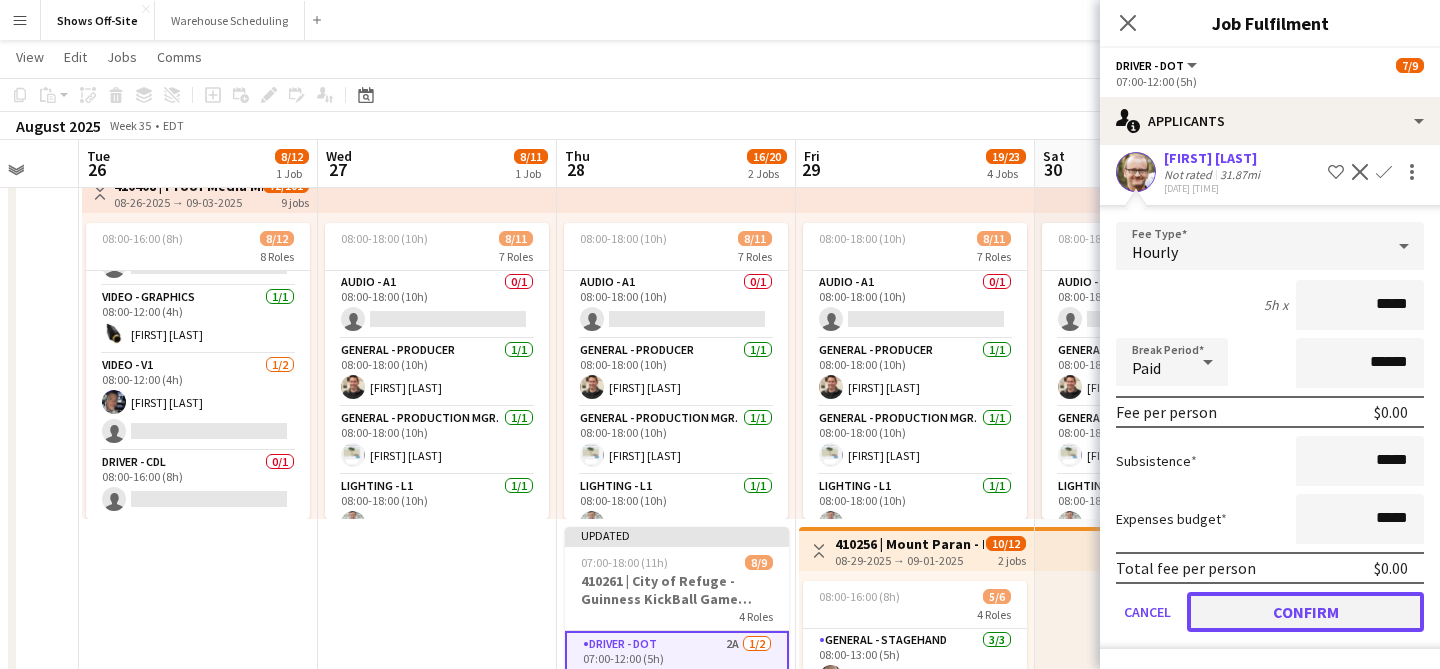 click on "Confirm" 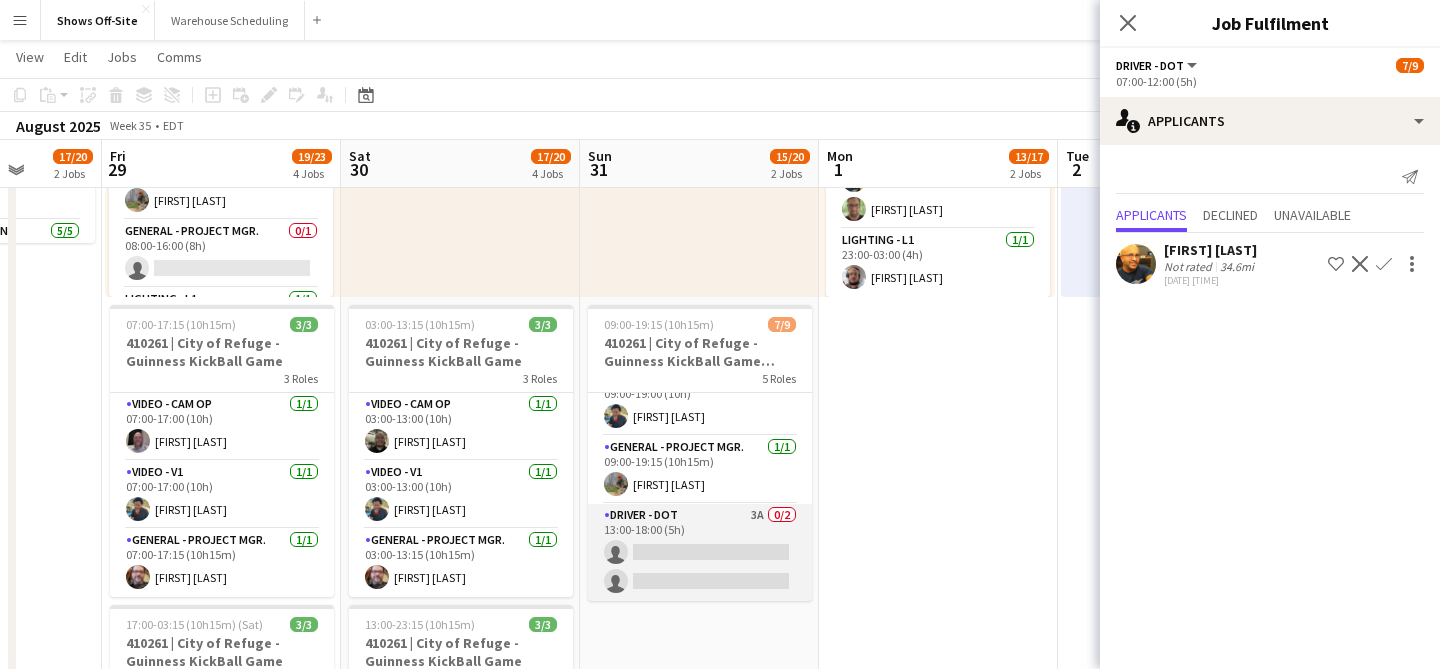 click on "Driver - DOT   3A   0/2   13:00-18:00 (5h)
single-neutral-actions
single-neutral-actions" at bounding box center [700, 552] 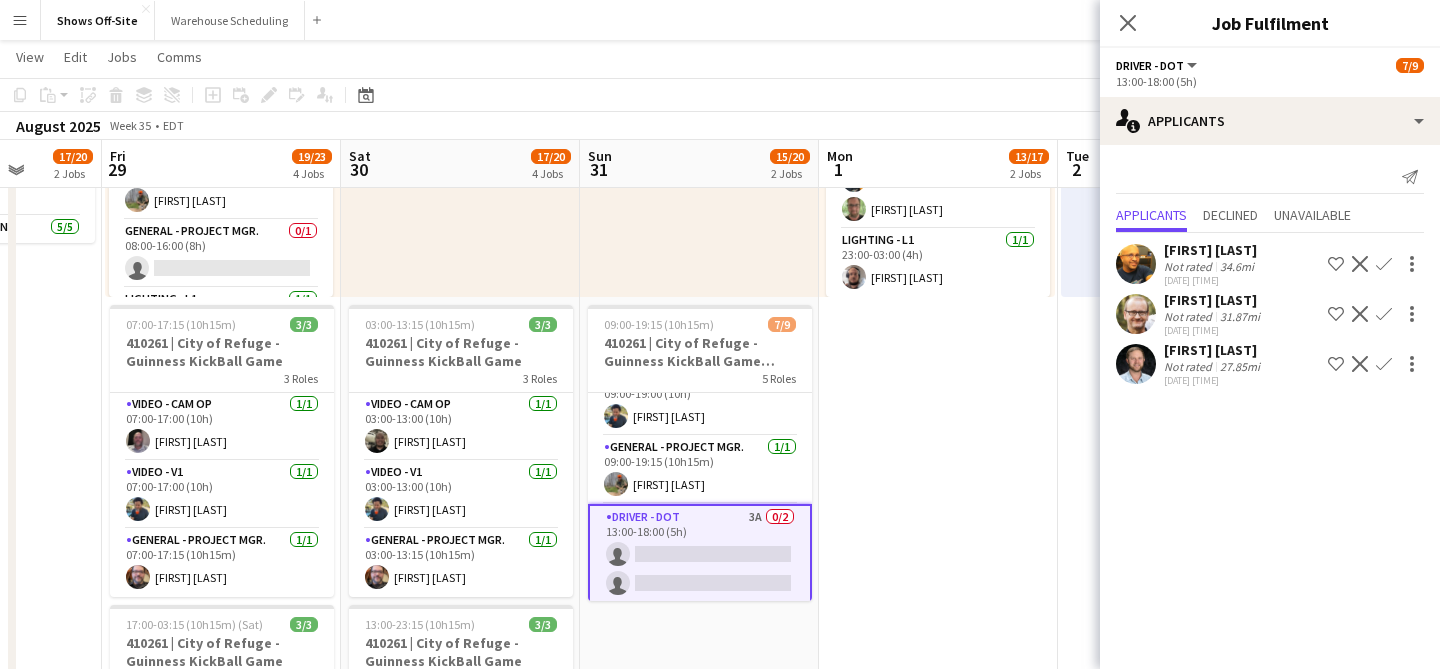 click on "Confirm" 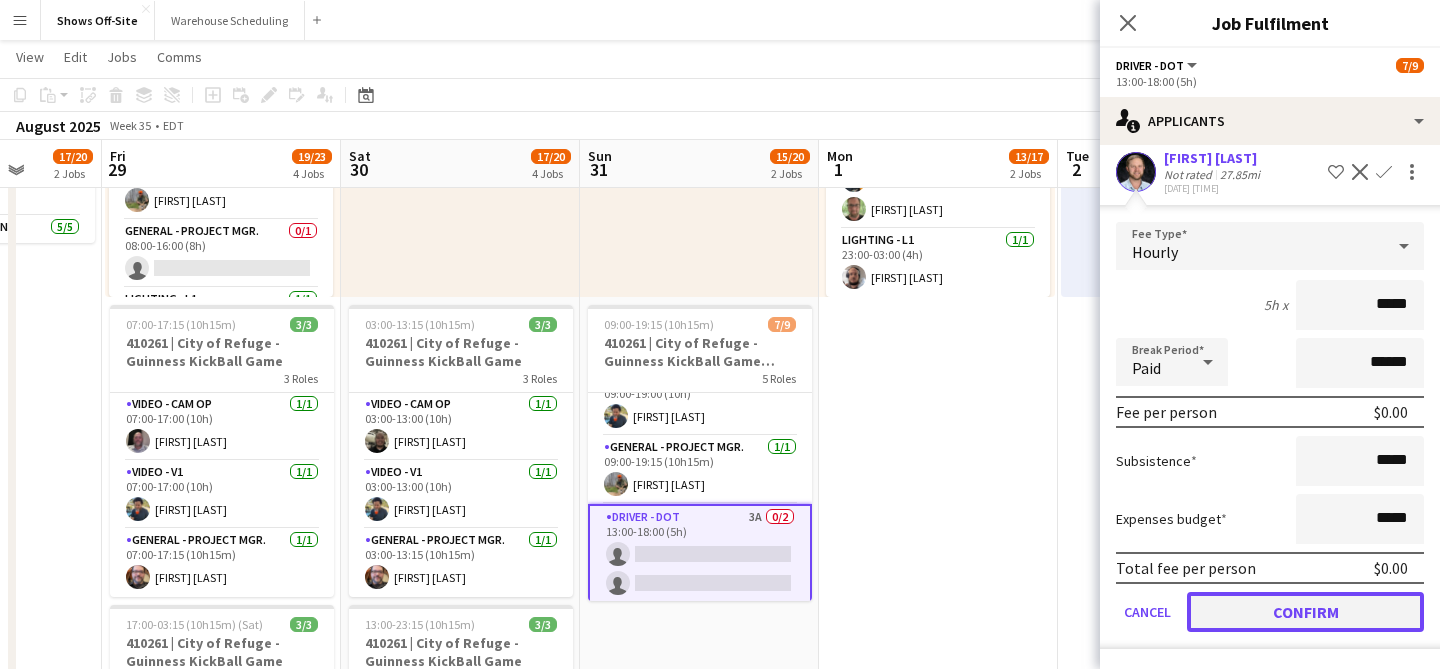 click on "Confirm" 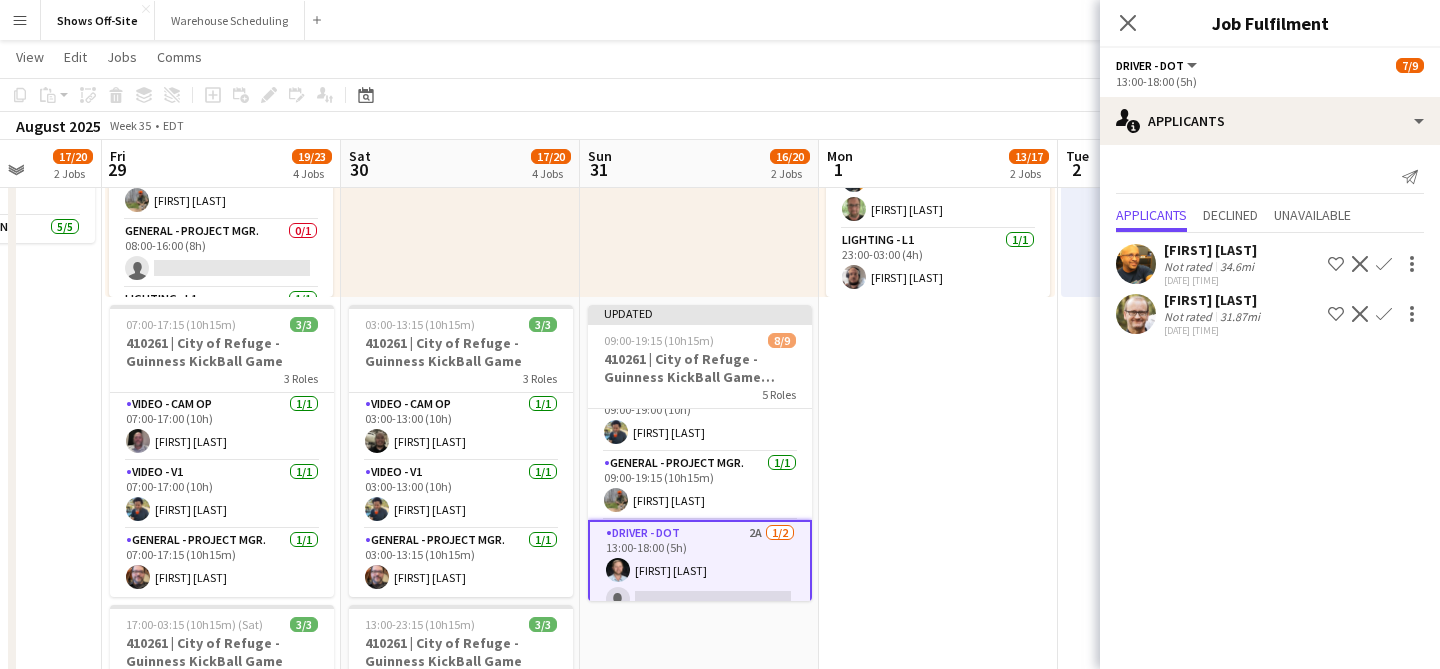 click on "Confirm" 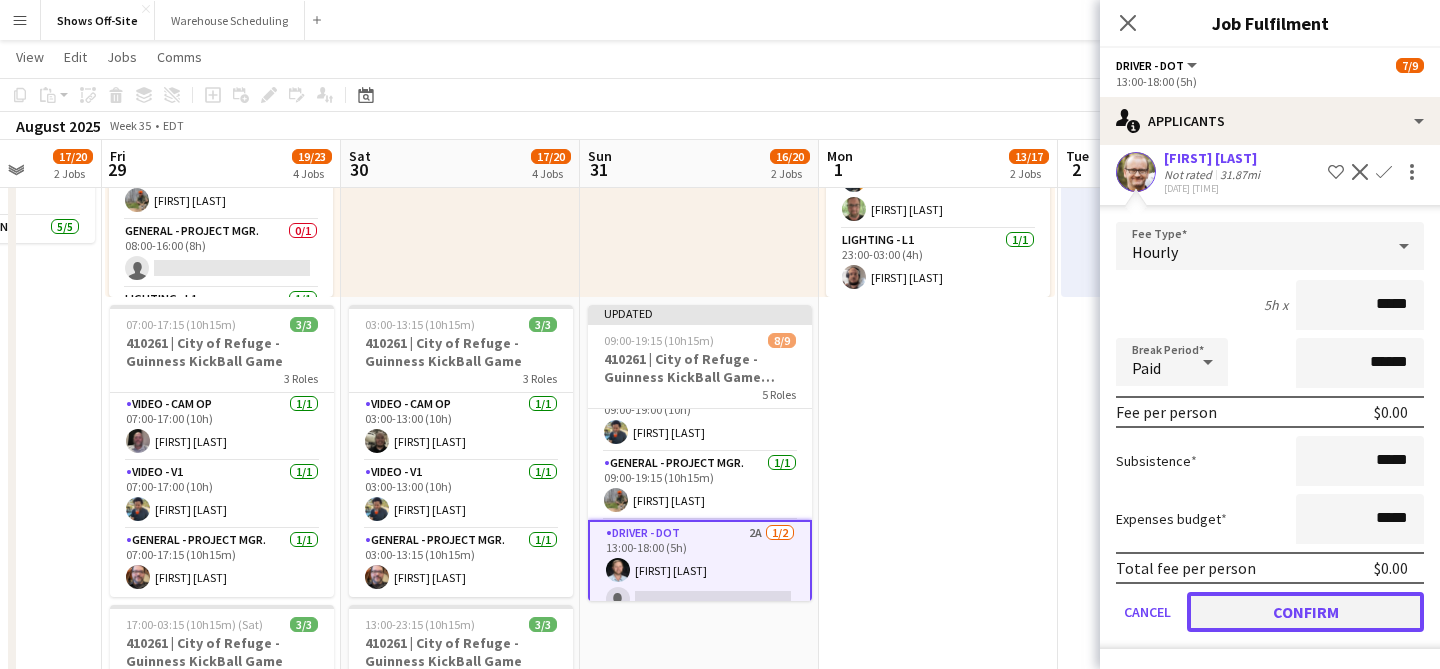 click on "Confirm" 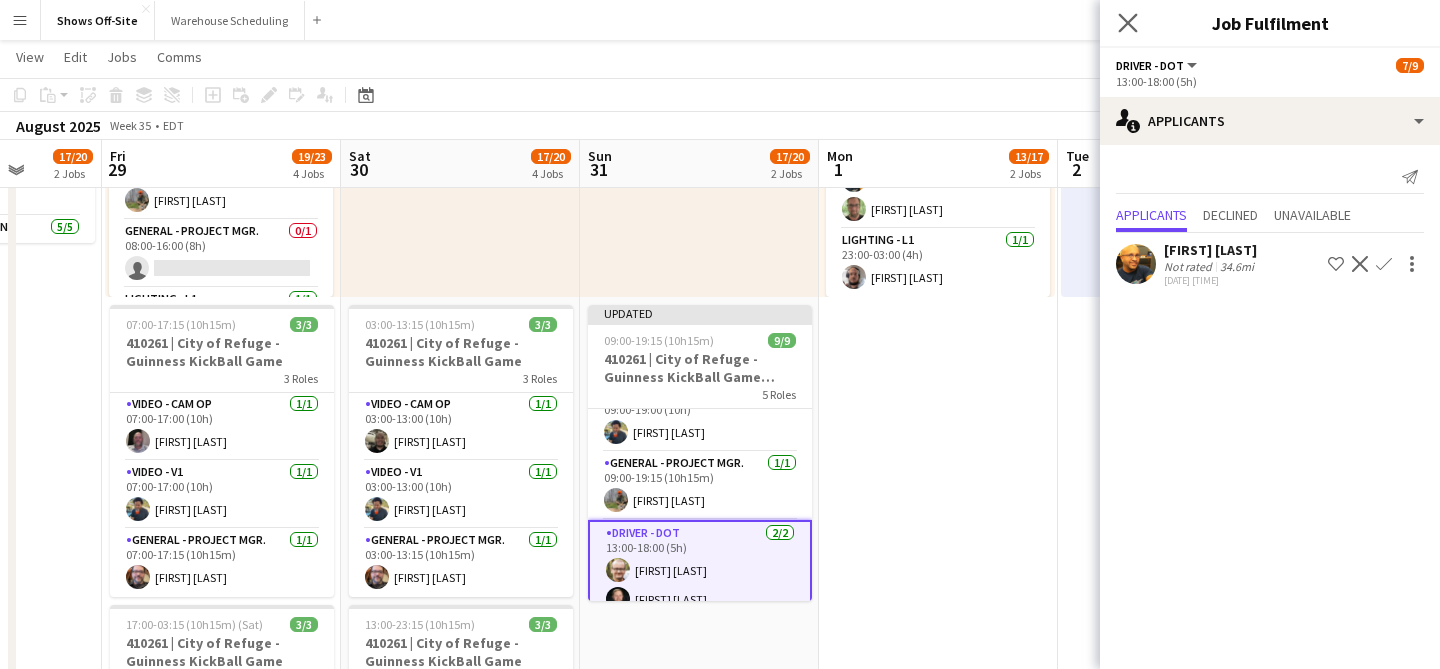 click on "Close pop-in" 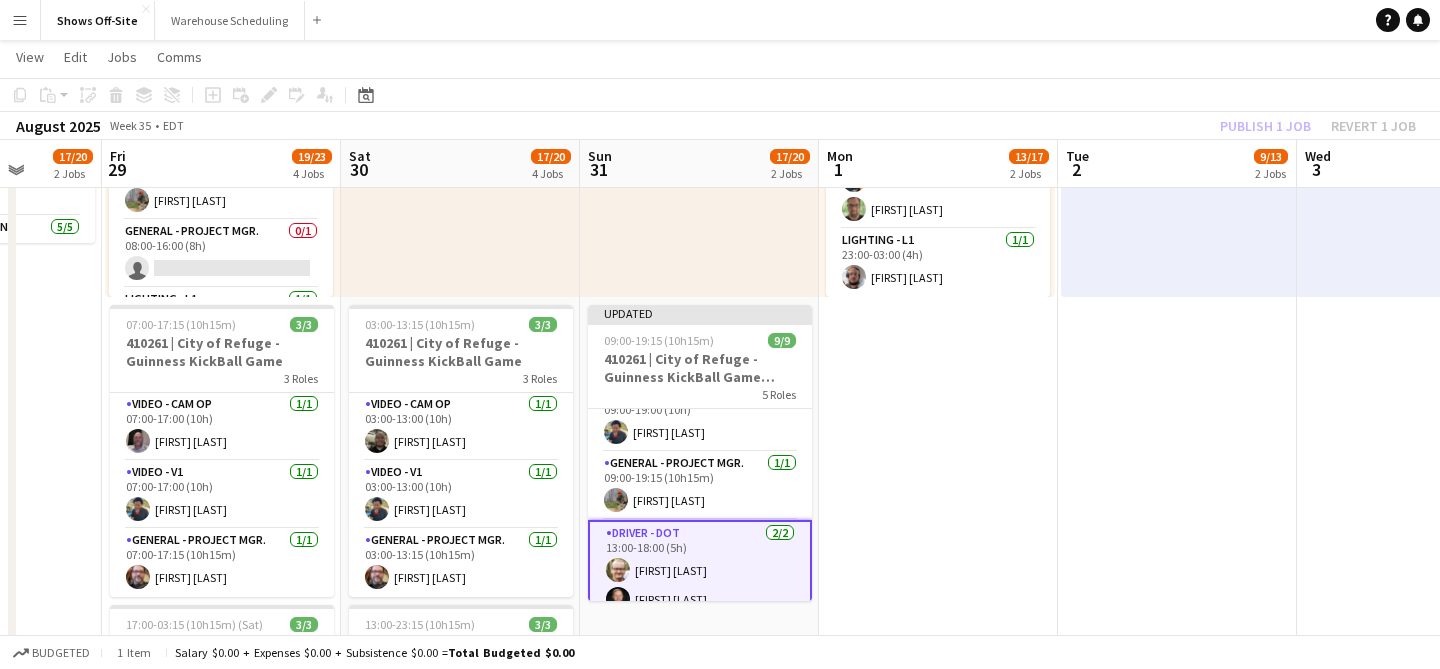 click on "08:00-18:00 (10h)    8/11   7 Roles   Audio - A1   0/1   08:00-18:00 (10h)
single-neutral-actions
General - Producer   1/1   08:00-18:00 (10h)
[FIRST] [LAST]  General - Production Mgr.   1/1   08:00-18:00 (10h)
[FIRST] [LAST]  Lighting - L1   1/1   08:00-18:00 (10h)
[FIRST] [LAST]  Video - Cam Op   3/4   08:00-18:00 (10h)
[FIRST] [LAST] [FIRST] [LAST]
single-neutral-actions
Video - Graphics   1/1   08:00-18:00 (10h)
[FIRST] [LAST]  Video - V1   1/2   08:00-18:00 (10h)
[FIRST] [LAST]
single-neutral-actions
Toggle View
410214 | Studimo Productions 09-02-2025 → 09-08-2025   7/9   7 jobs      08:00-16:00 (8h)    1/2   2 Roles   Driver - CDL   0/1   08:00-13:00 (5h)
single-neutral-actions
Stage - SL320 Tech   1/1   08:00-16:00 (8h)
[FIRST] [LAST]" at bounding box center [1177, 910] 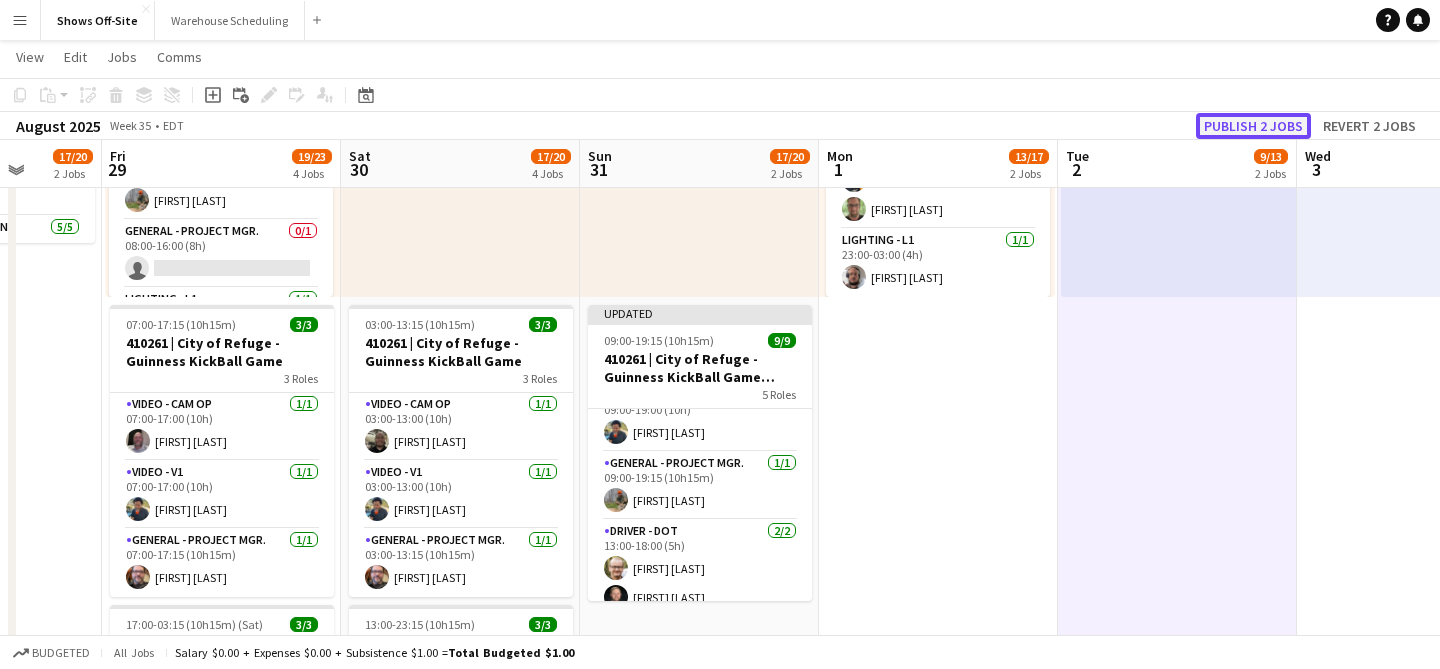 click on "Publish 2 jobs" 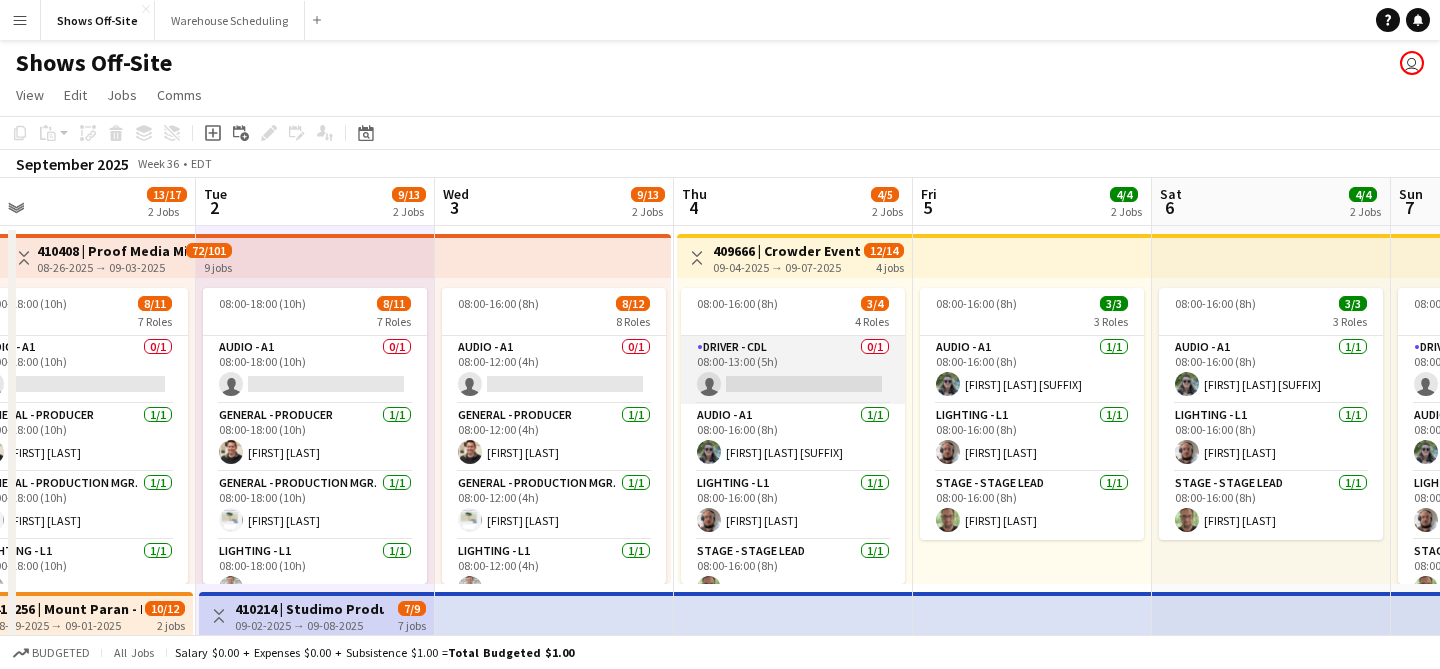 scroll, scrollTop: 24, scrollLeft: 0, axis: vertical 